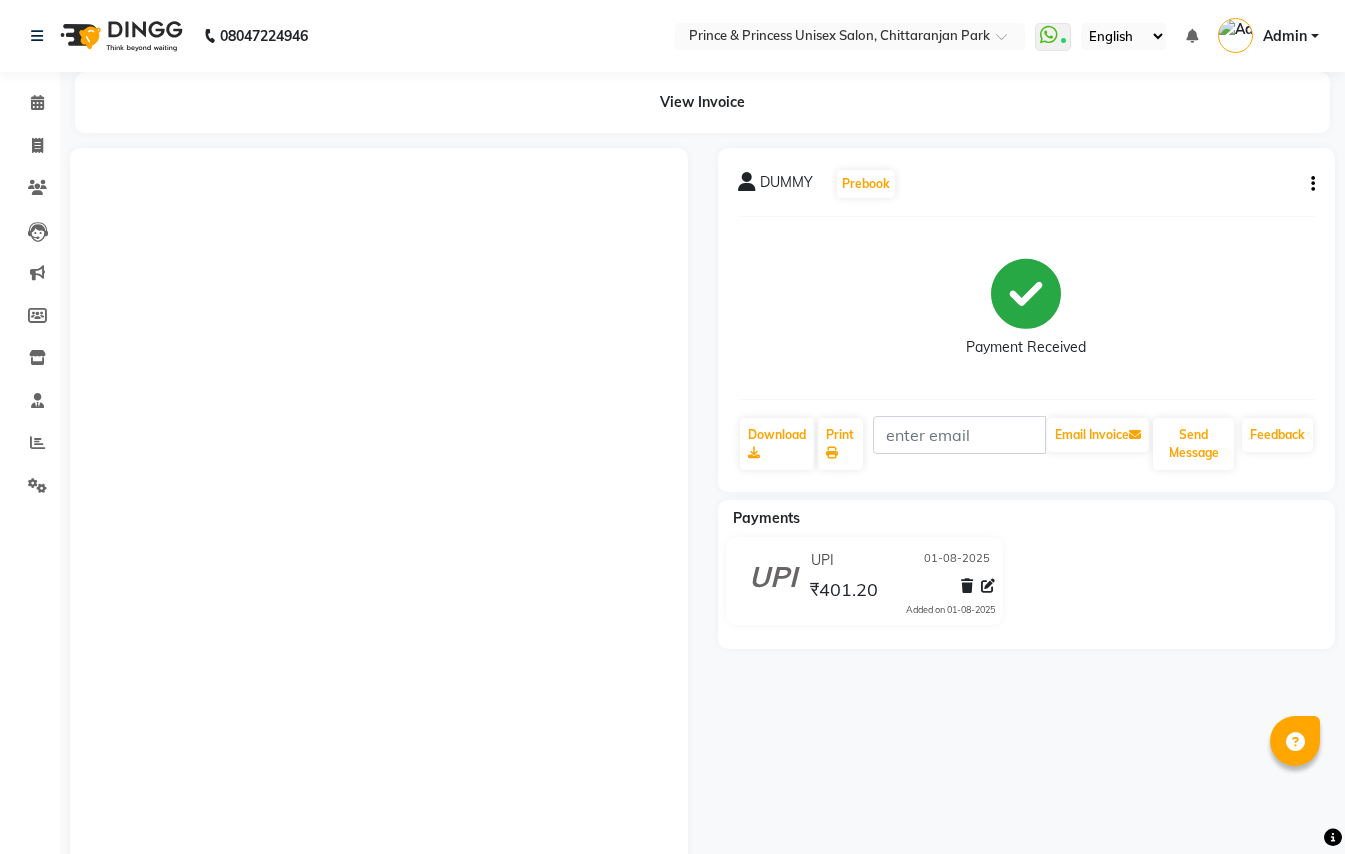 scroll, scrollTop: 0, scrollLeft: 0, axis: both 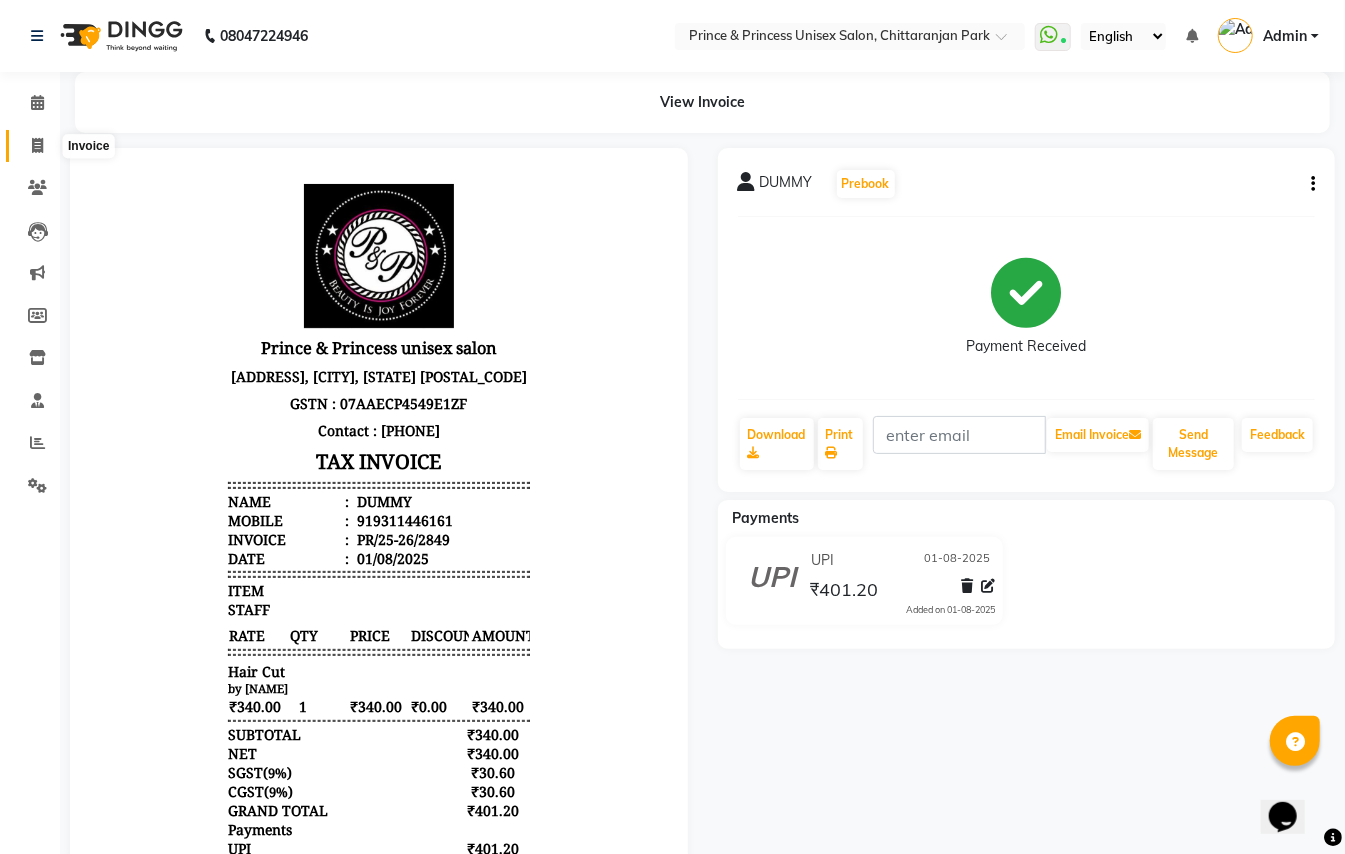 click 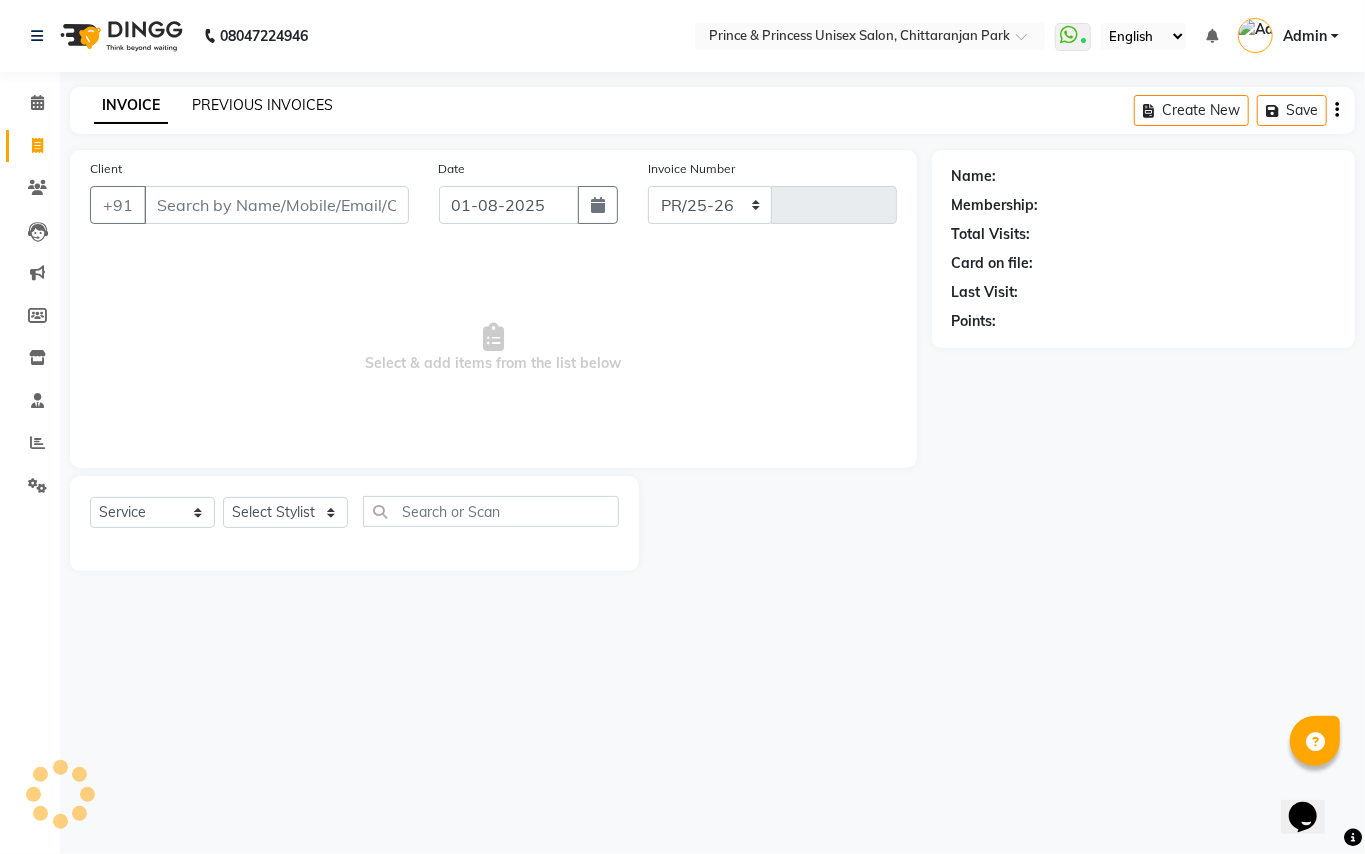 select on "3760" 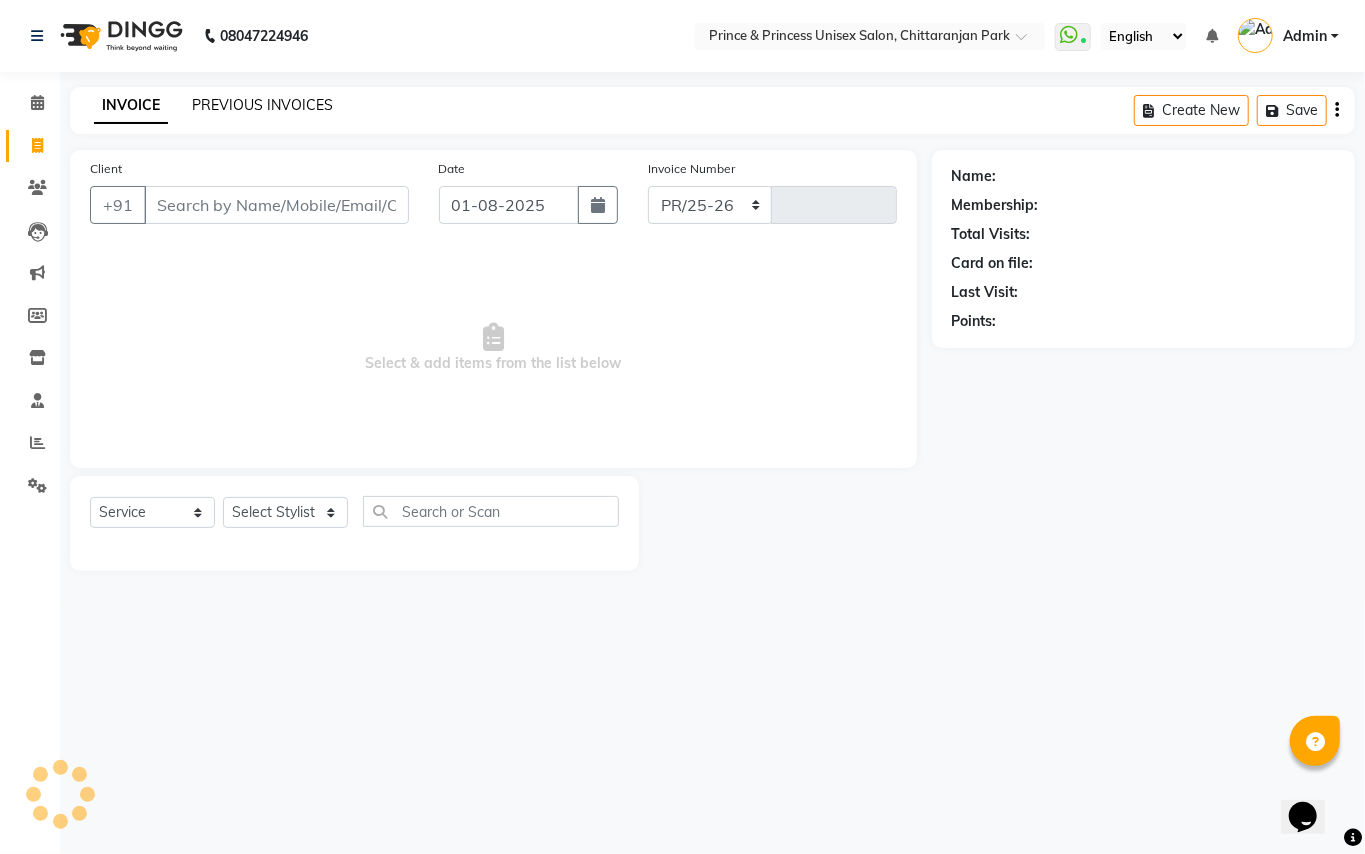 type on "2850" 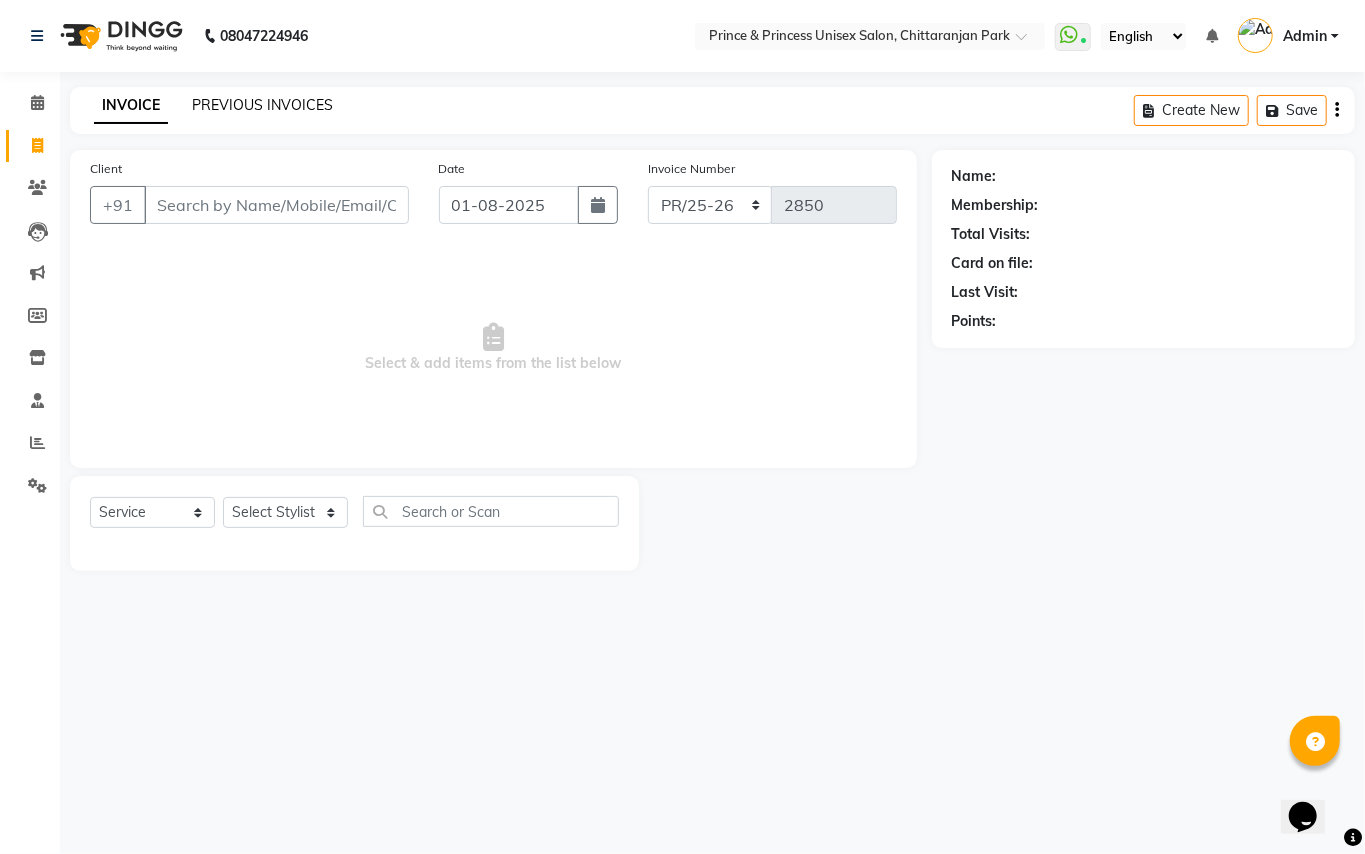click on "PREVIOUS INVOICES" 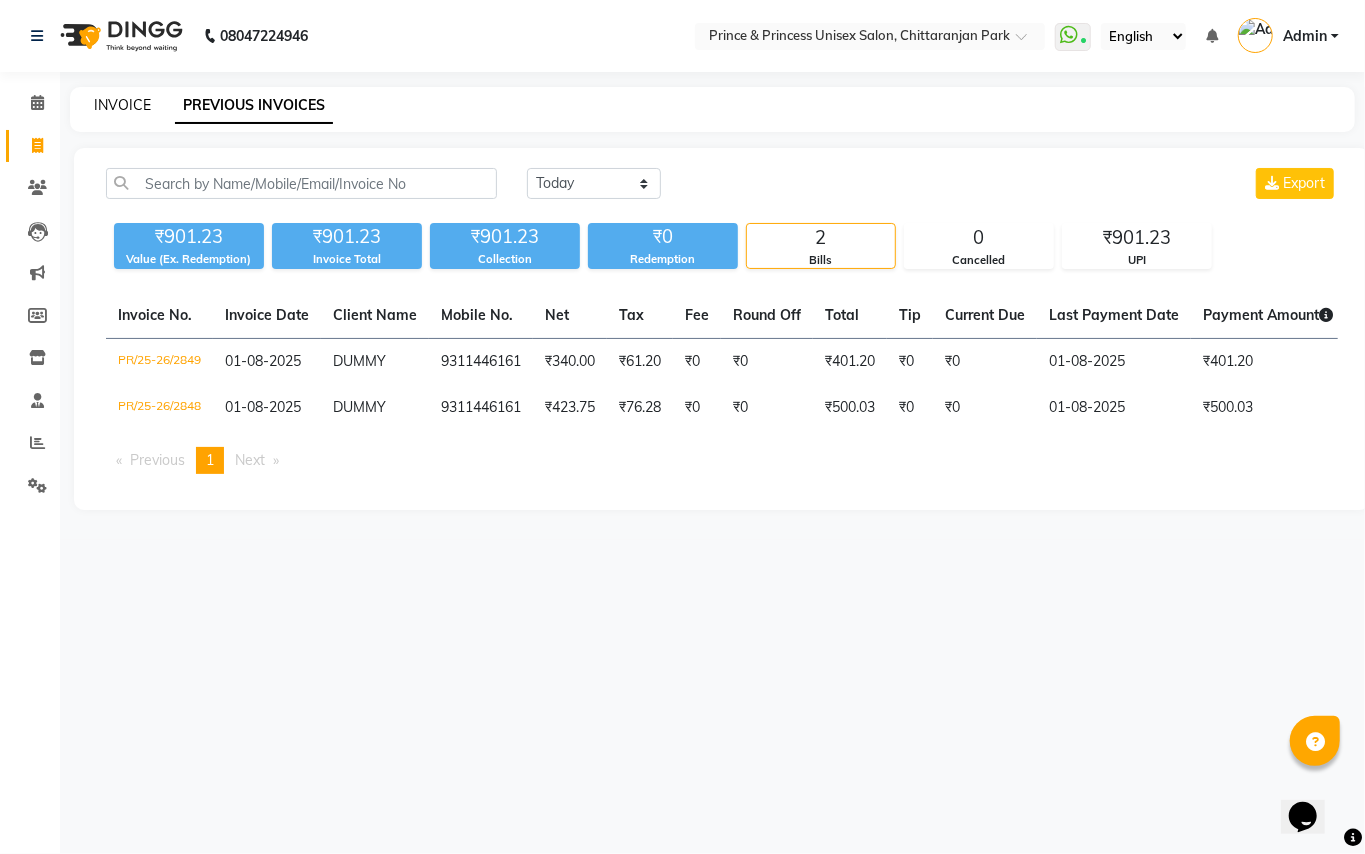 click on "INVOICE" 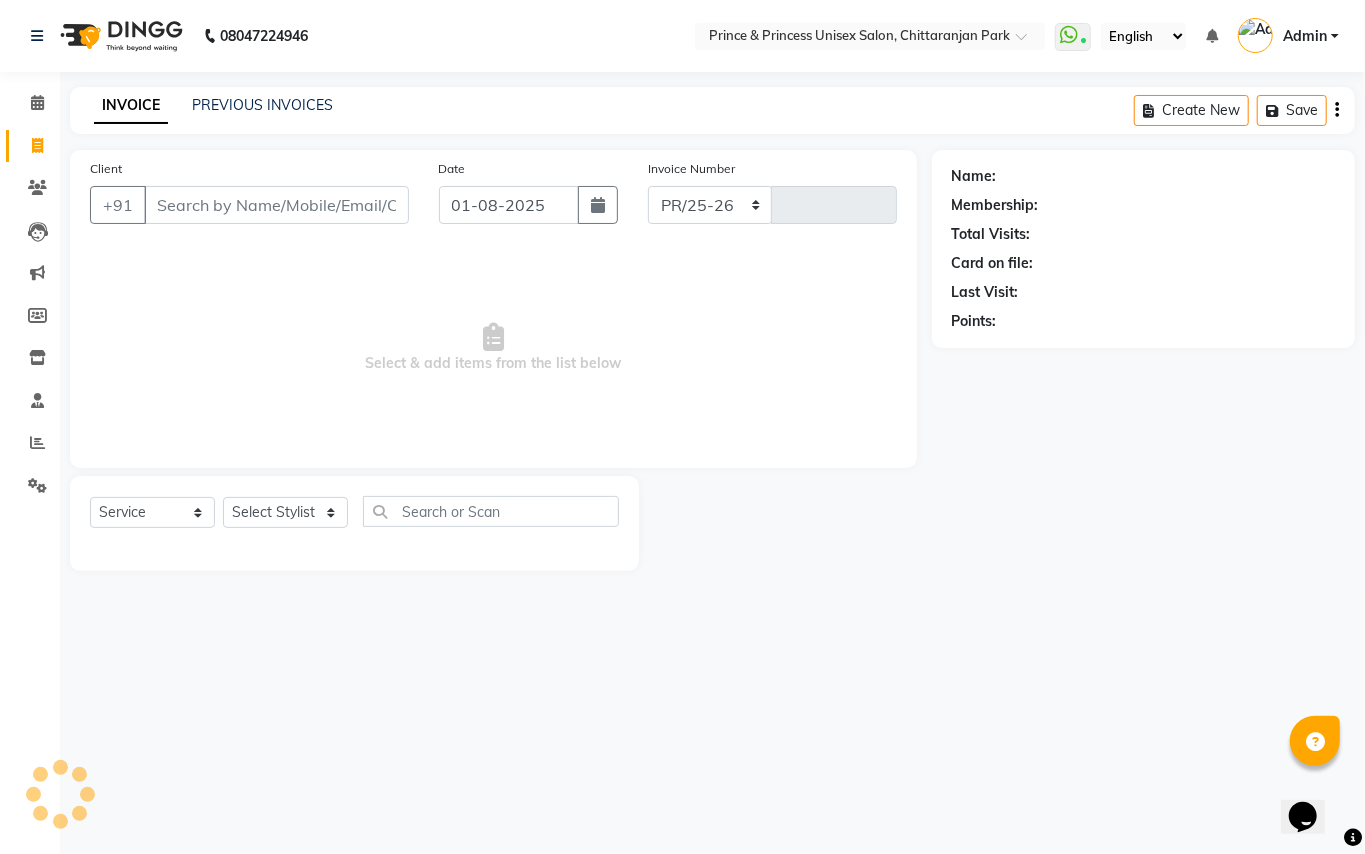 select on "3760" 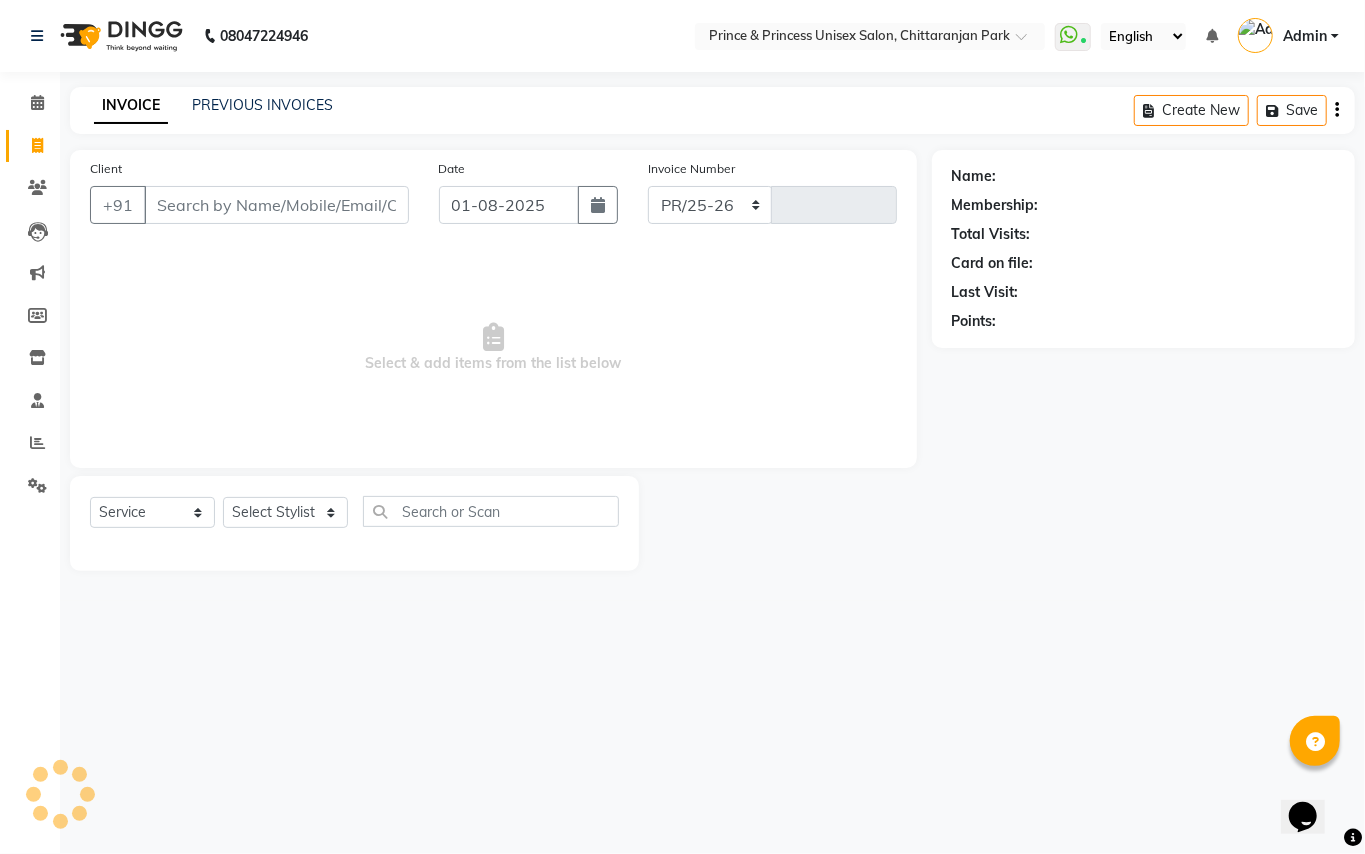 type on "2850" 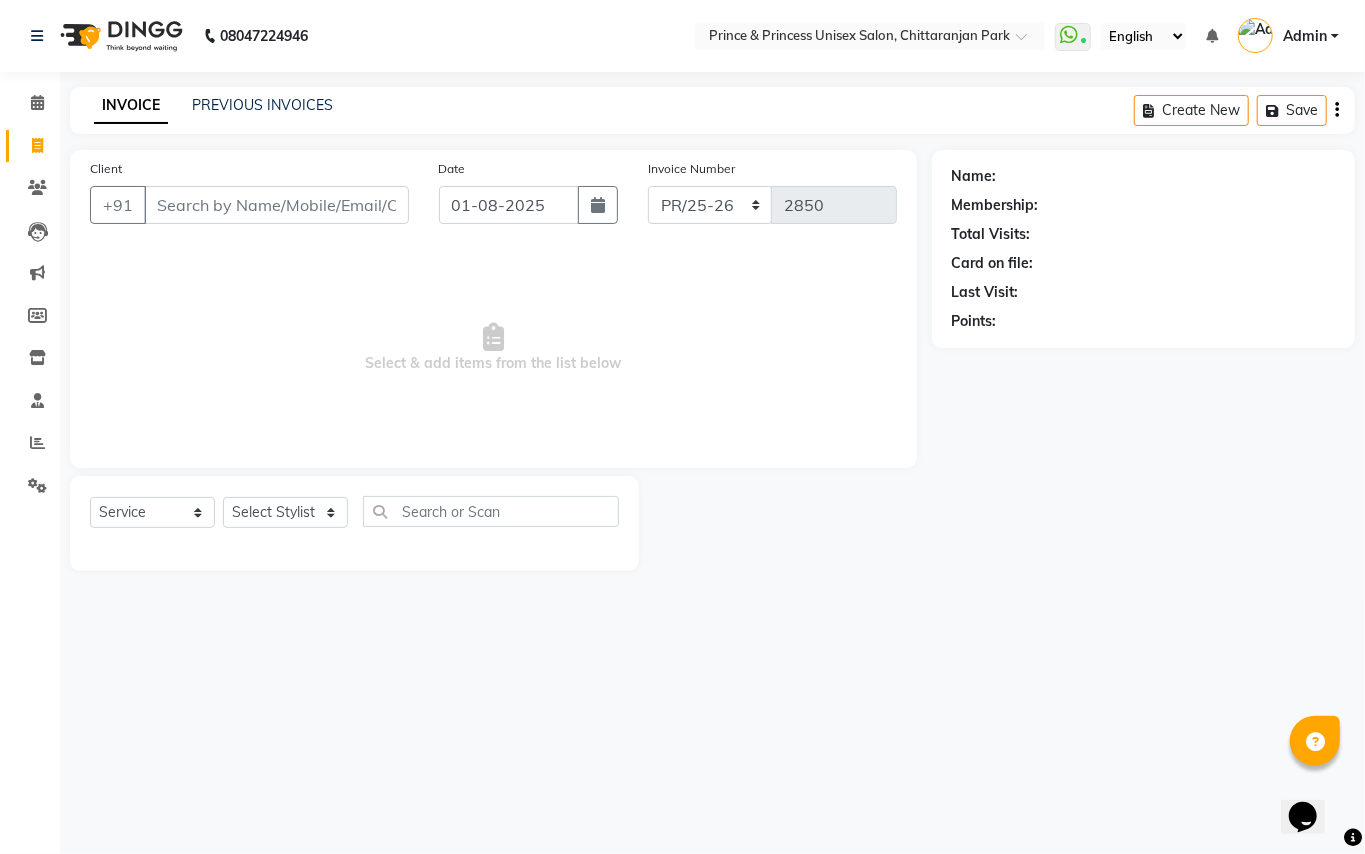 click on "Client" at bounding box center (276, 205) 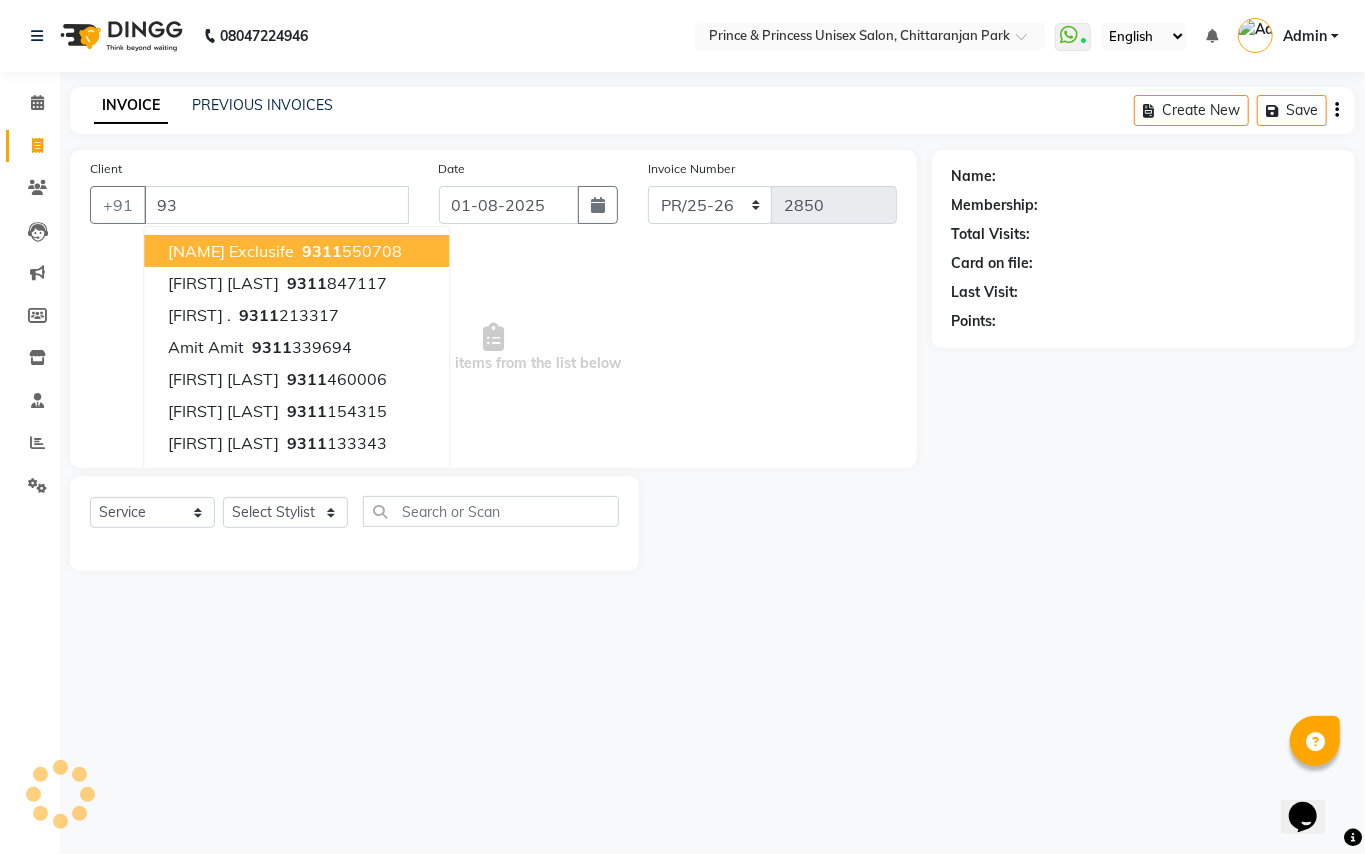 type on "9" 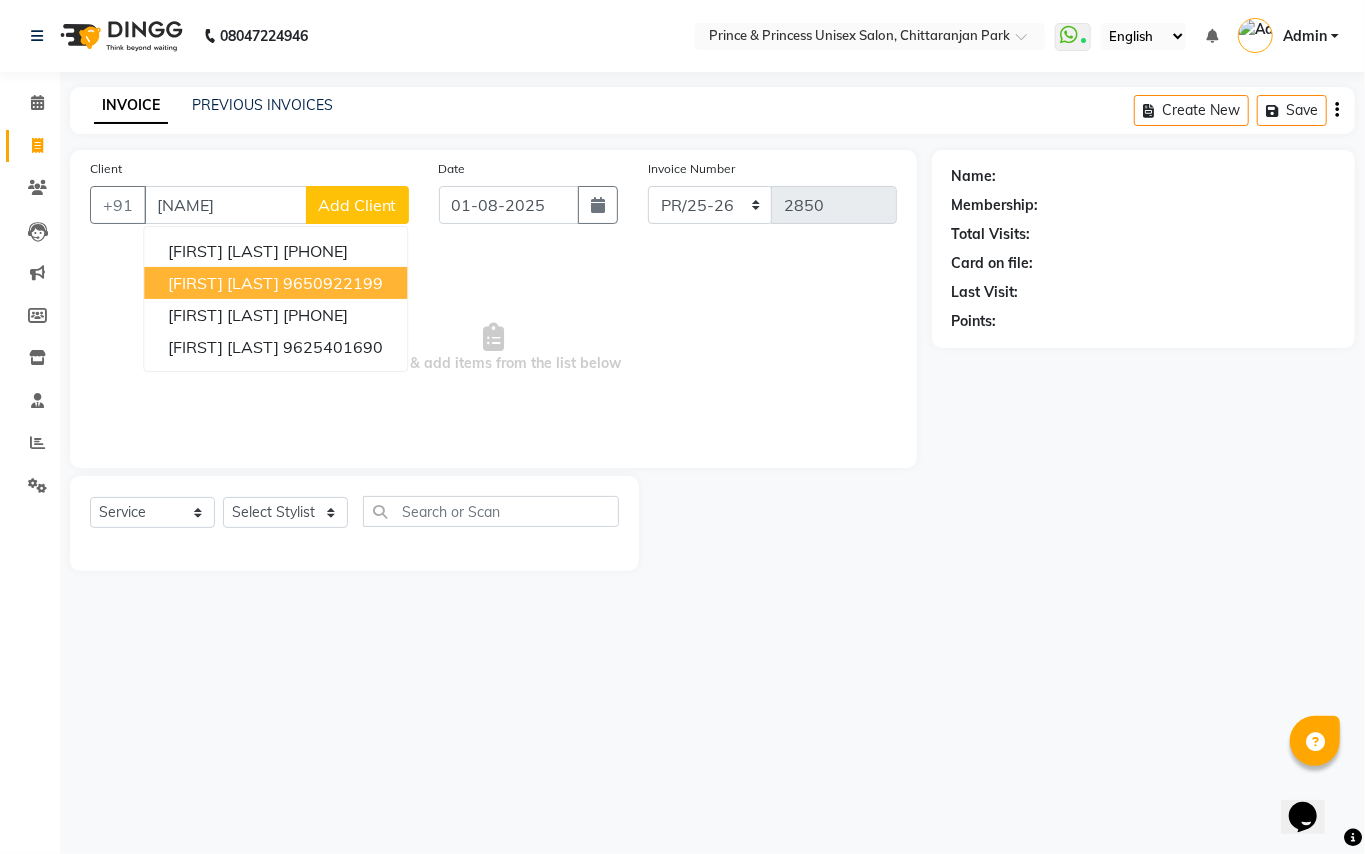 click on "[FIRST] [LAST]" at bounding box center [223, 283] 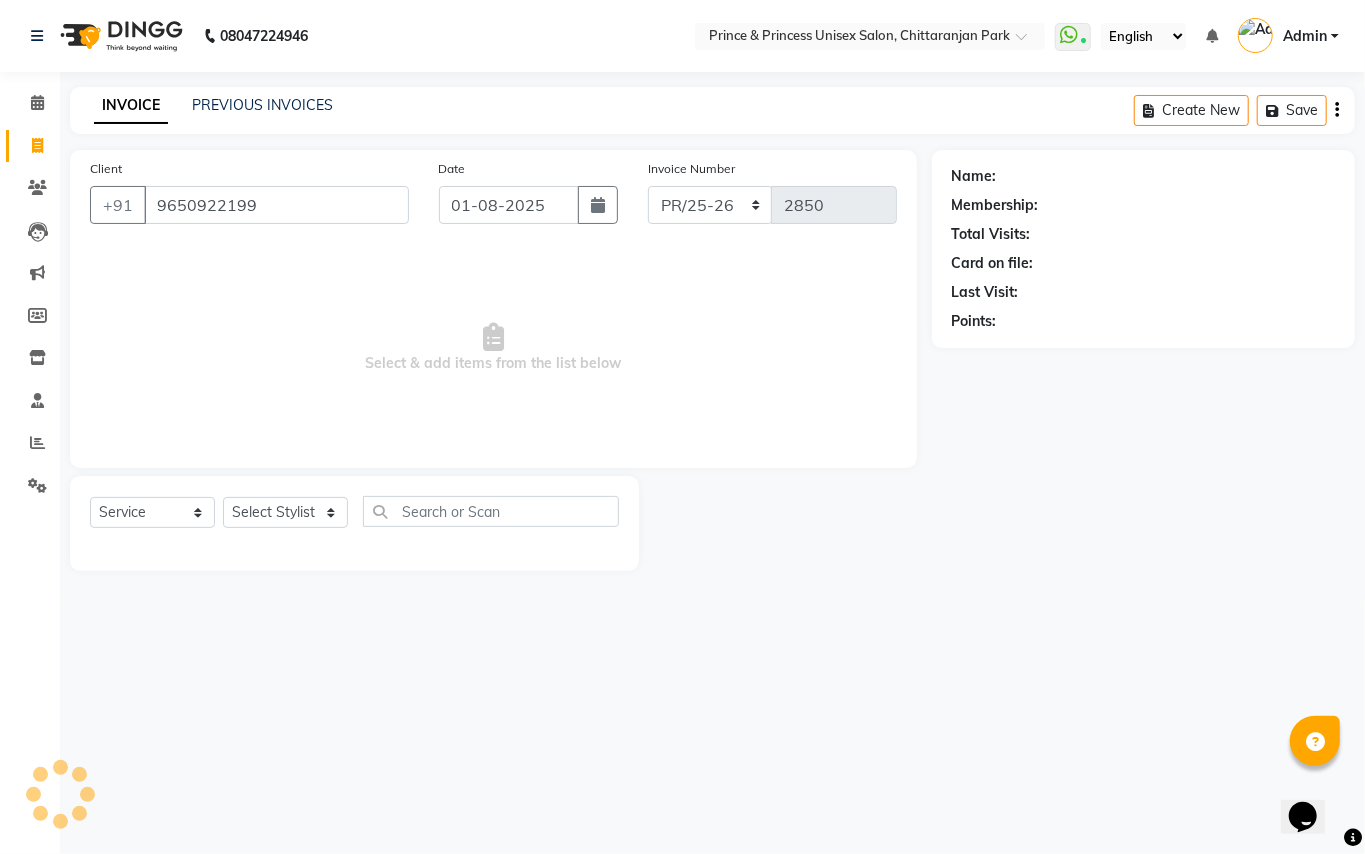 type on "9650922199" 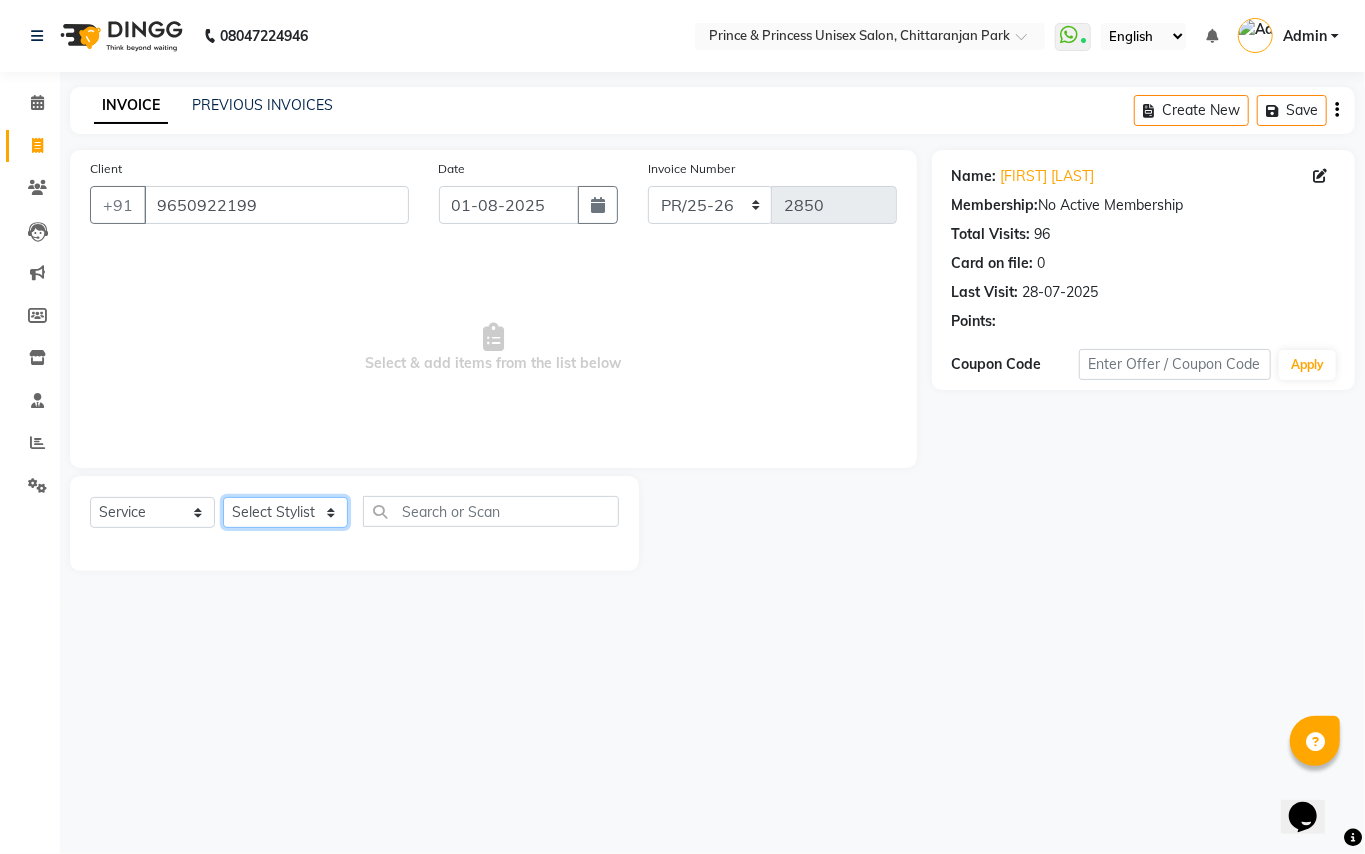 click on "Select Stylist [NAME] [NAME] [NAME] [NAME] [NAME] [NAME] [NAME] [NAME] [NAME] [NAME] [NAME] [NAME] [NAME] [NAME] [NAME] [NAME] [NAME]" 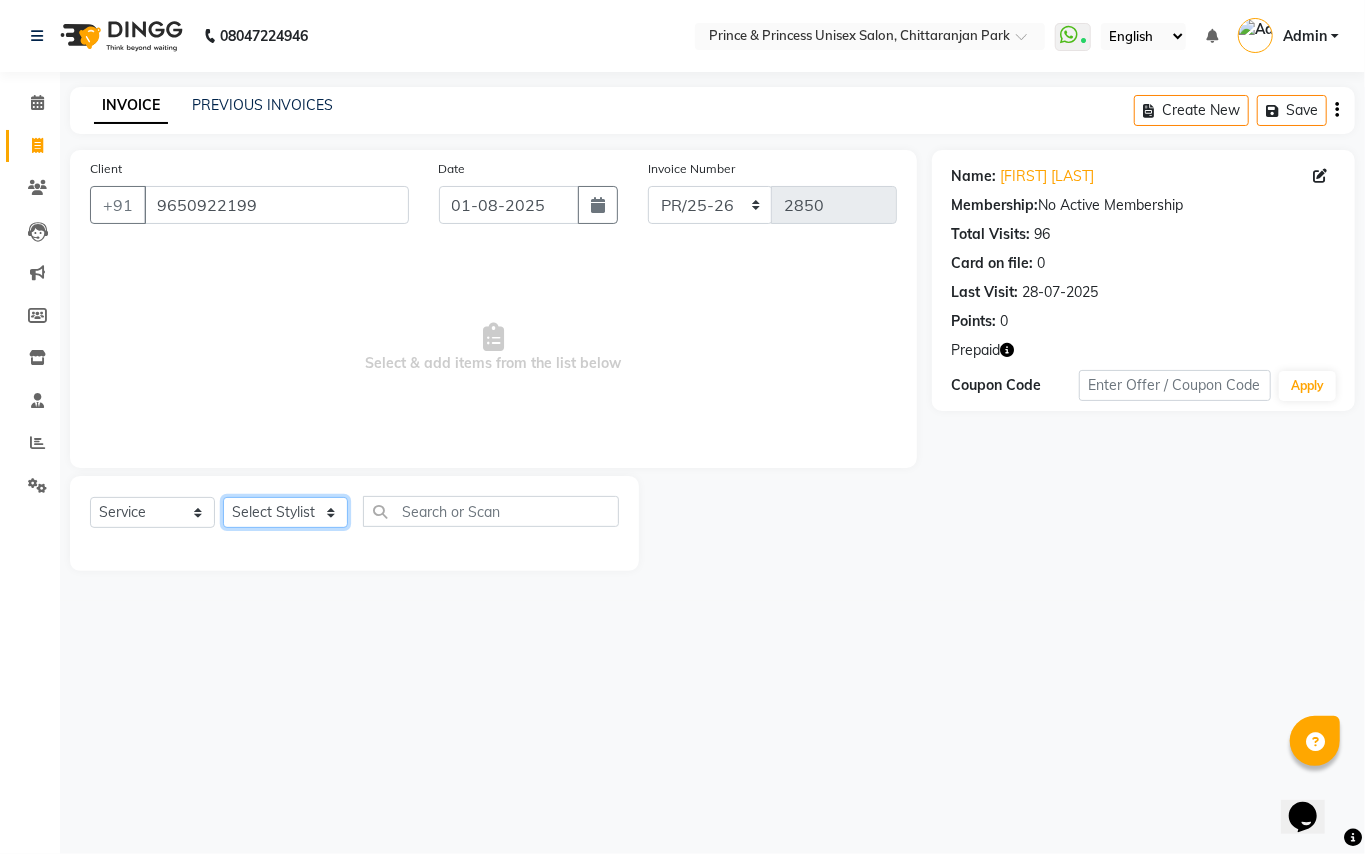 click on "Select Stylist [NAME] [NAME] [NAME] [NAME] [NAME] [NAME] [NAME] [NAME] [NAME] [NAME] [NAME] [NAME] [NAME] [NAME] [NAME] [NAME] [NAME]" 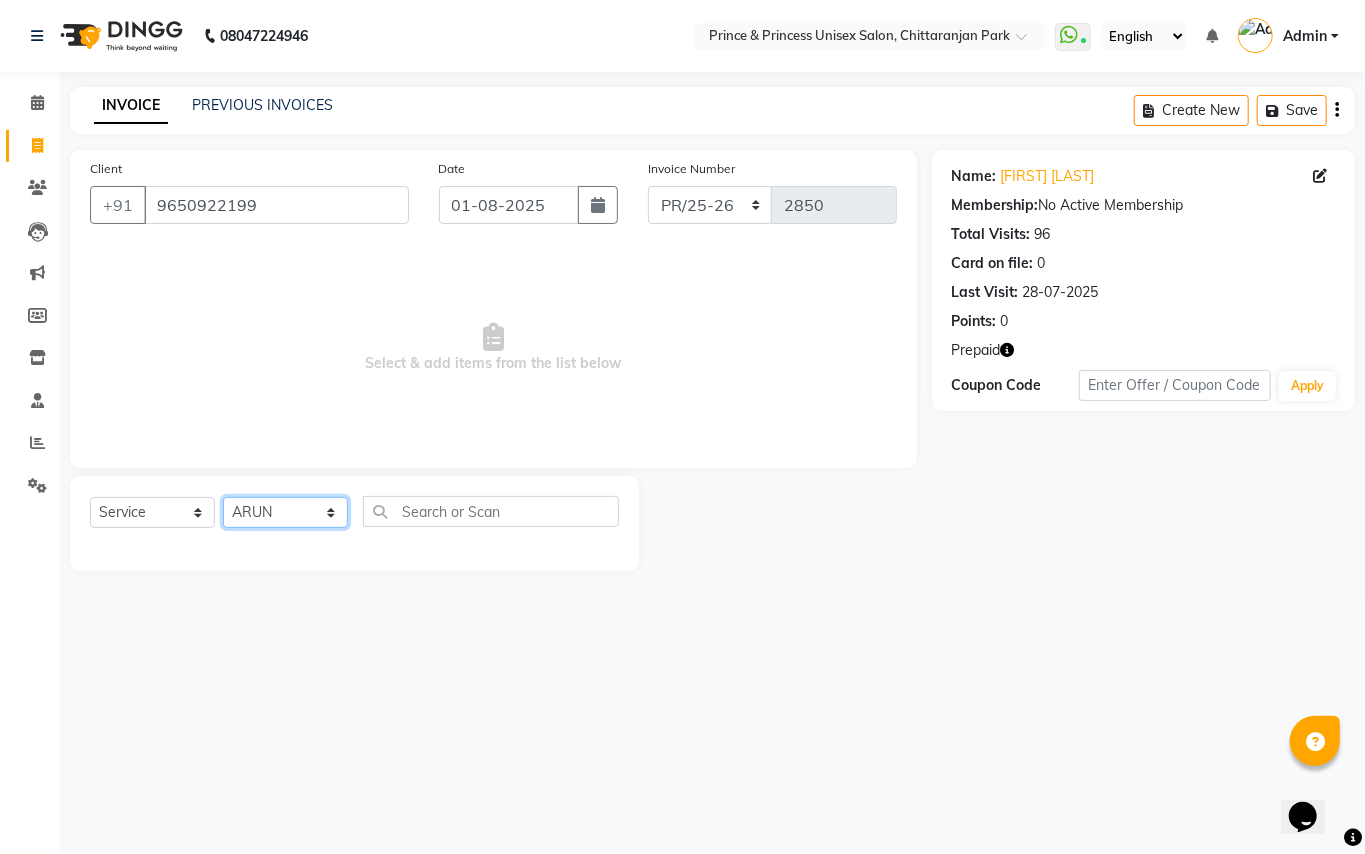 drag, startPoint x: 264, startPoint y: 513, endPoint x: 298, endPoint y: 517, distance: 34.234486 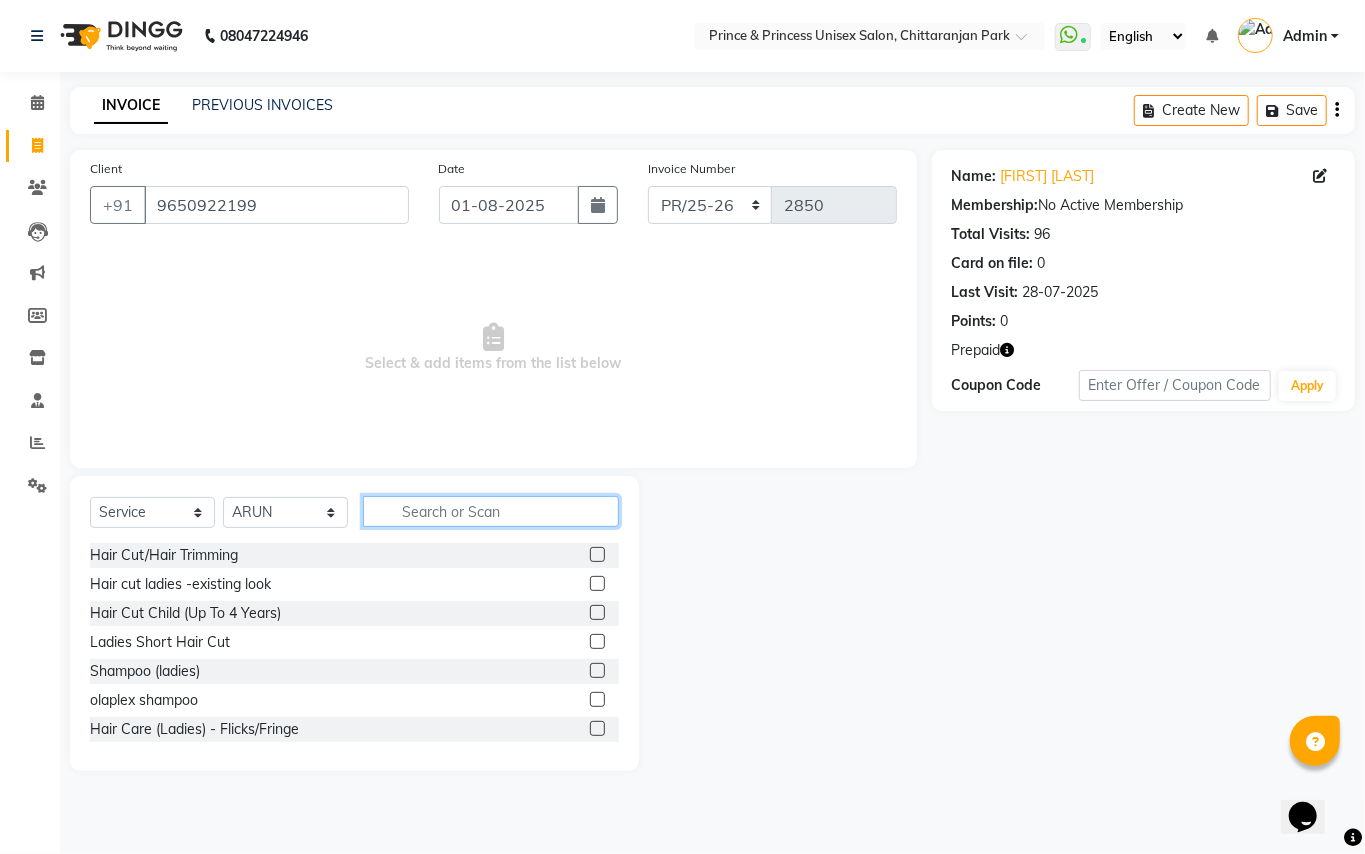 click 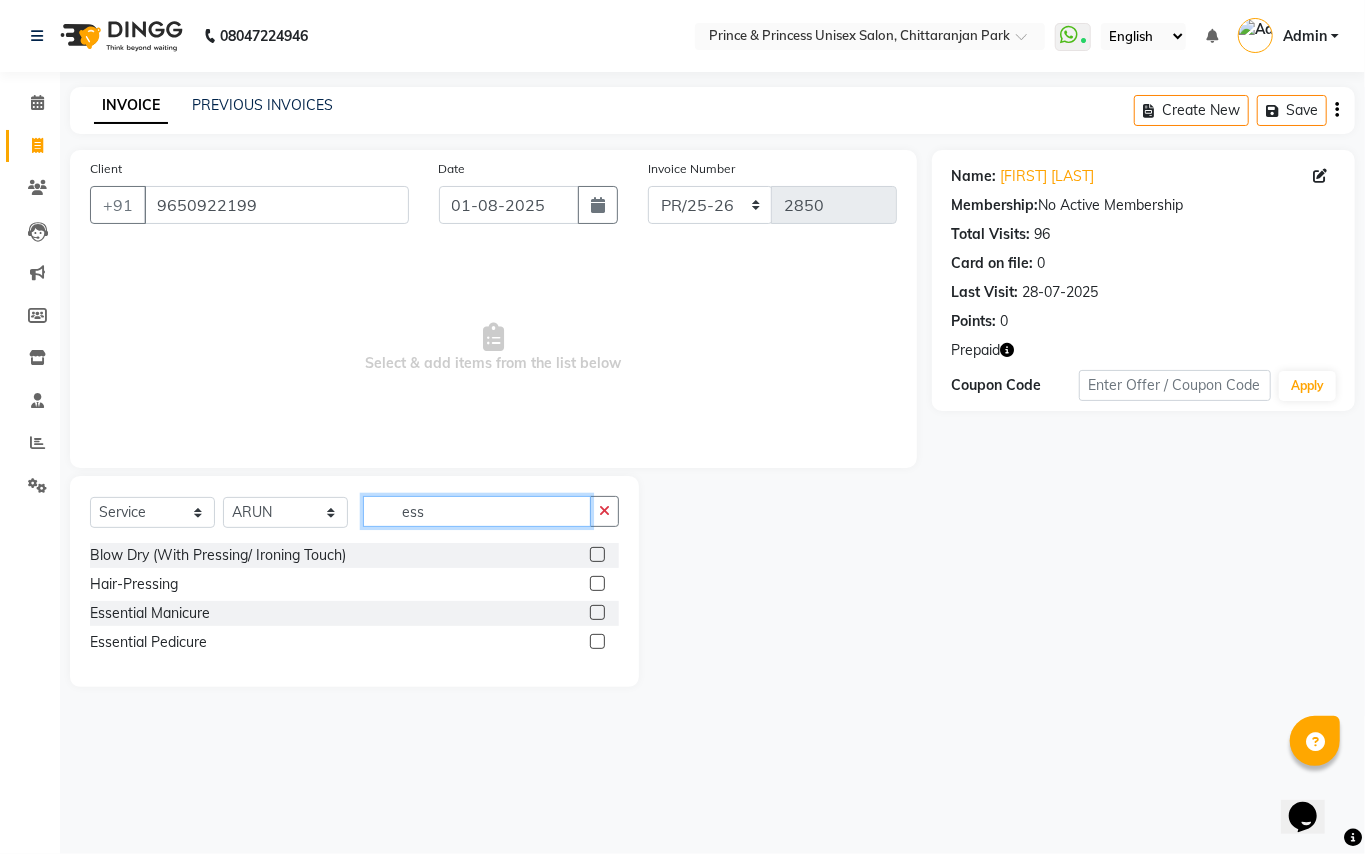 type on "esse" 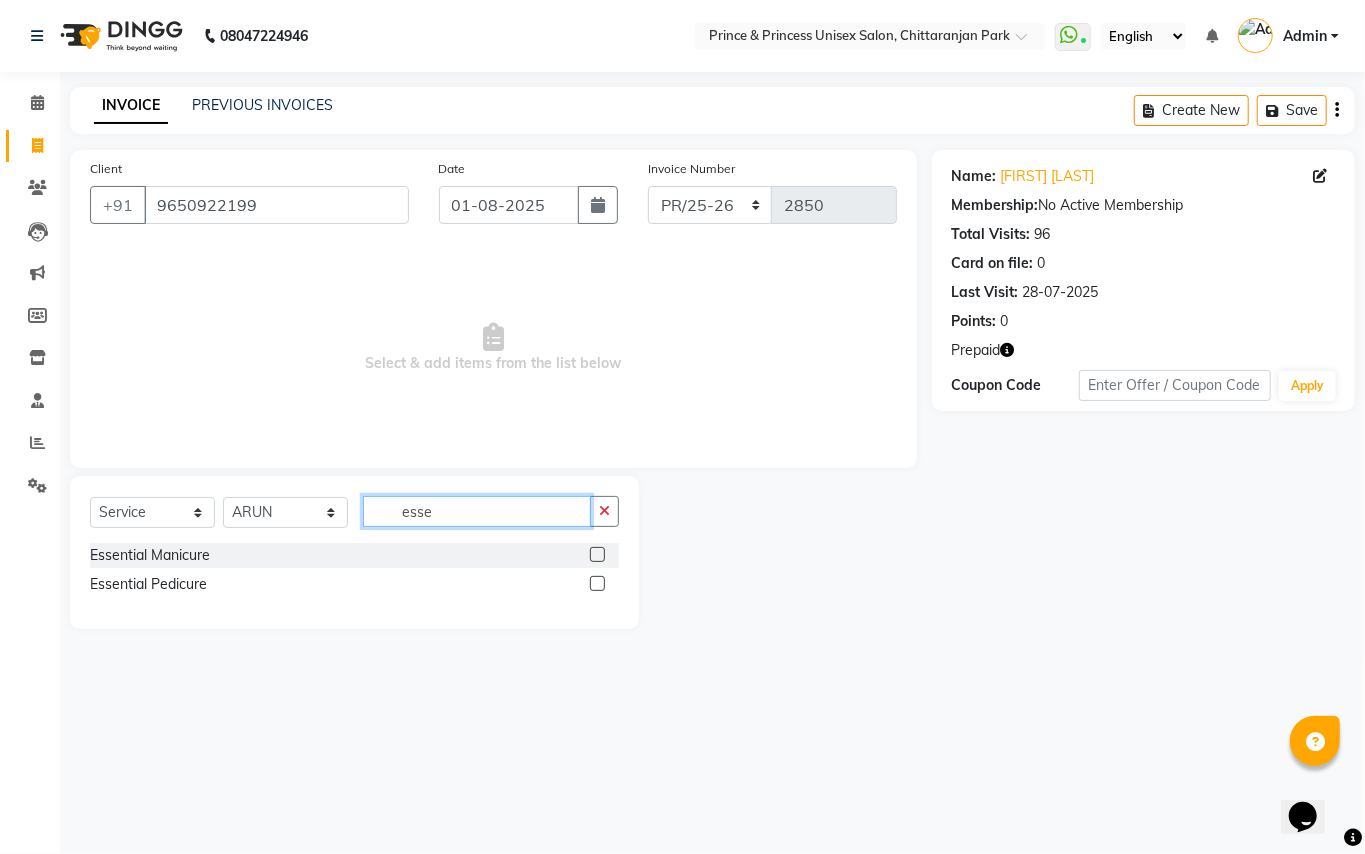 drag, startPoint x: 445, startPoint y: 516, endPoint x: 214, endPoint y: 340, distance: 290.40833 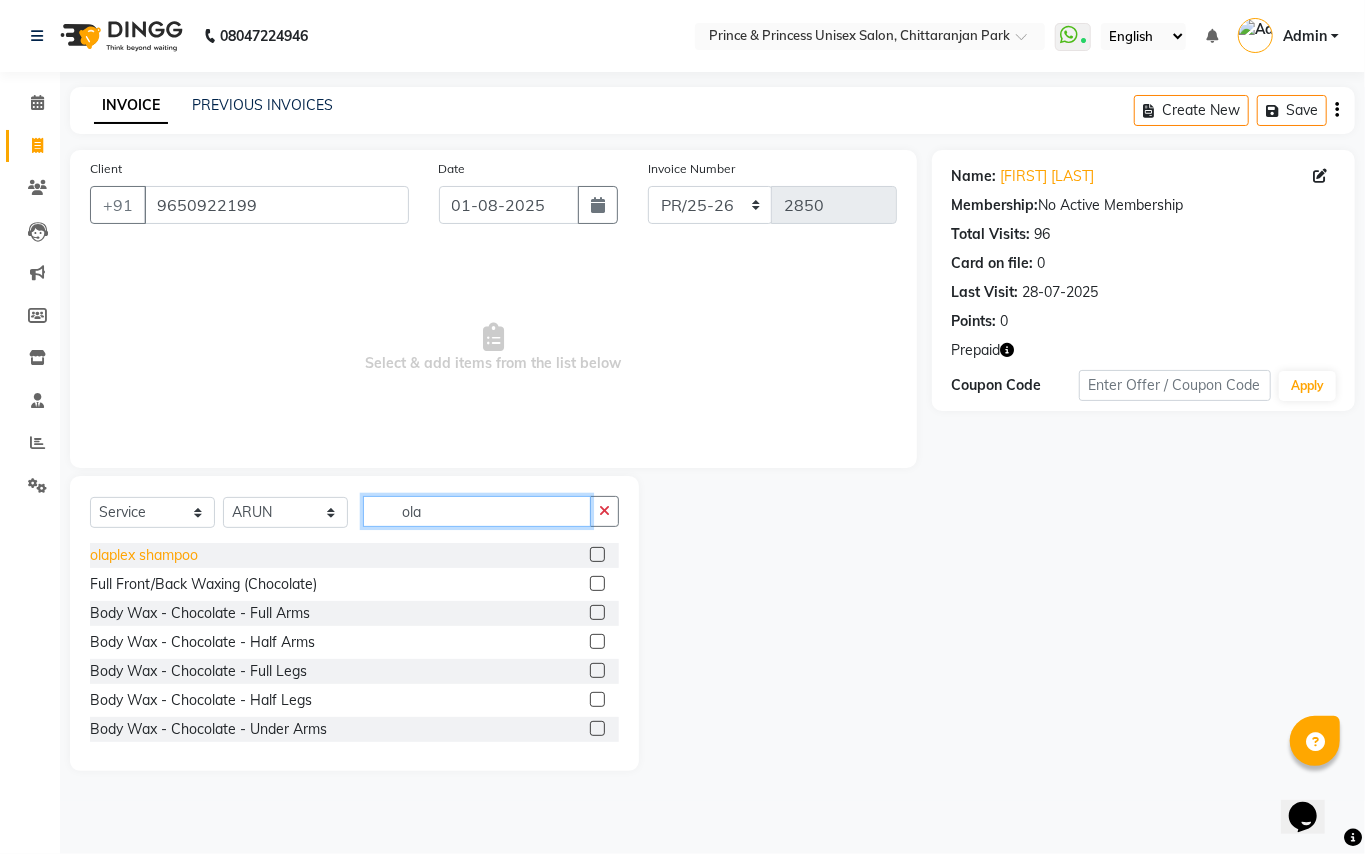 type on "ola" 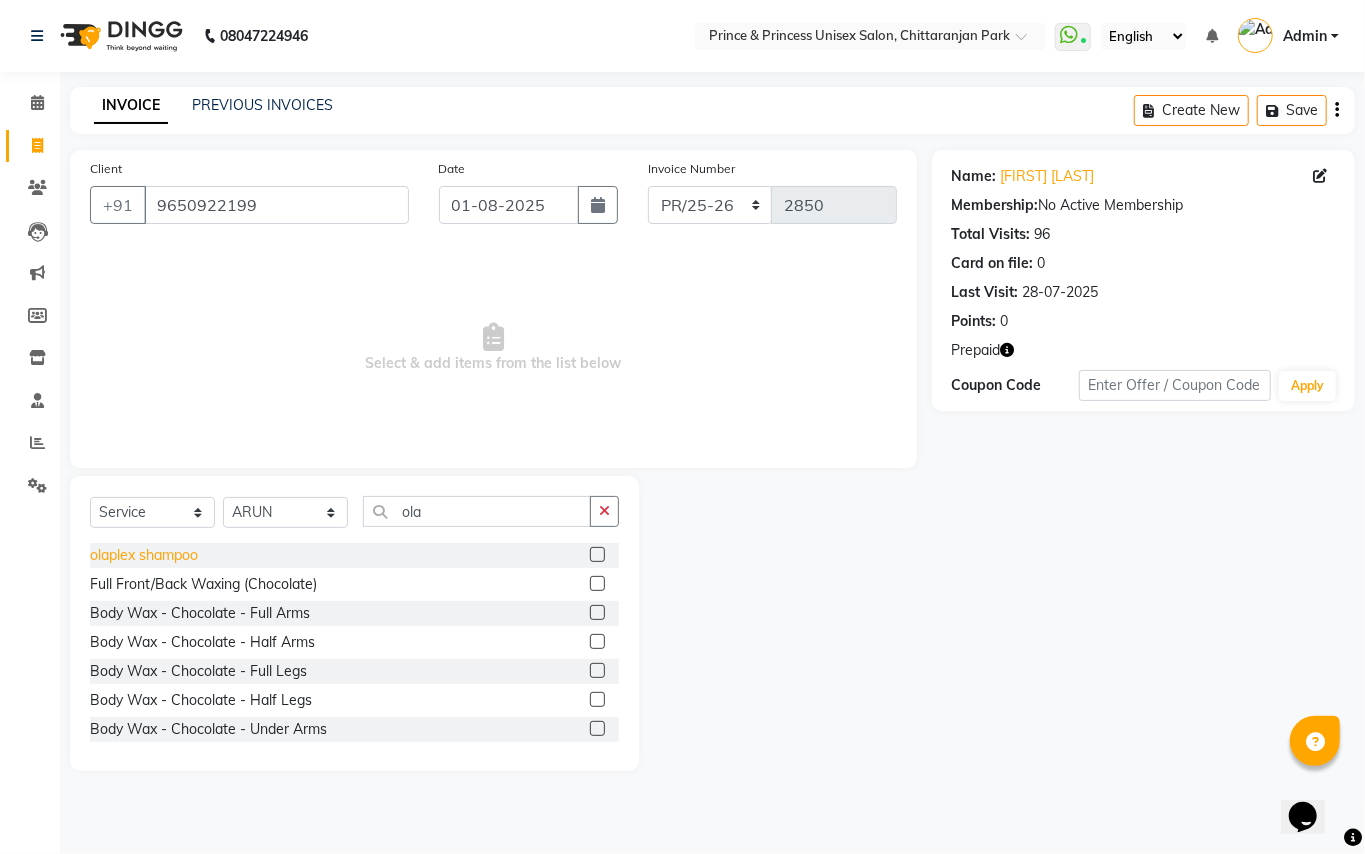 click on "olaplex shampoo" 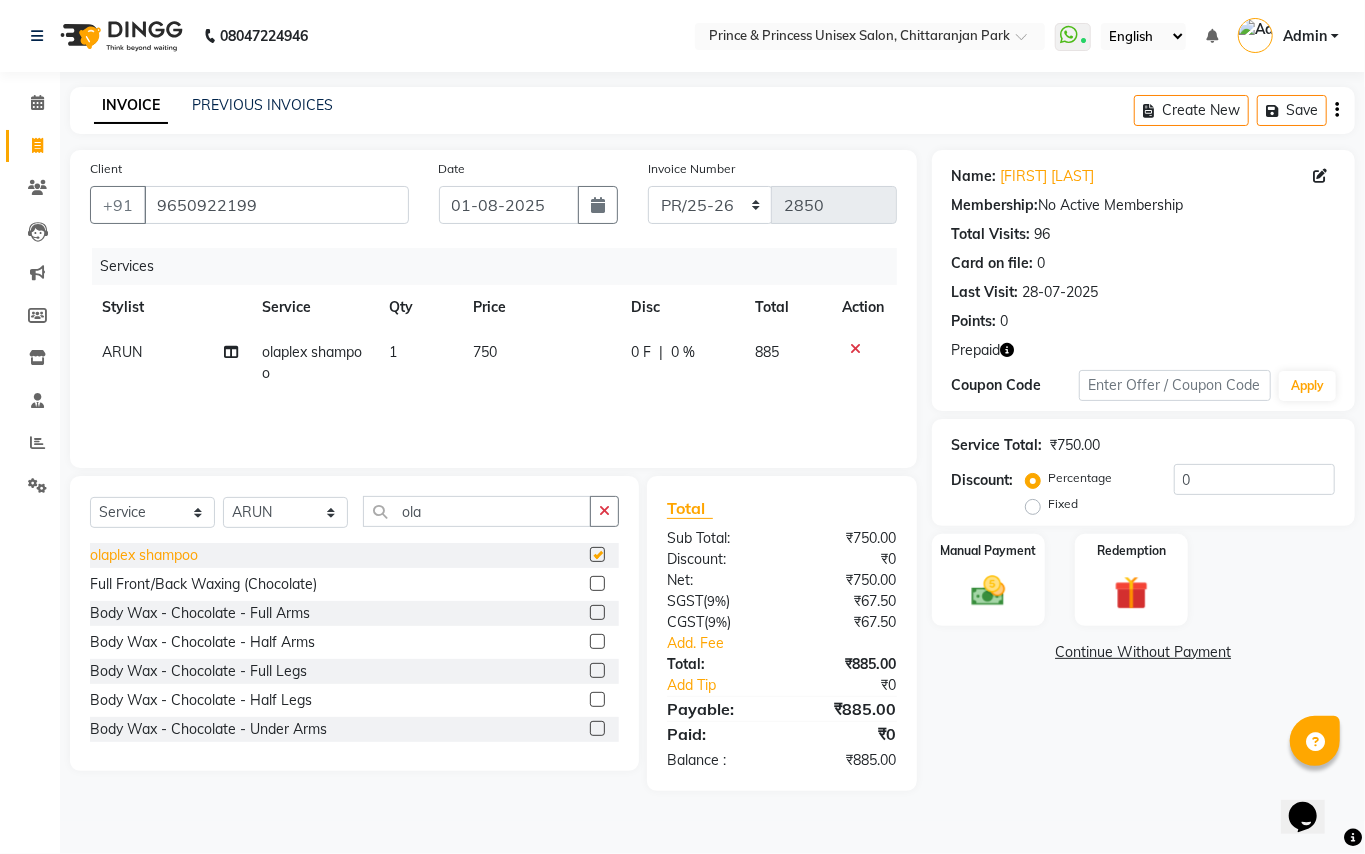 checkbox on "false" 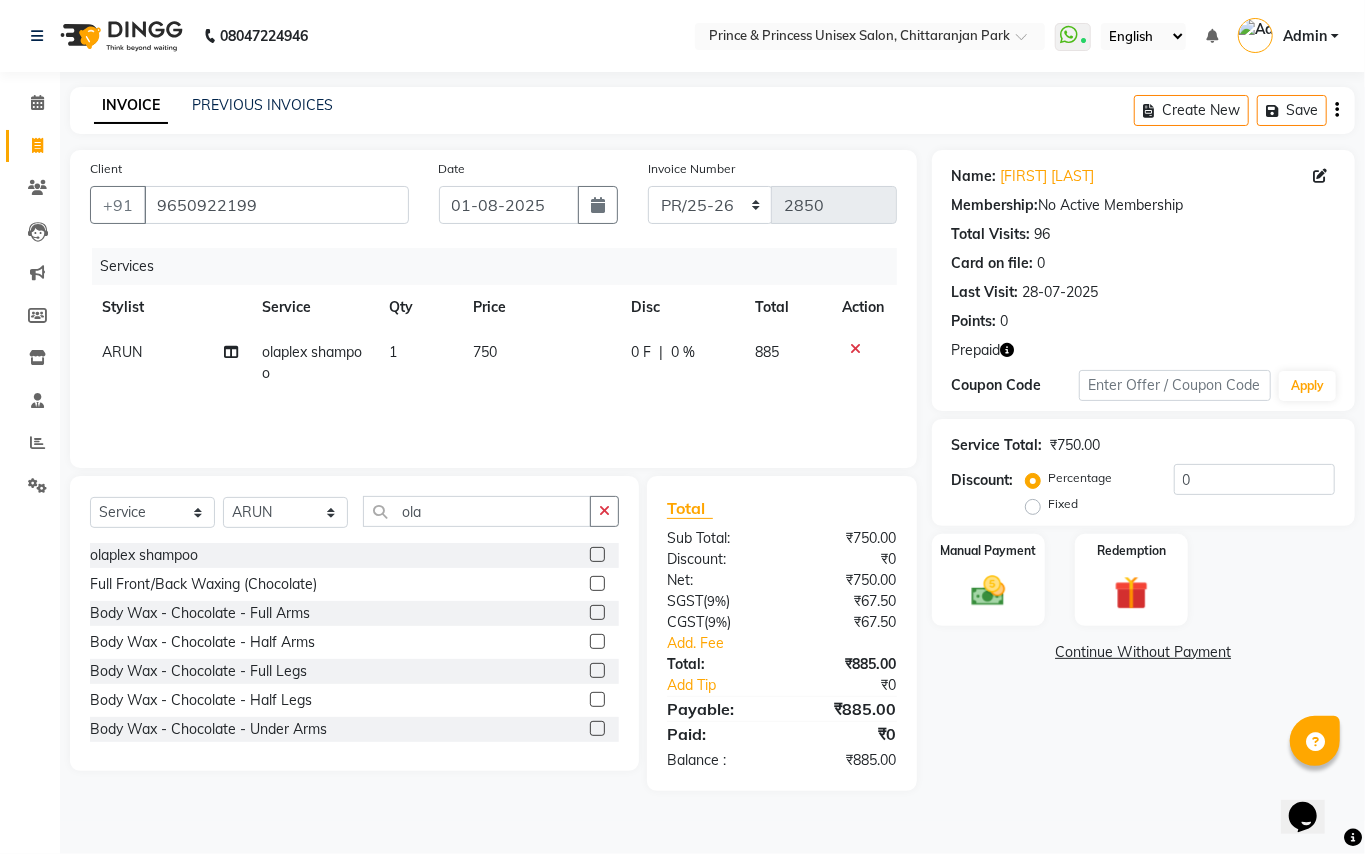 click 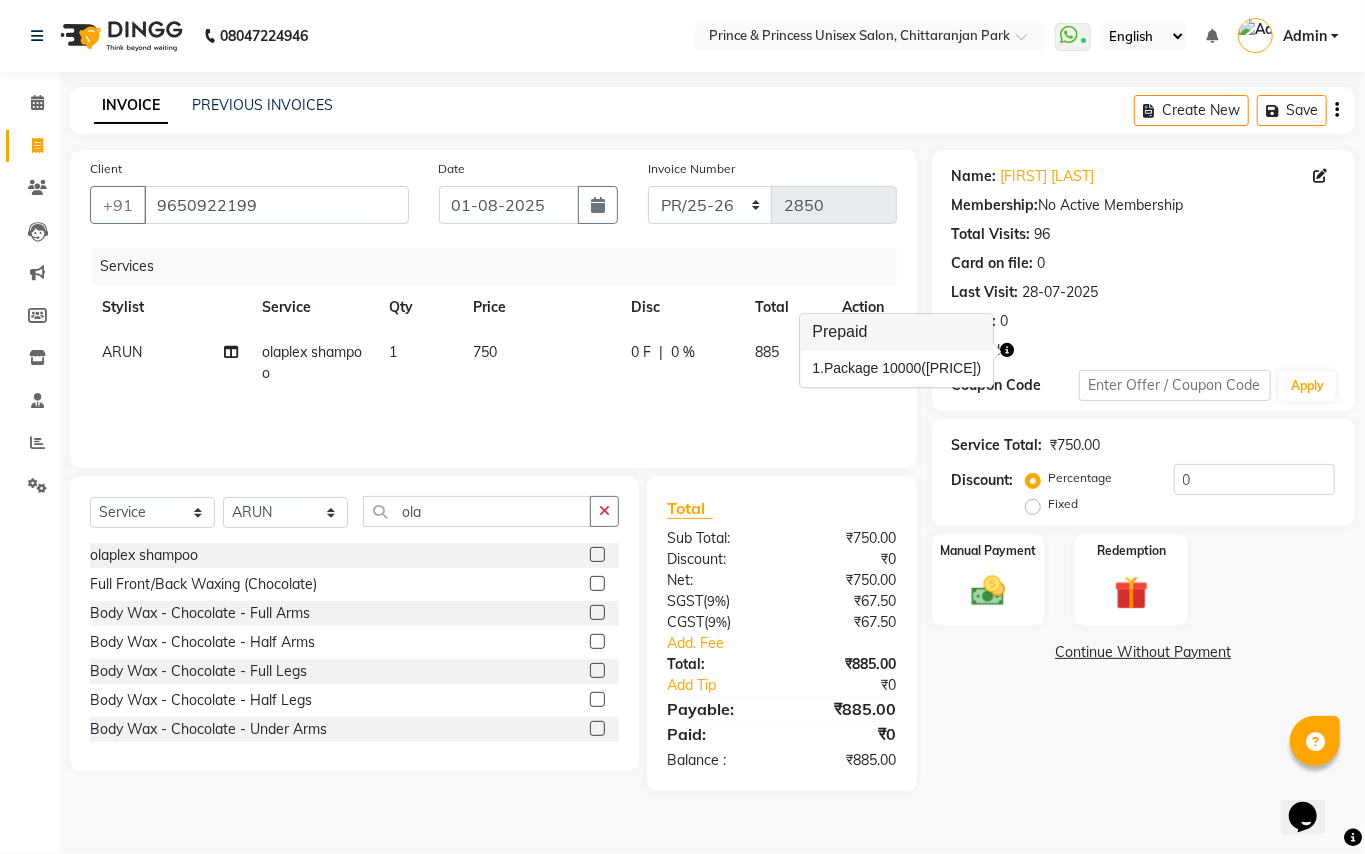 click 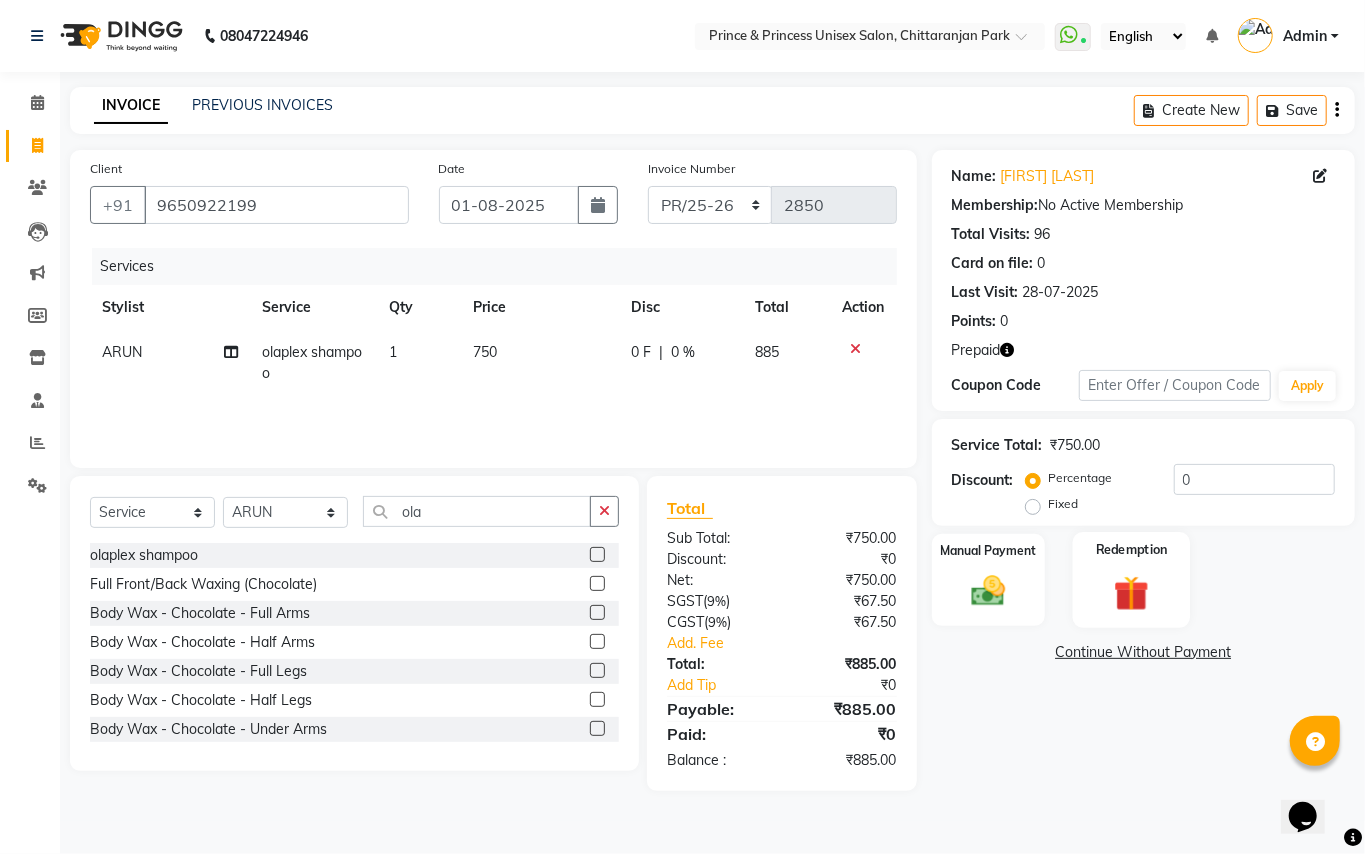 click 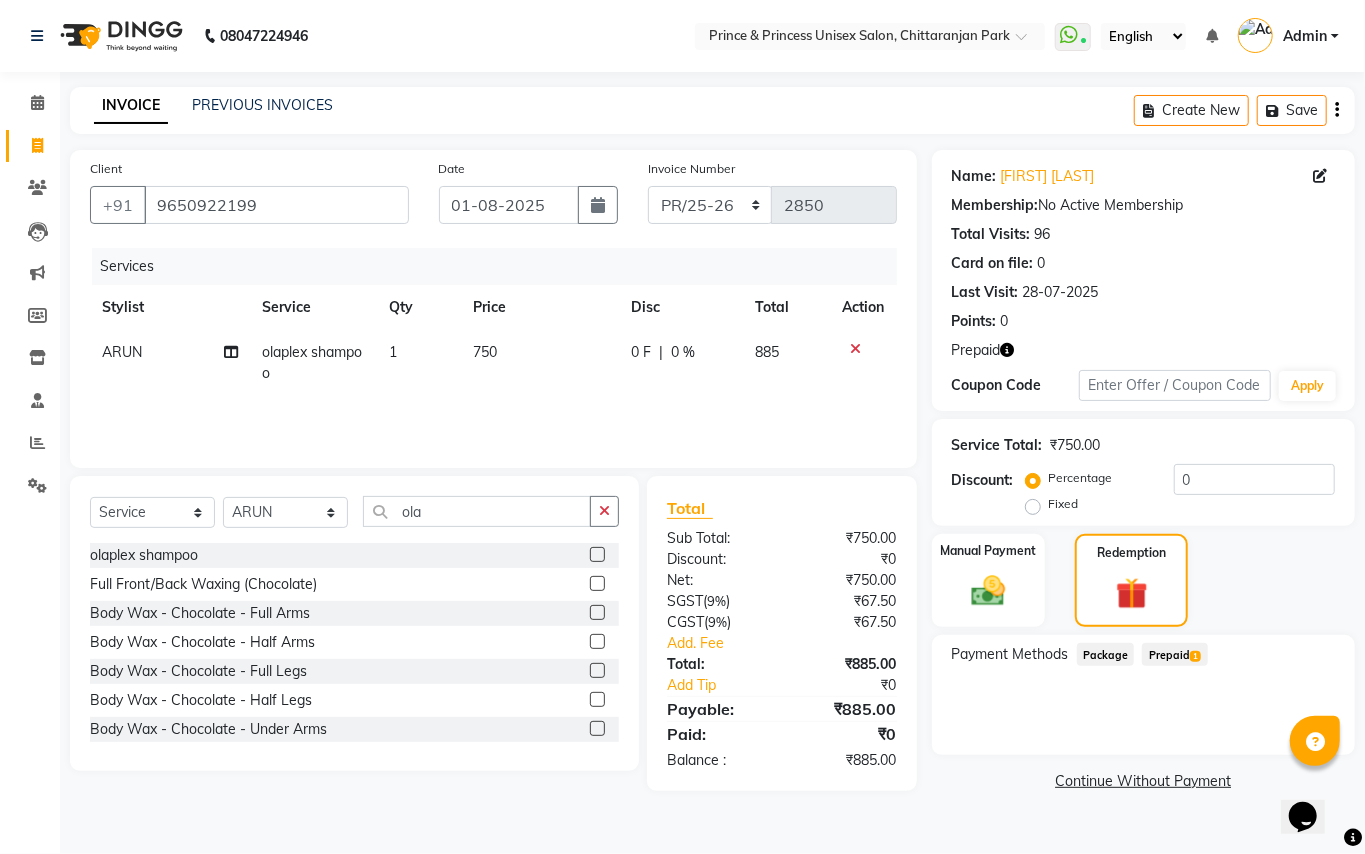 click on "Prepaid  1" 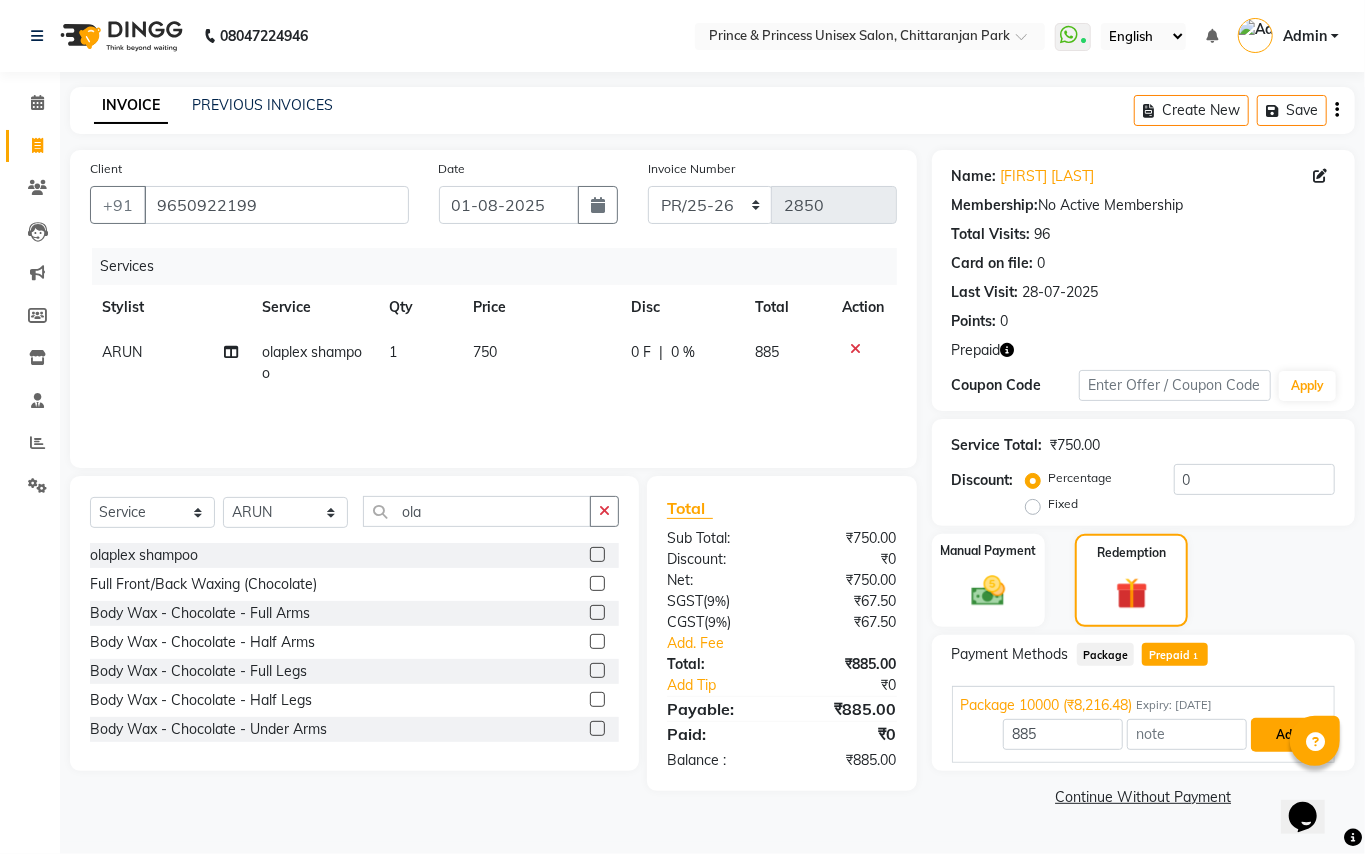 click on "Add" at bounding box center (1287, 735) 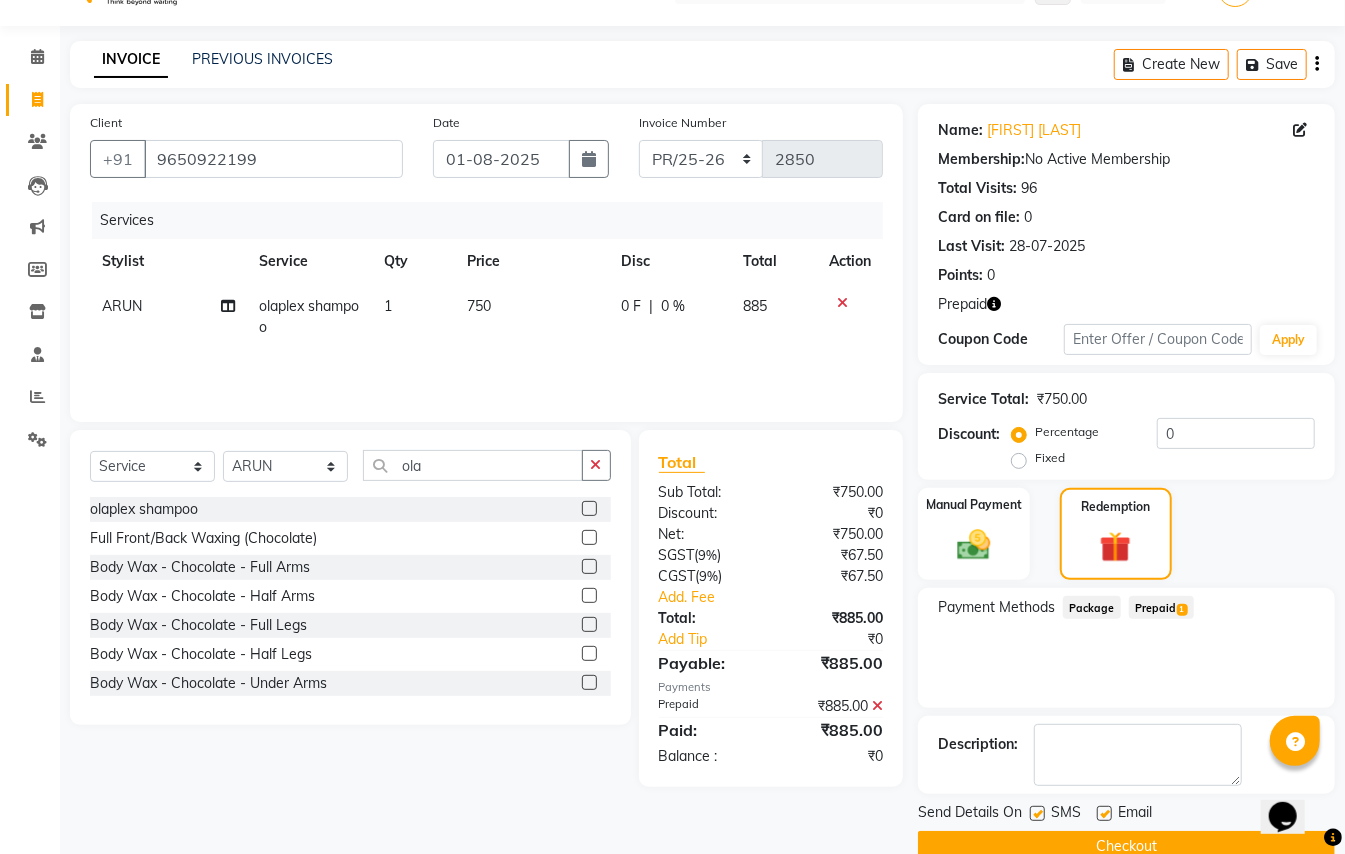 scroll, scrollTop: 85, scrollLeft: 0, axis: vertical 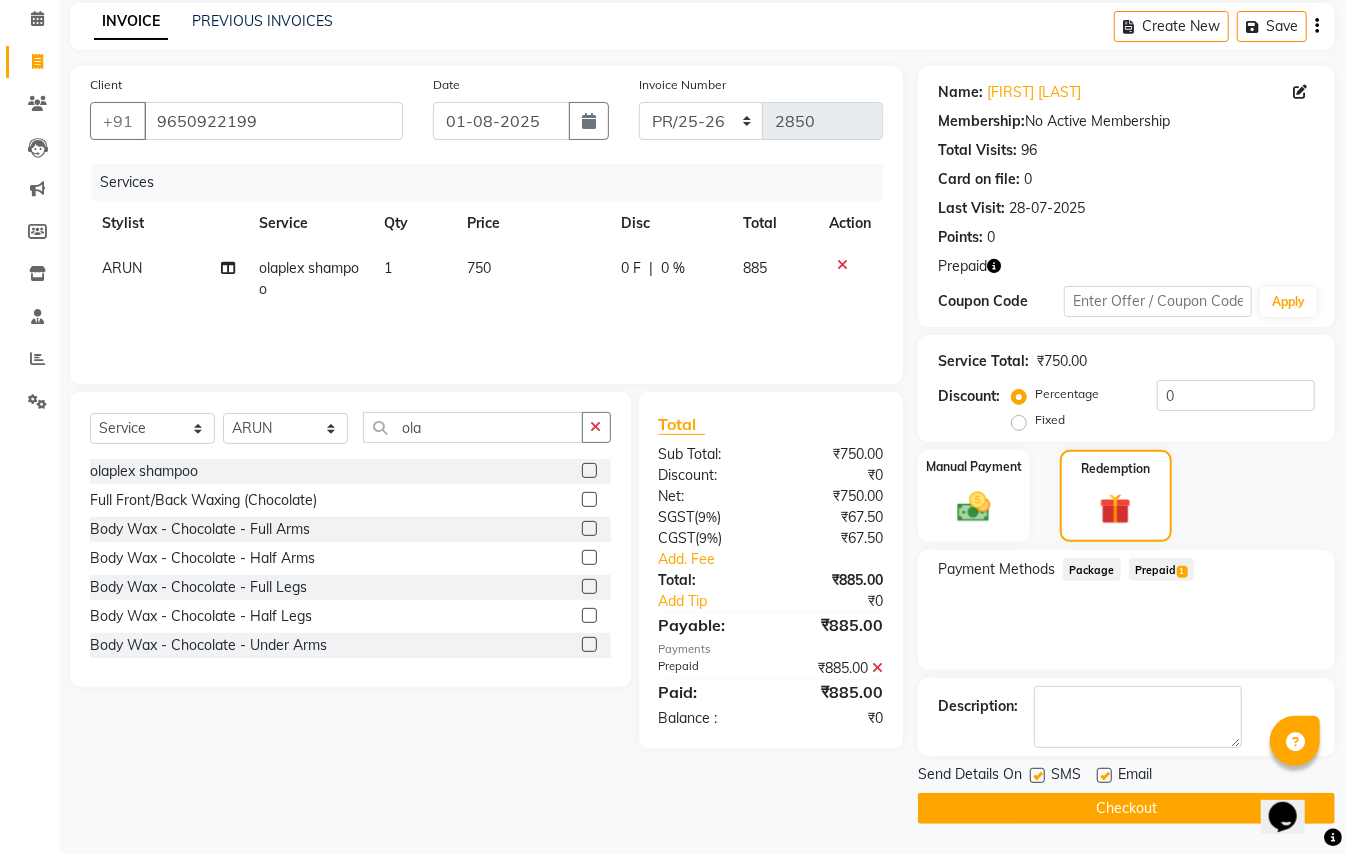 click on "Checkout" 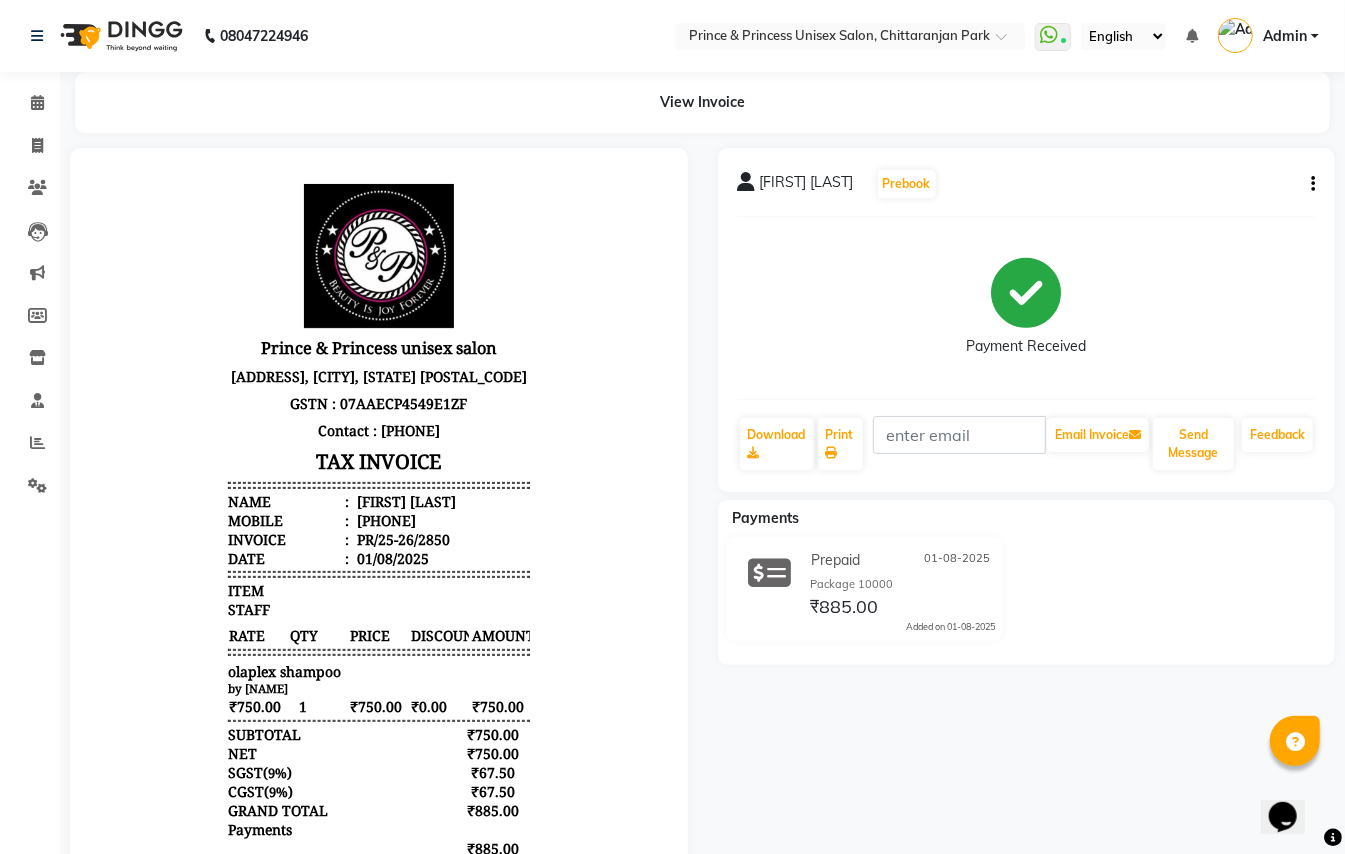 scroll, scrollTop: 0, scrollLeft: 0, axis: both 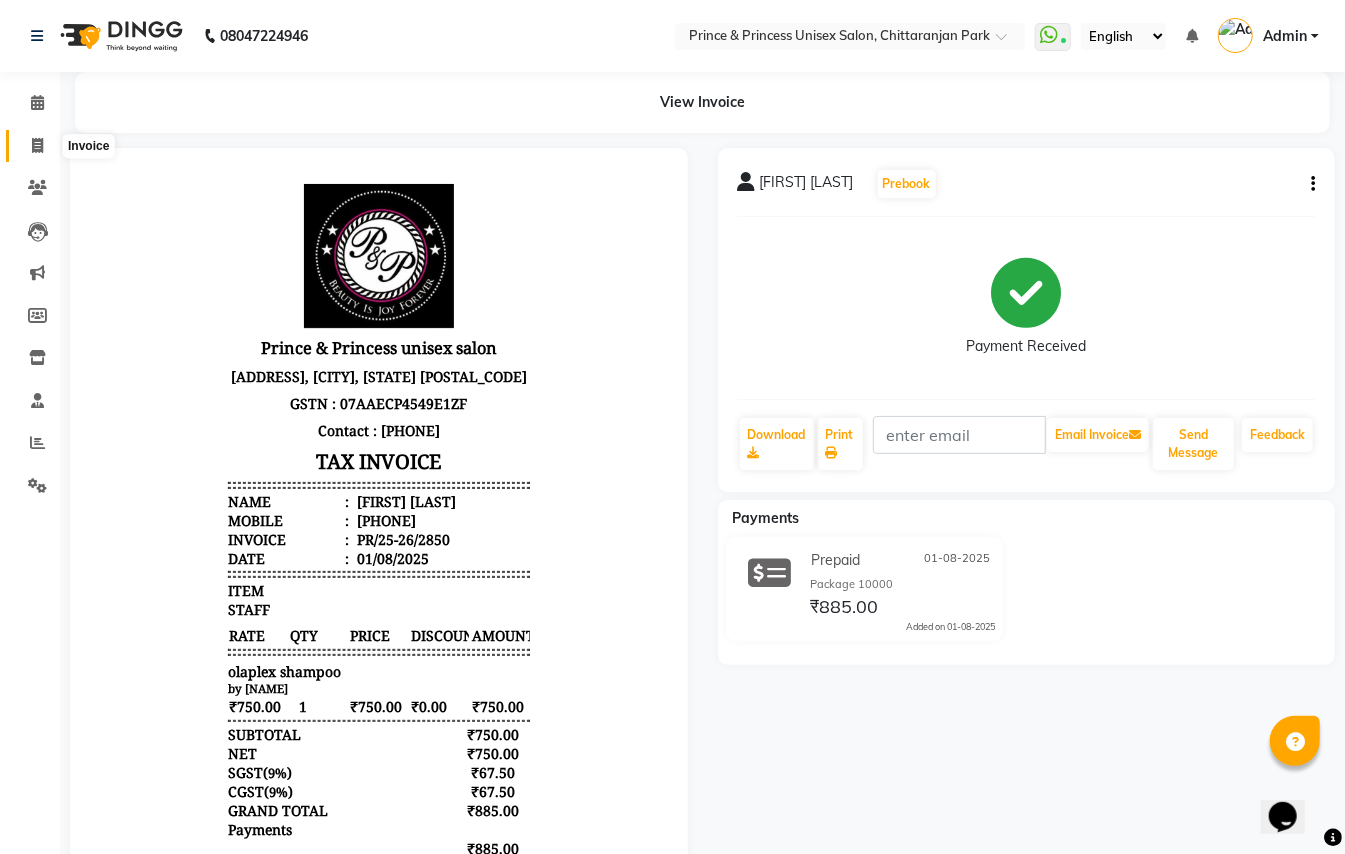 click 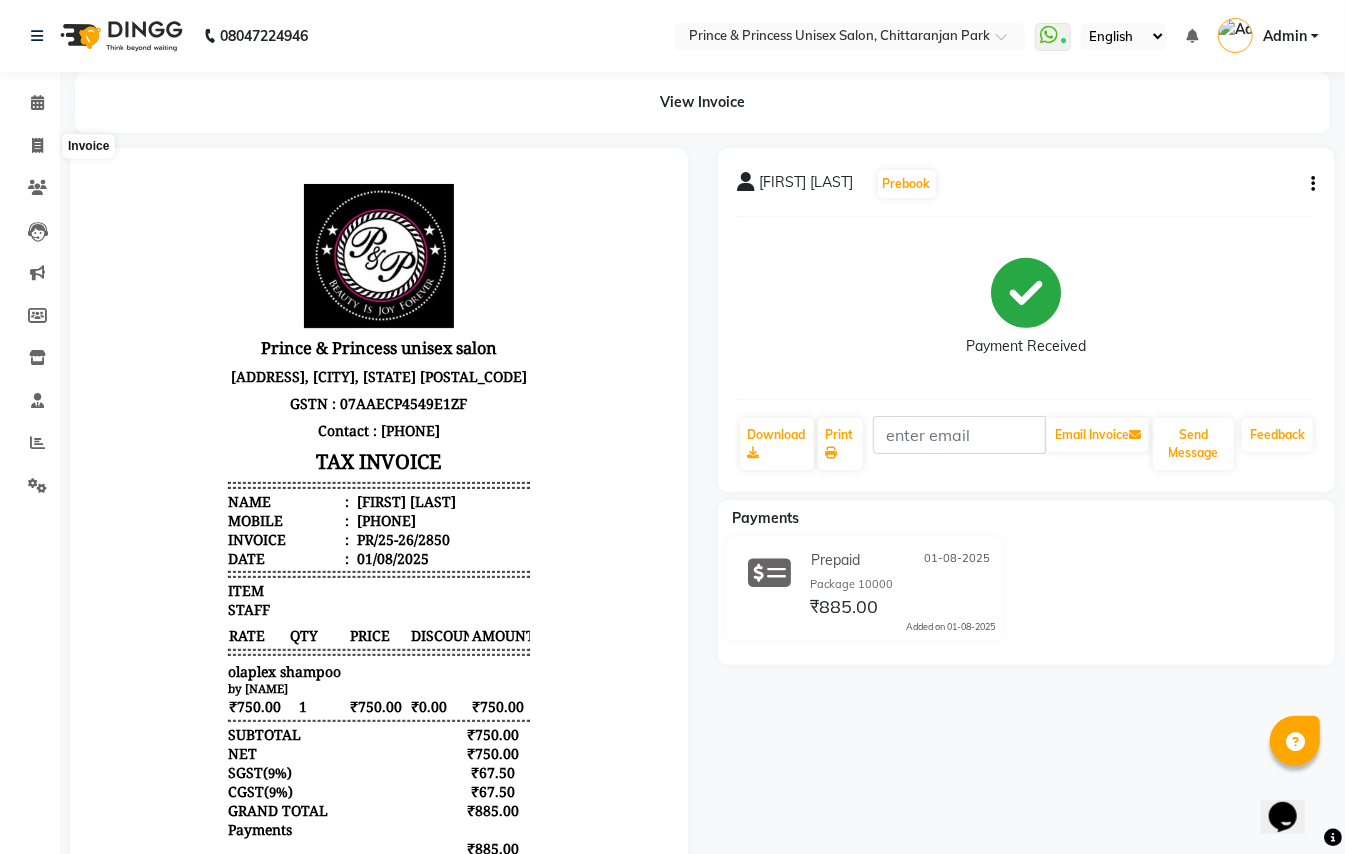 select on "service" 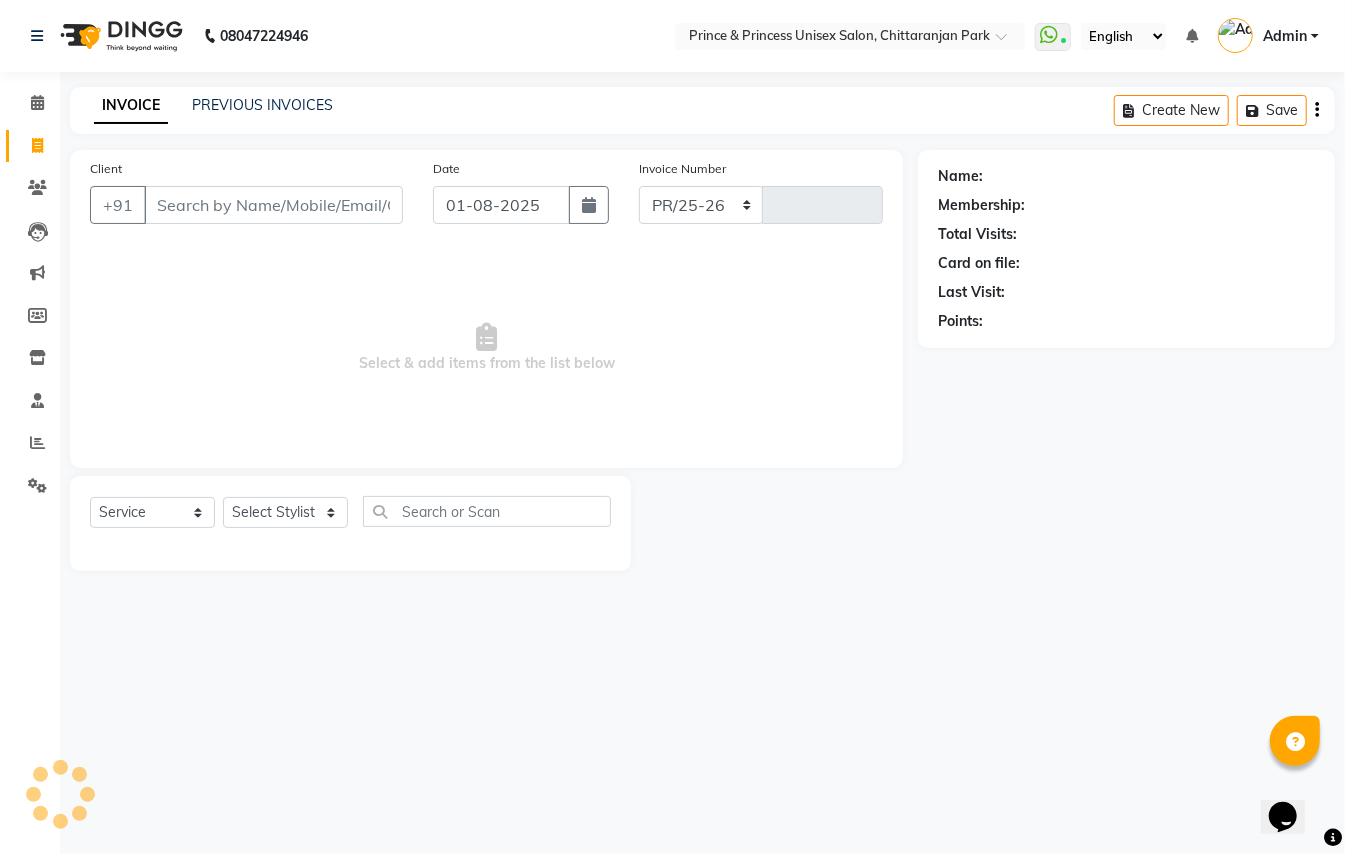 select on "3760" 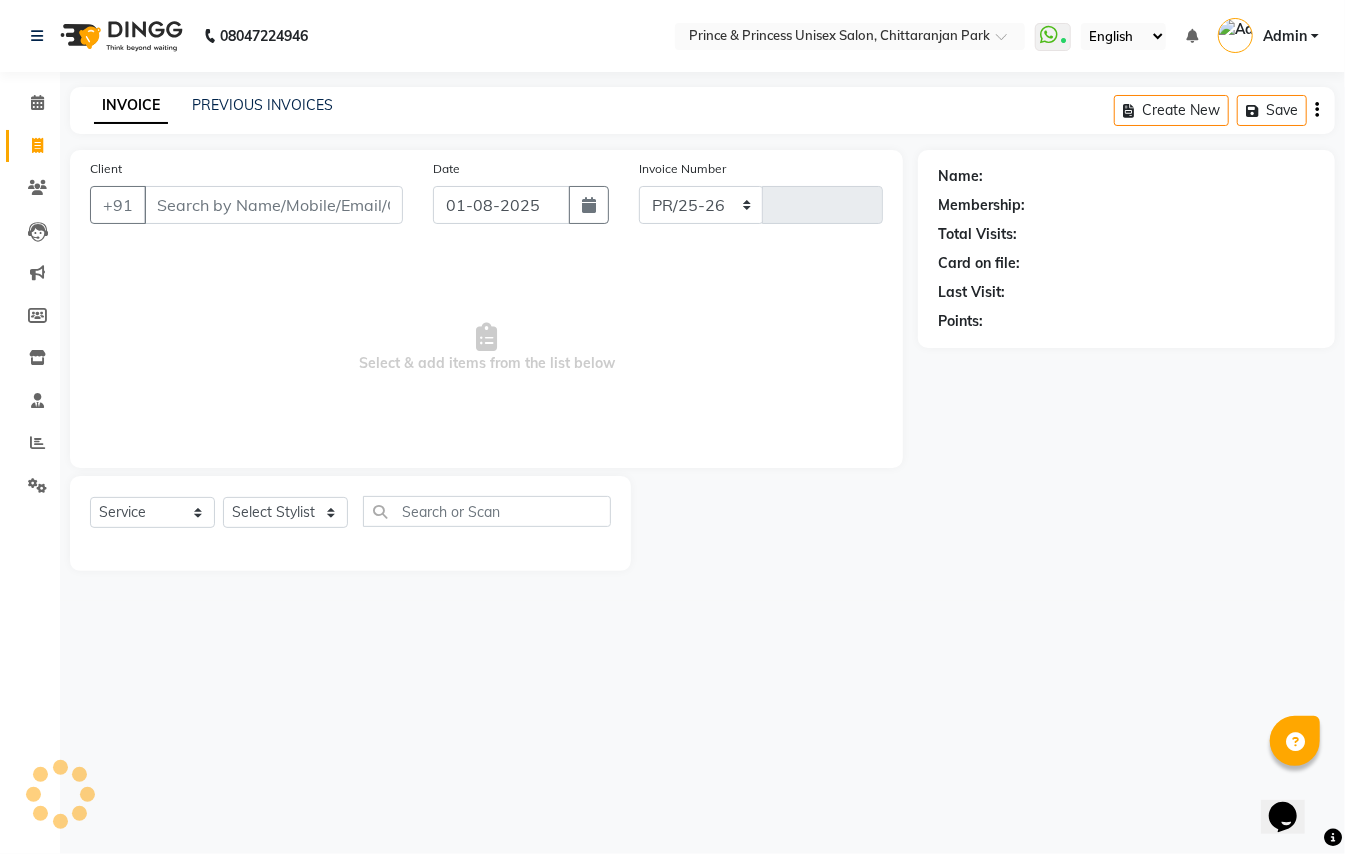 type on "2851" 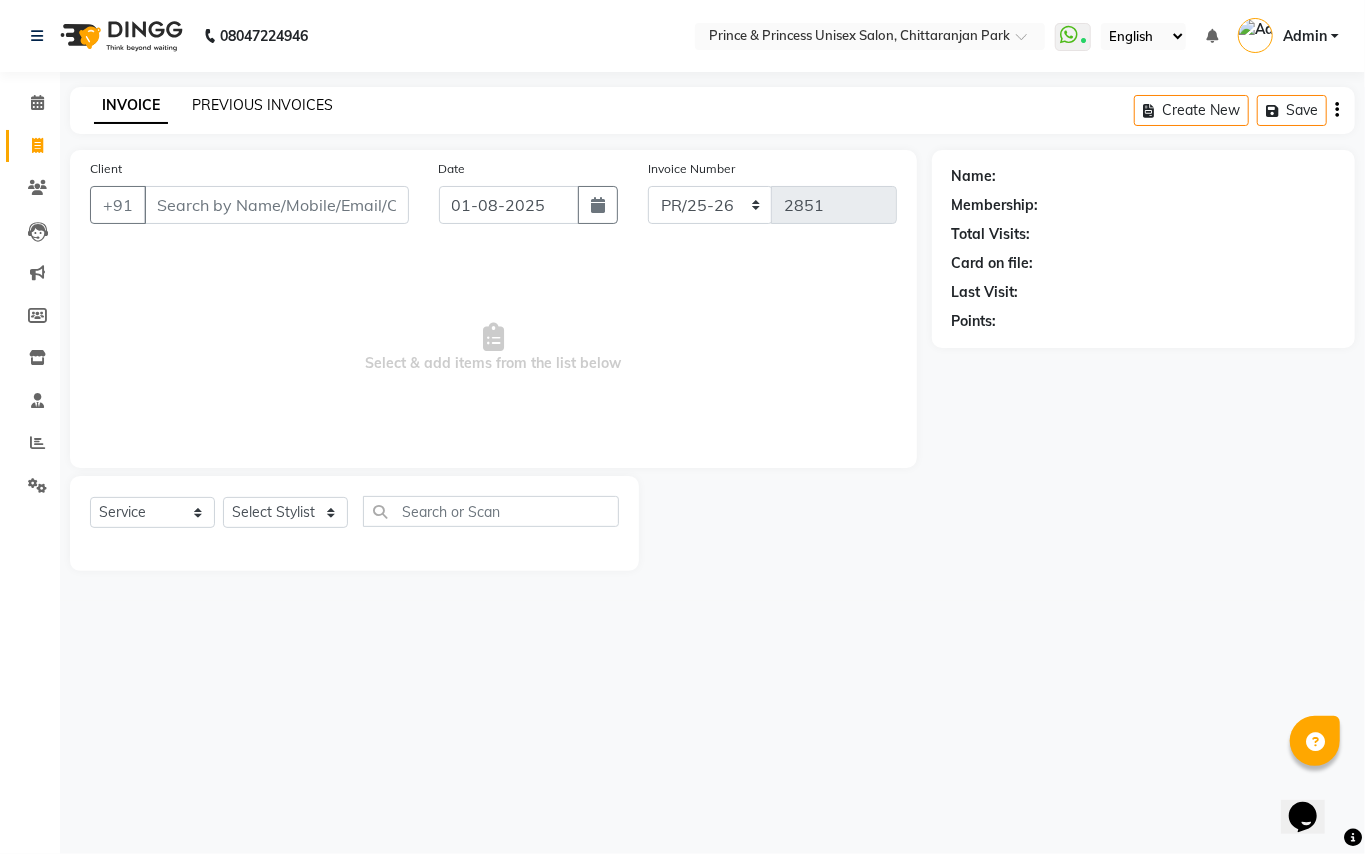 click on "PREVIOUS INVOICES" 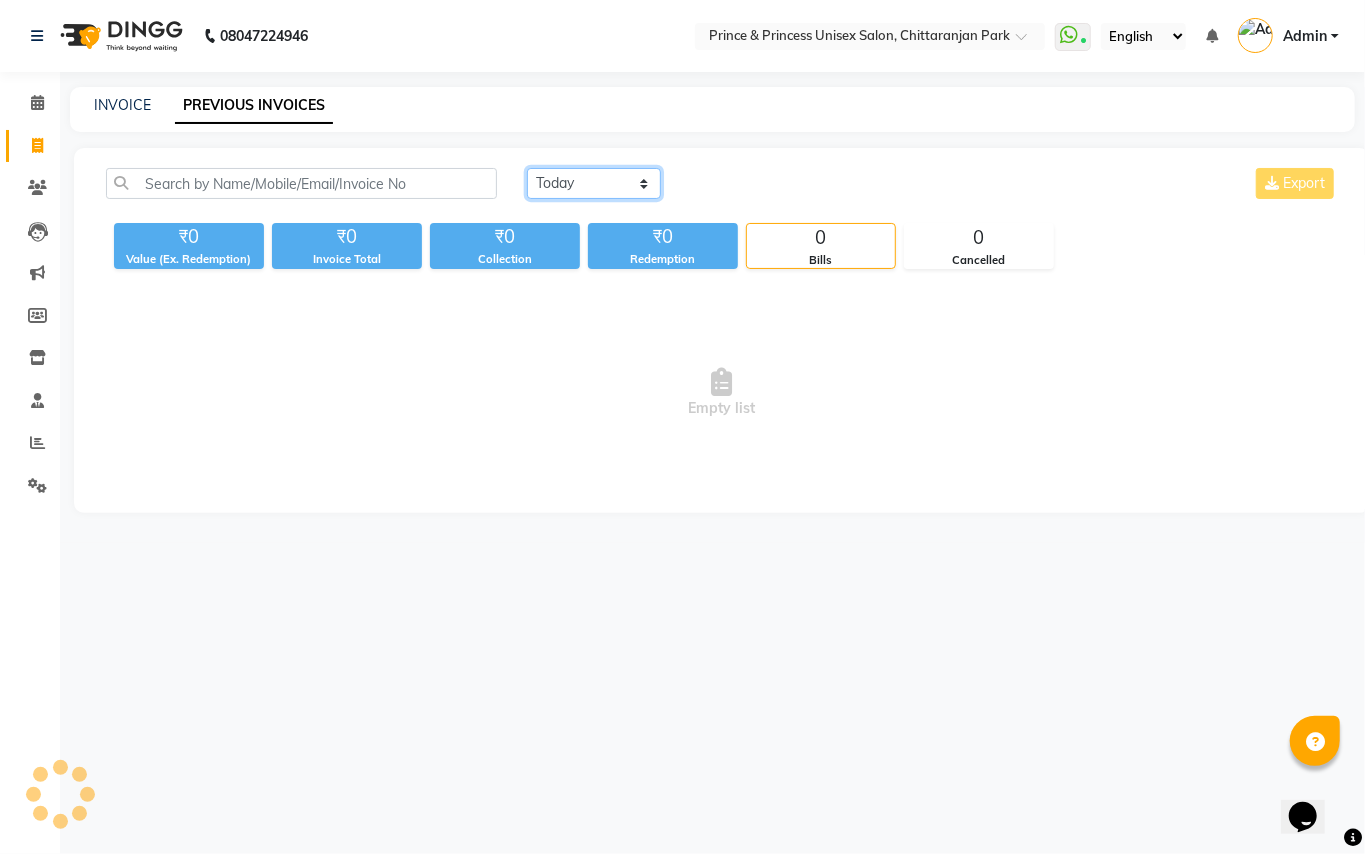 click on "Today Yesterday Custom Range" 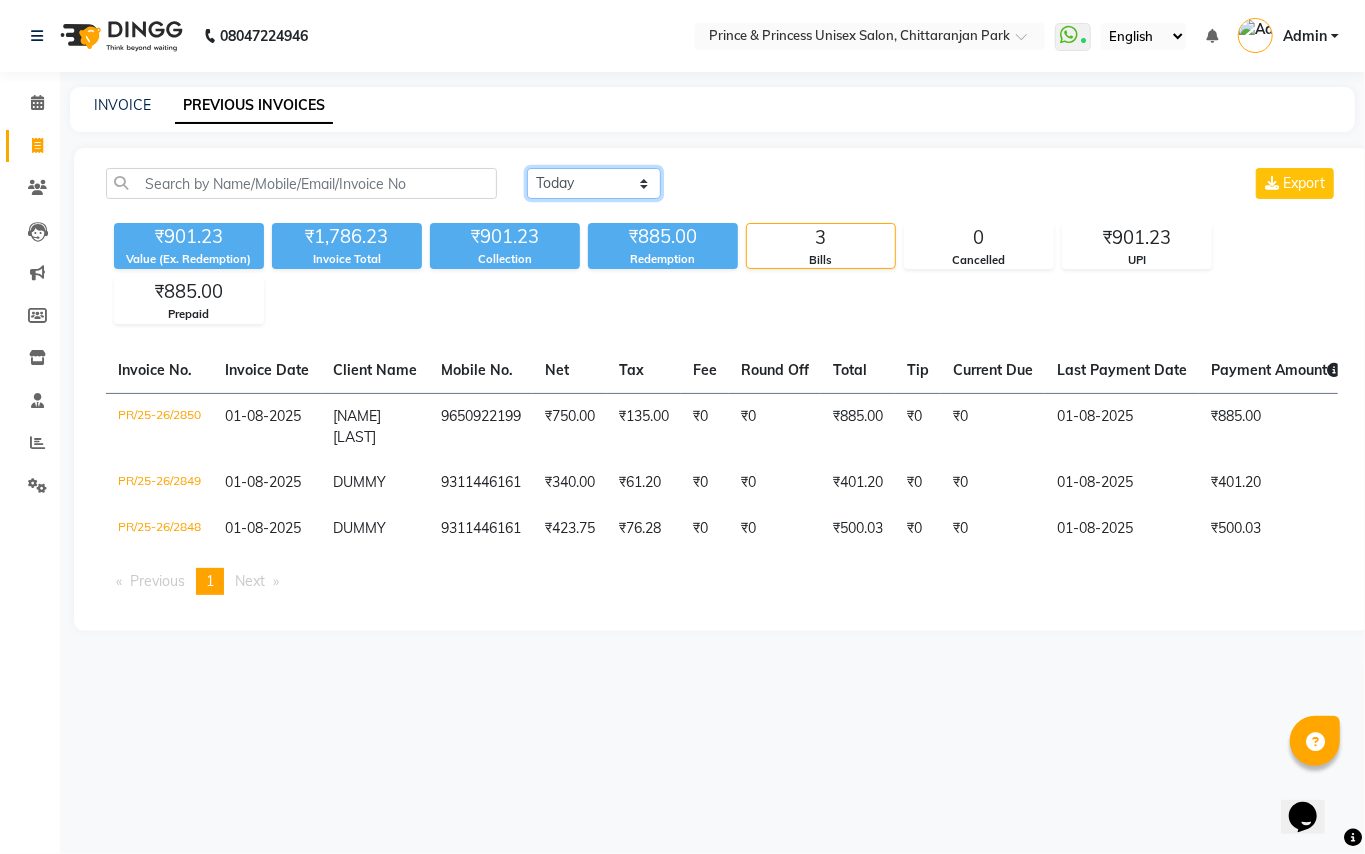 select on "yesterday" 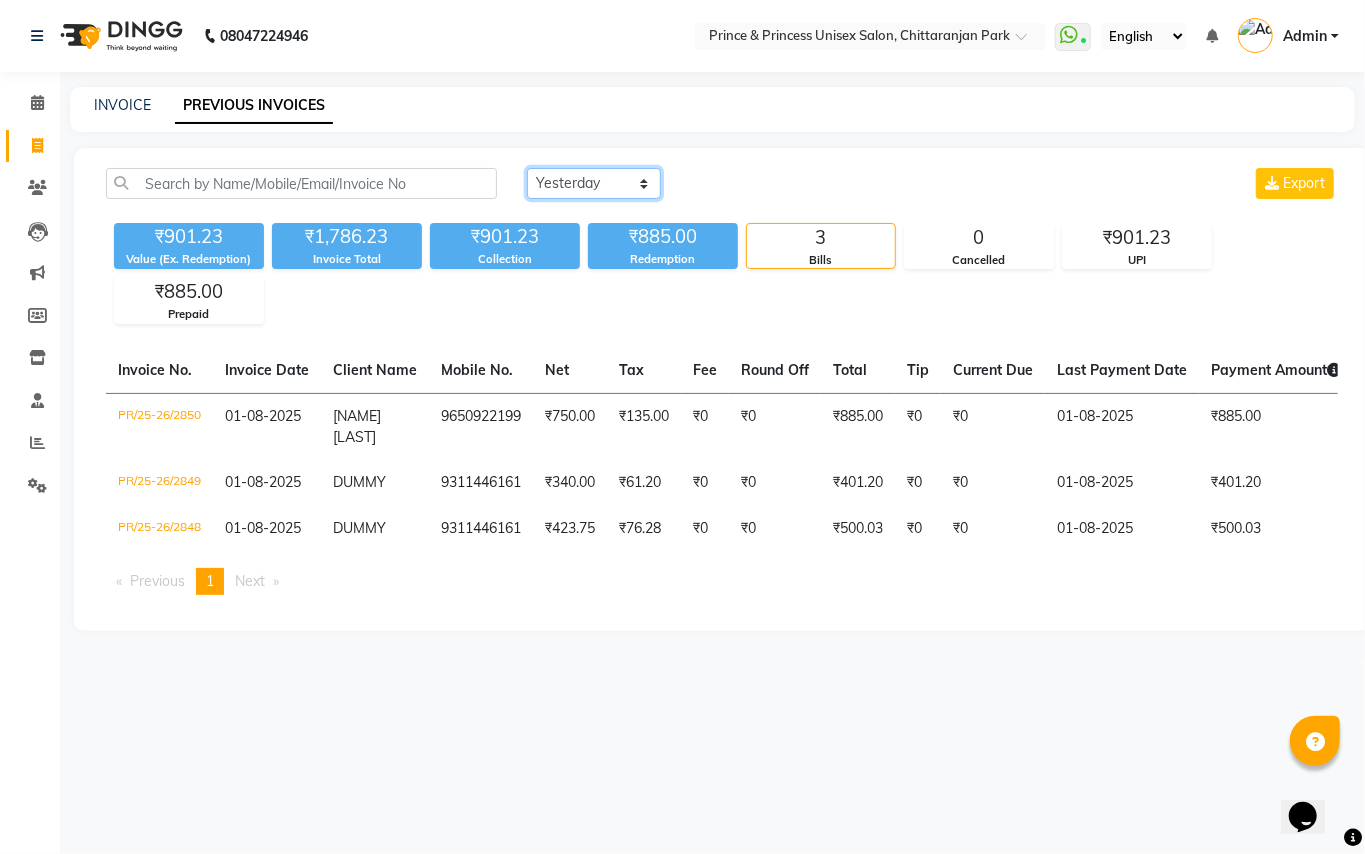 click on "Today Yesterday Custom Range" 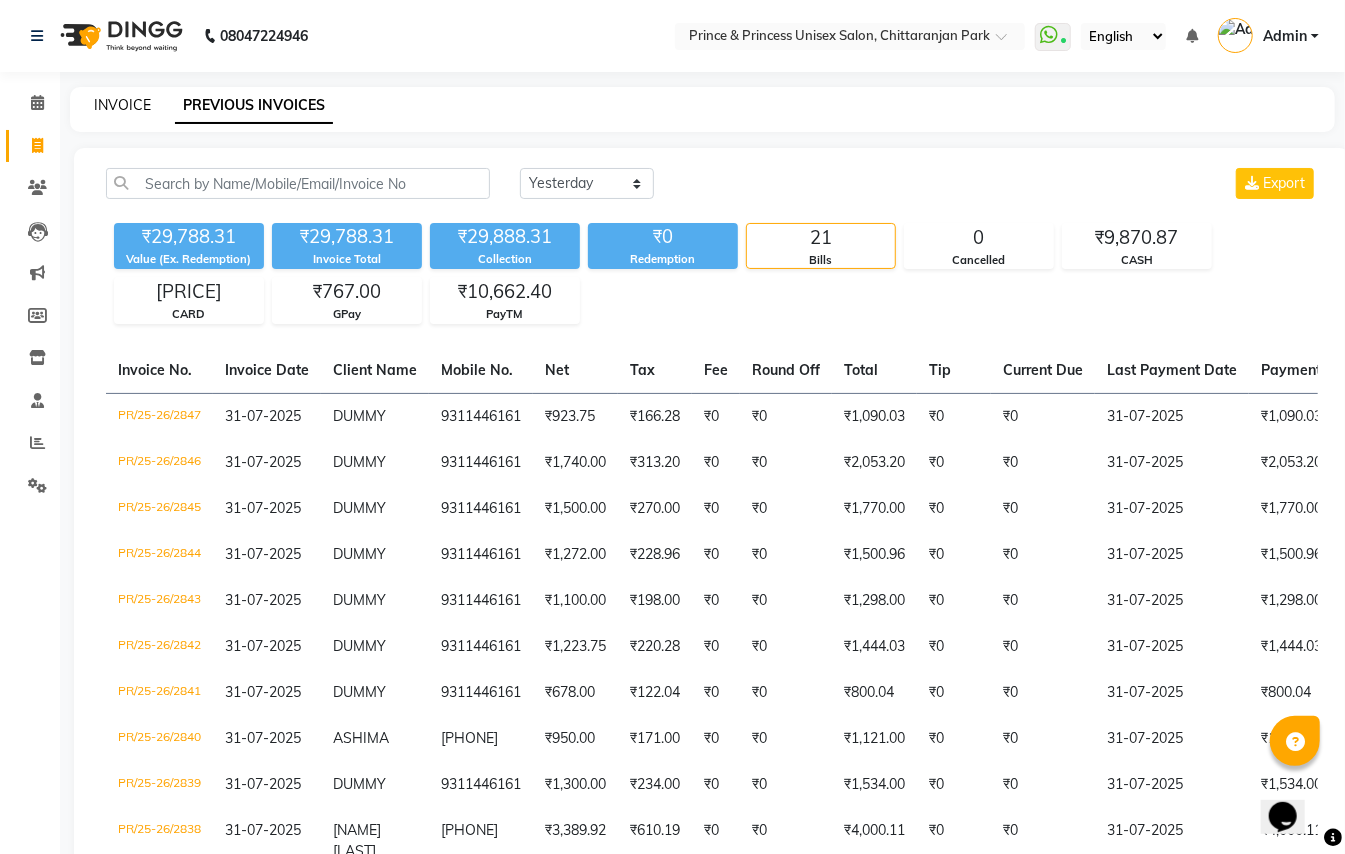 click on "INVOICE" 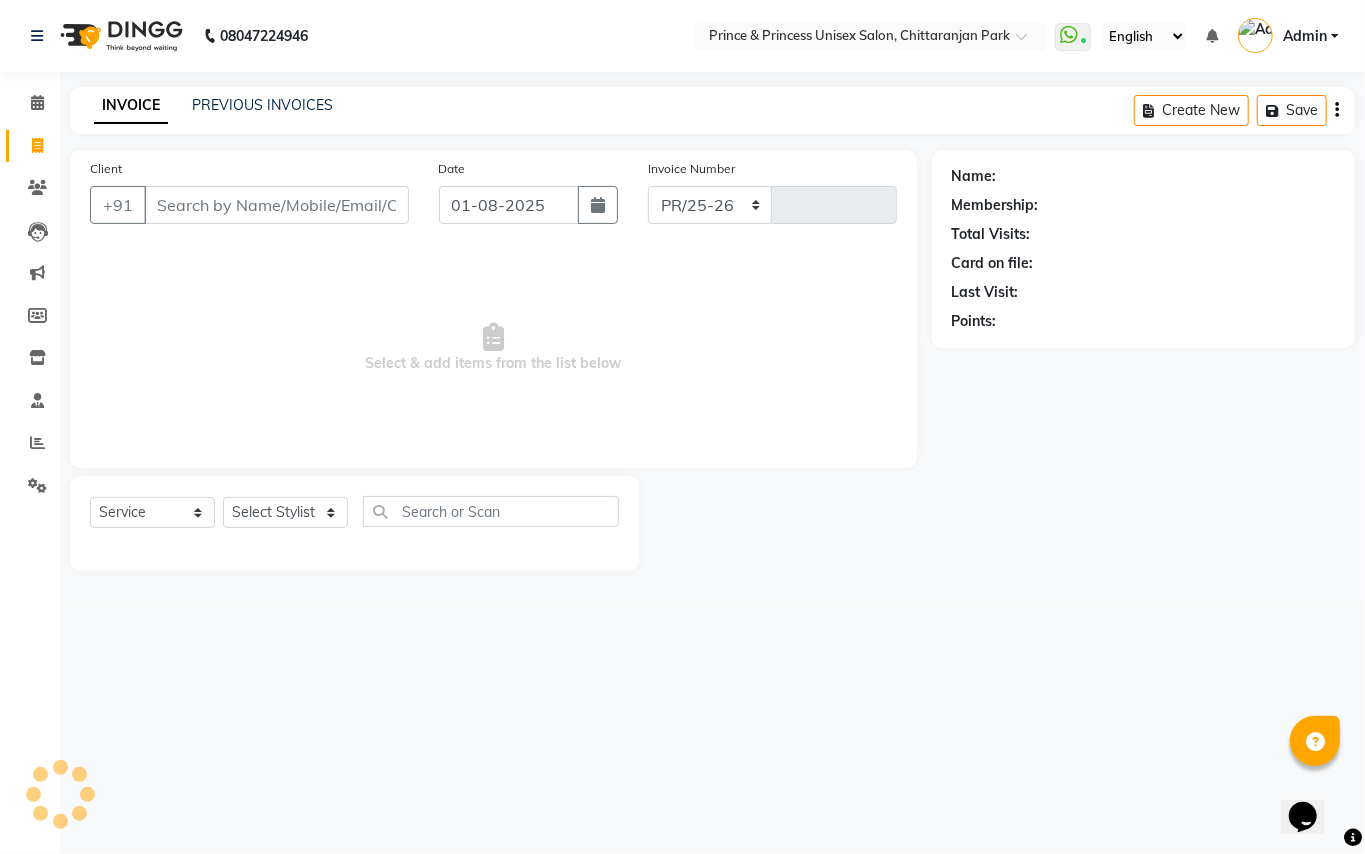 select on "3760" 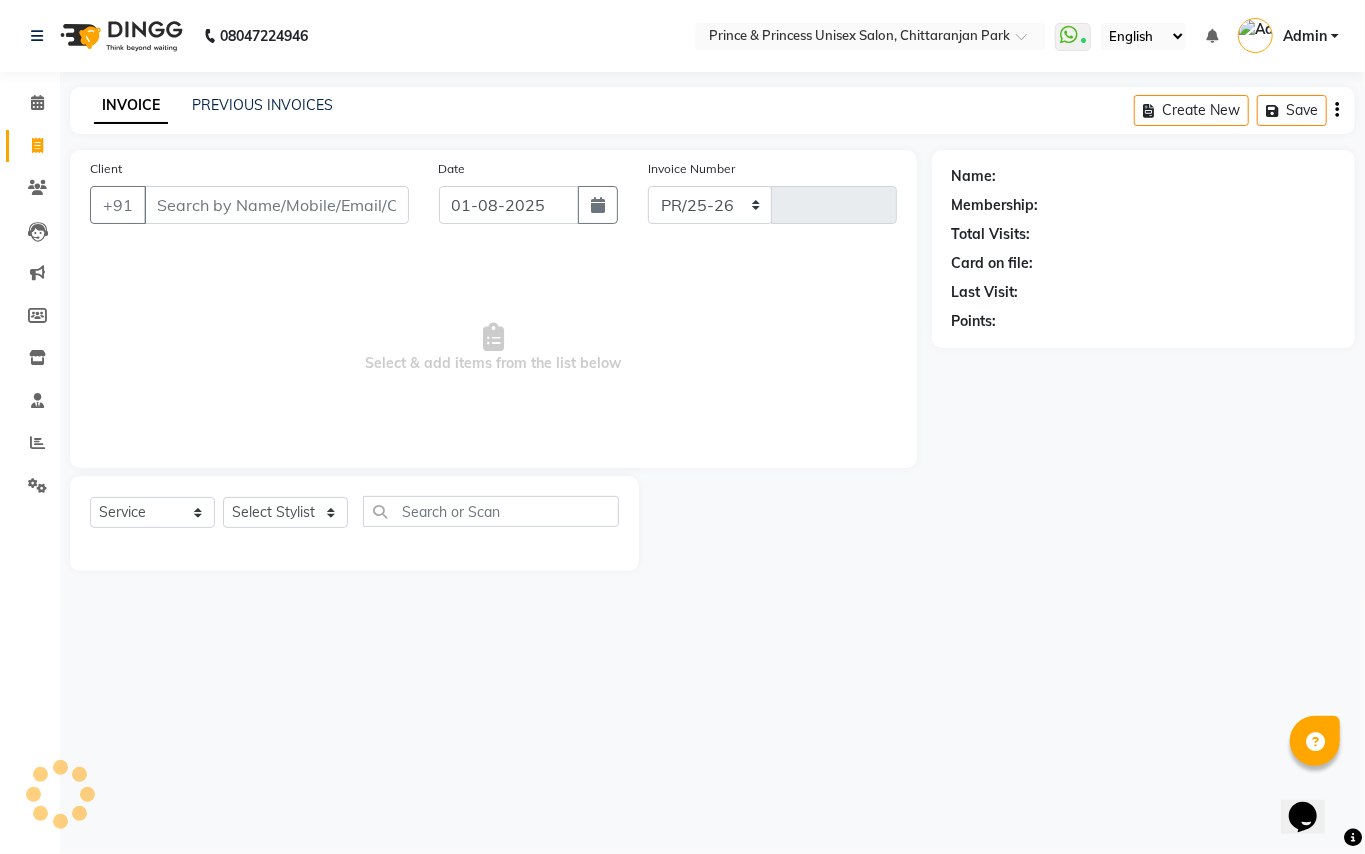 type on "2851" 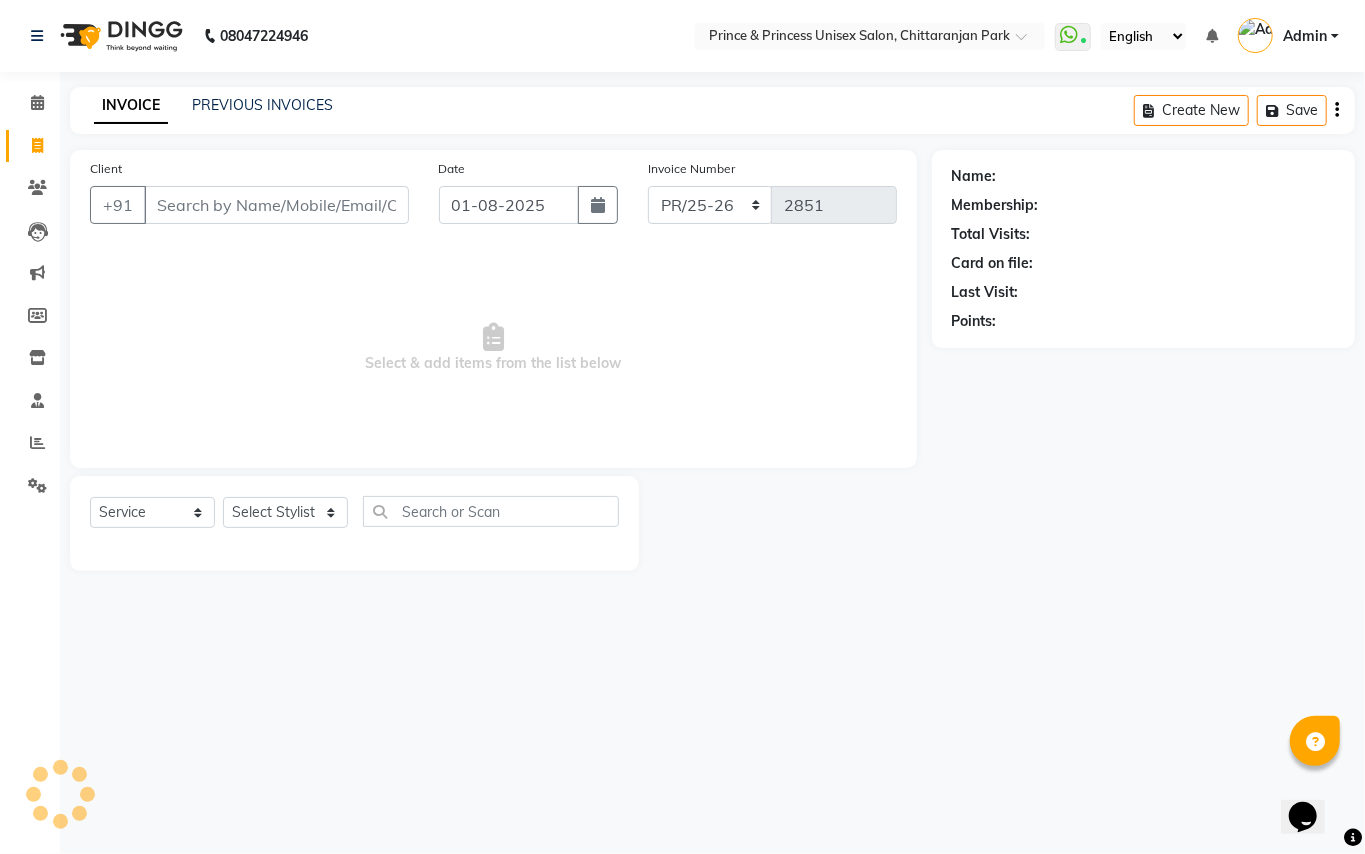 click on "Client" at bounding box center [276, 205] 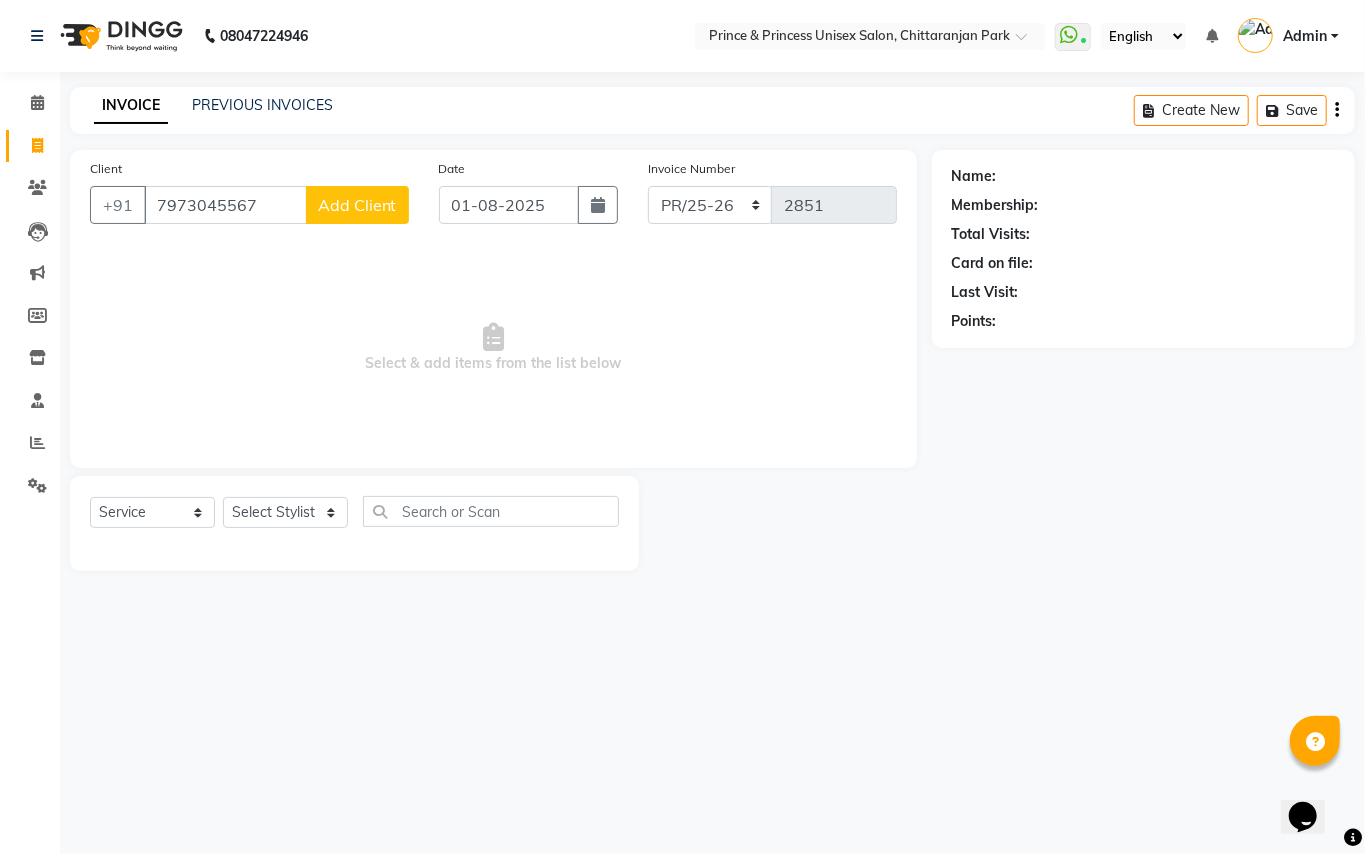 type on "7973045567" 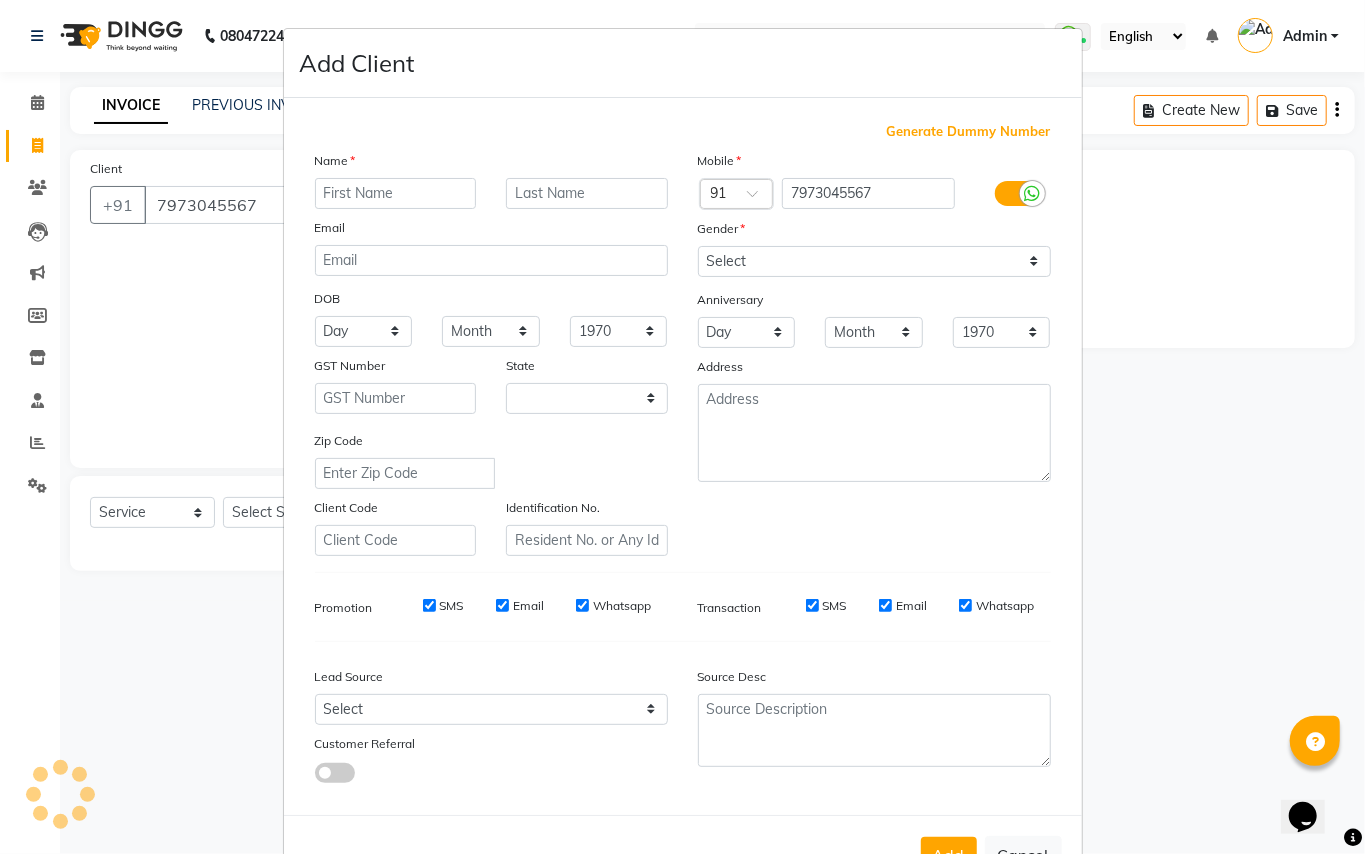 select on "10" 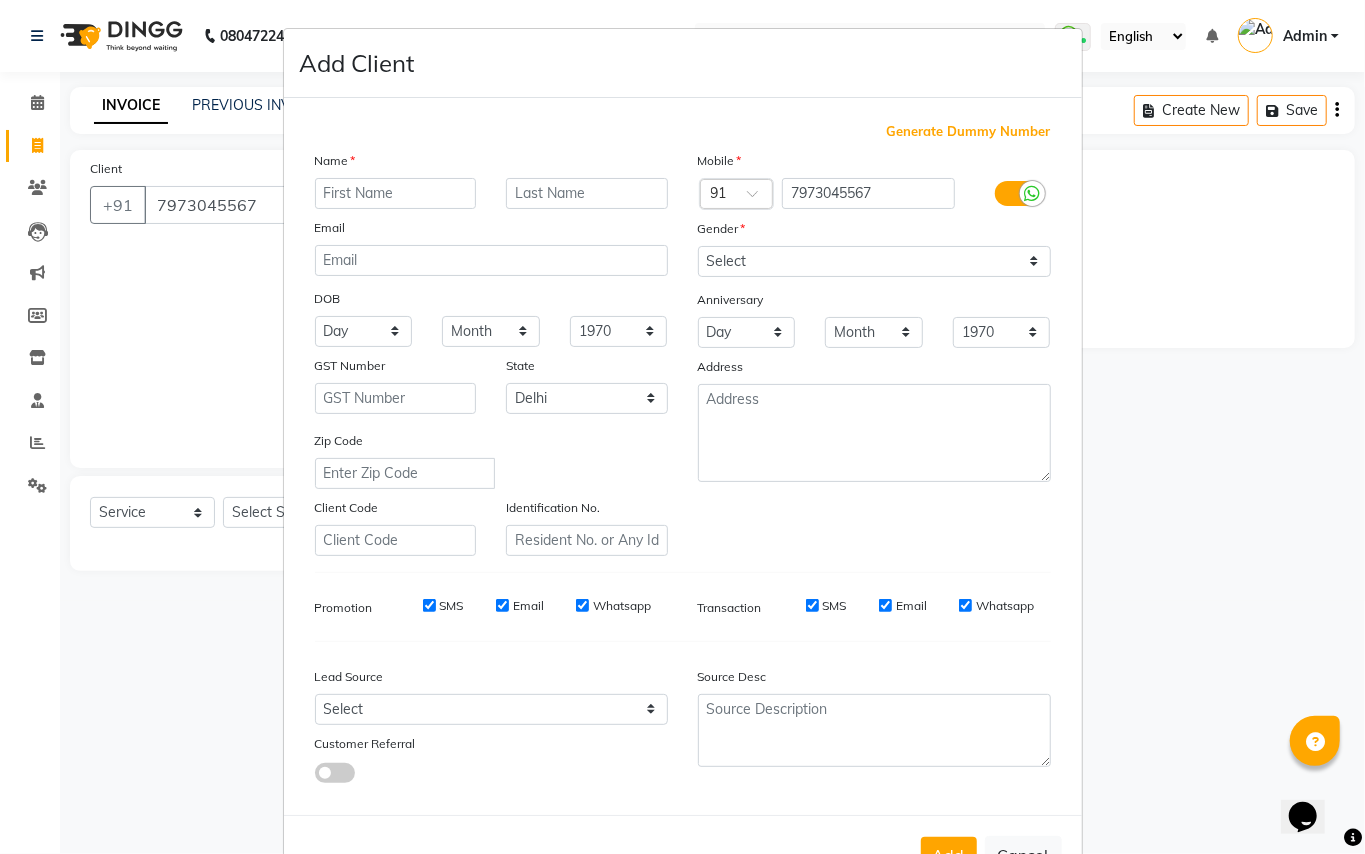 drag, startPoint x: 424, startPoint y: 186, endPoint x: 420, endPoint y: 173, distance: 13.601471 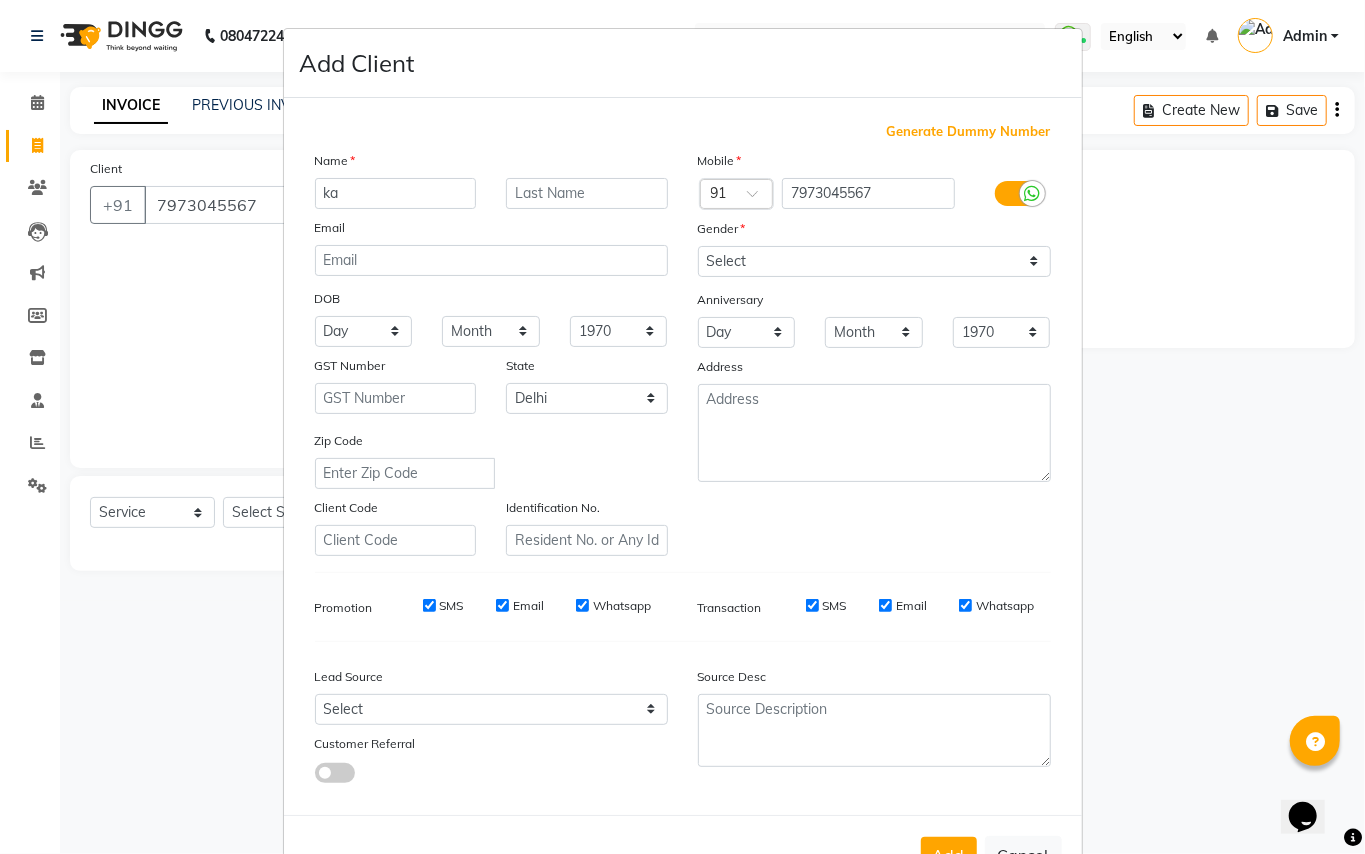 type on "k" 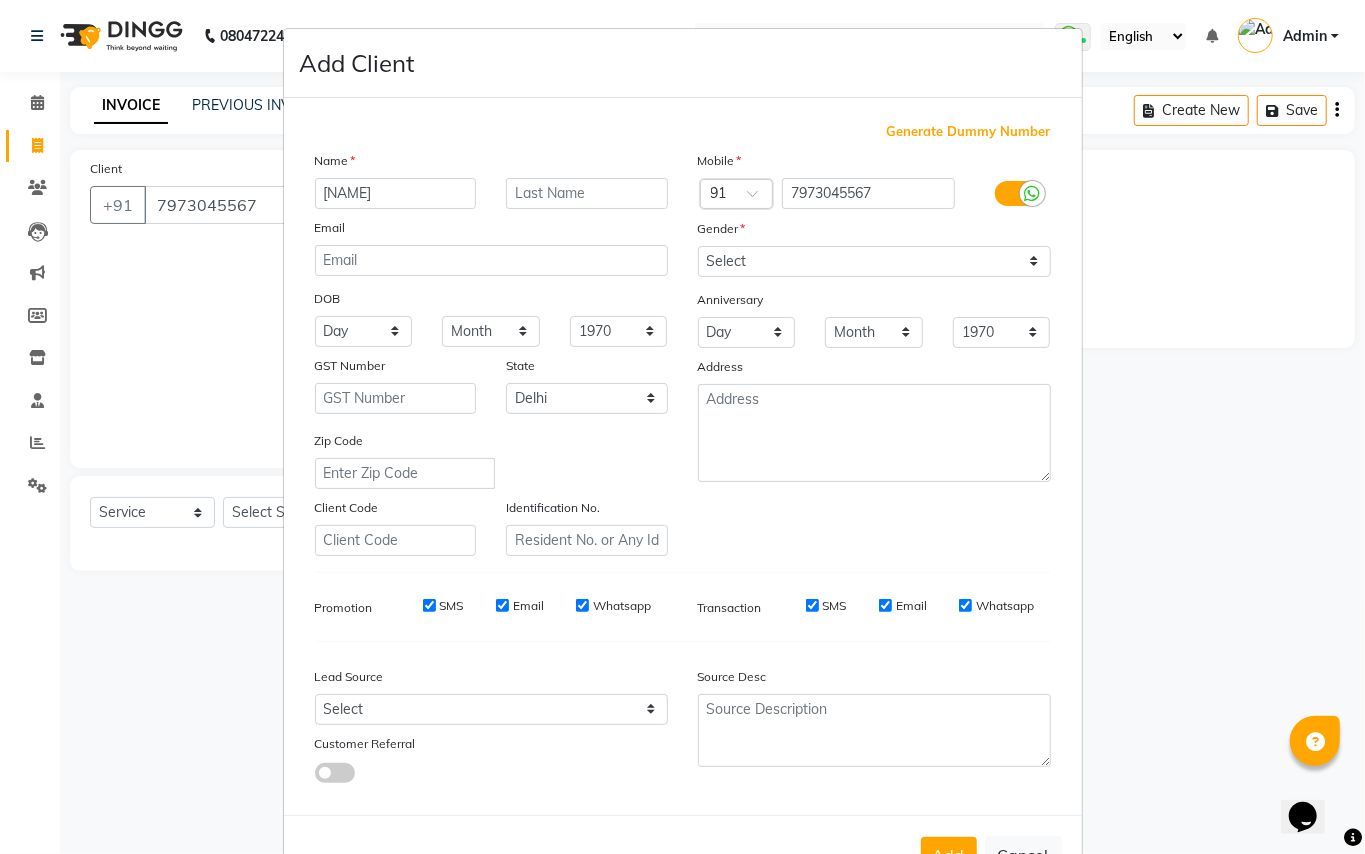type on "[NAME]" 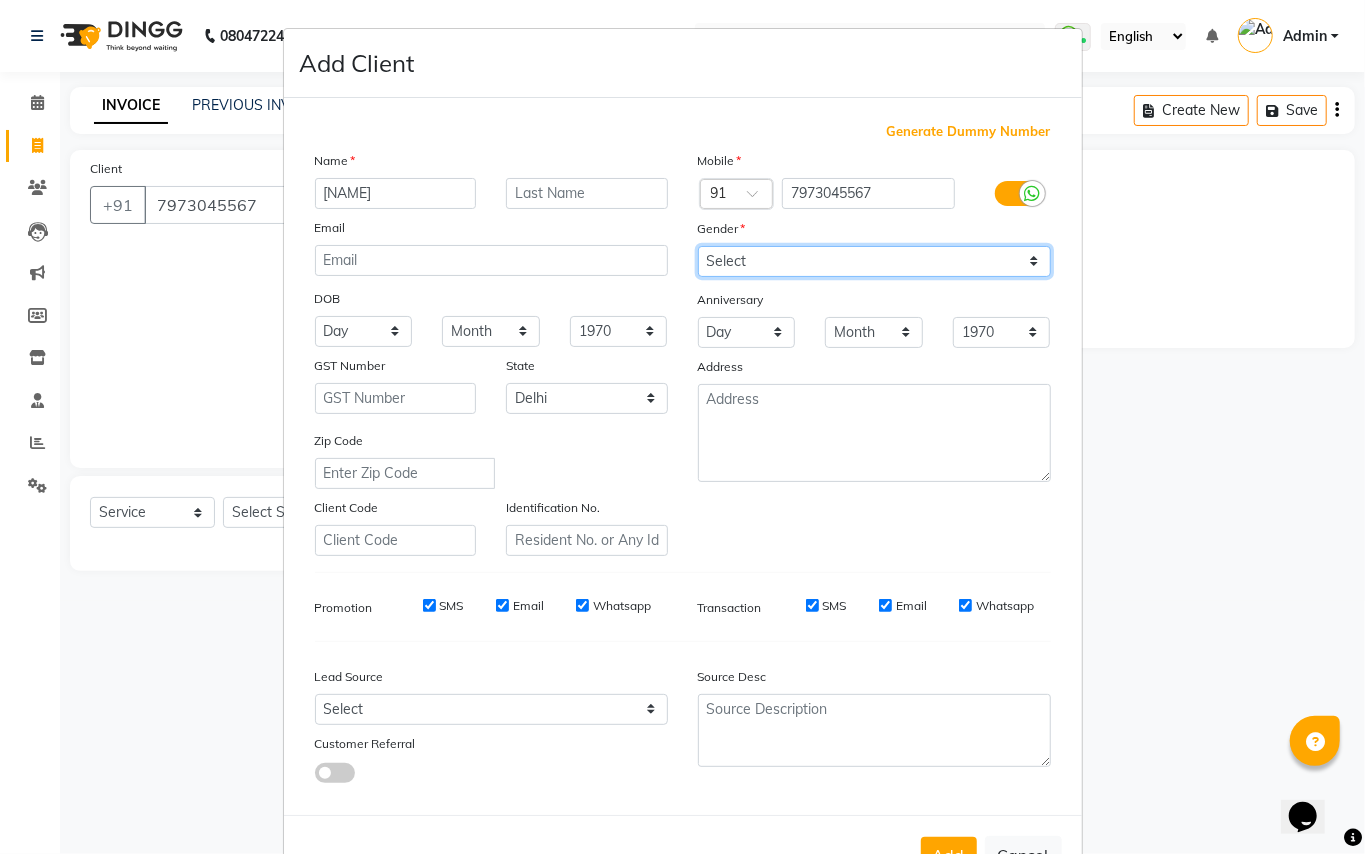 click on "Select Male Female Other Prefer Not To Say" at bounding box center [874, 261] 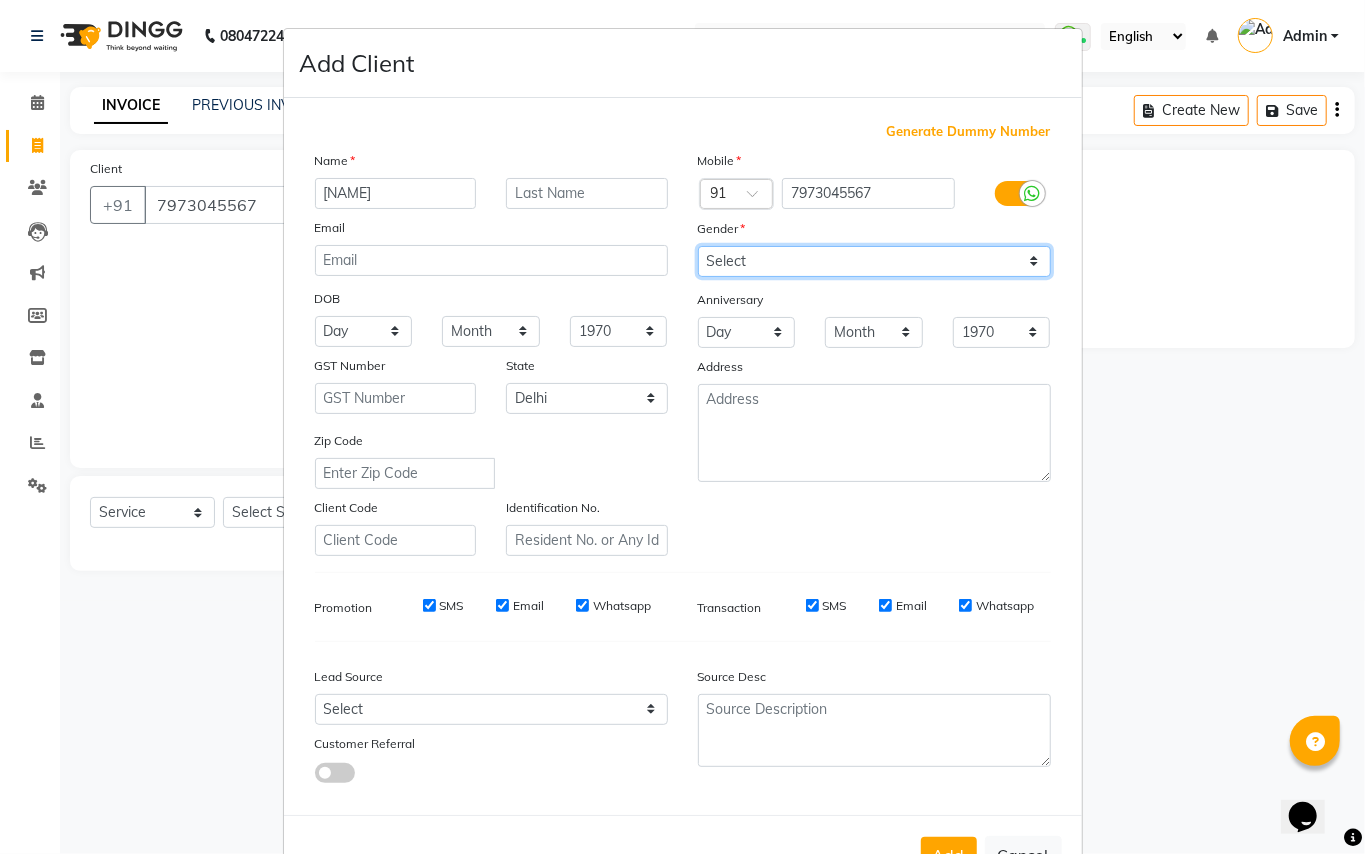 select on "female" 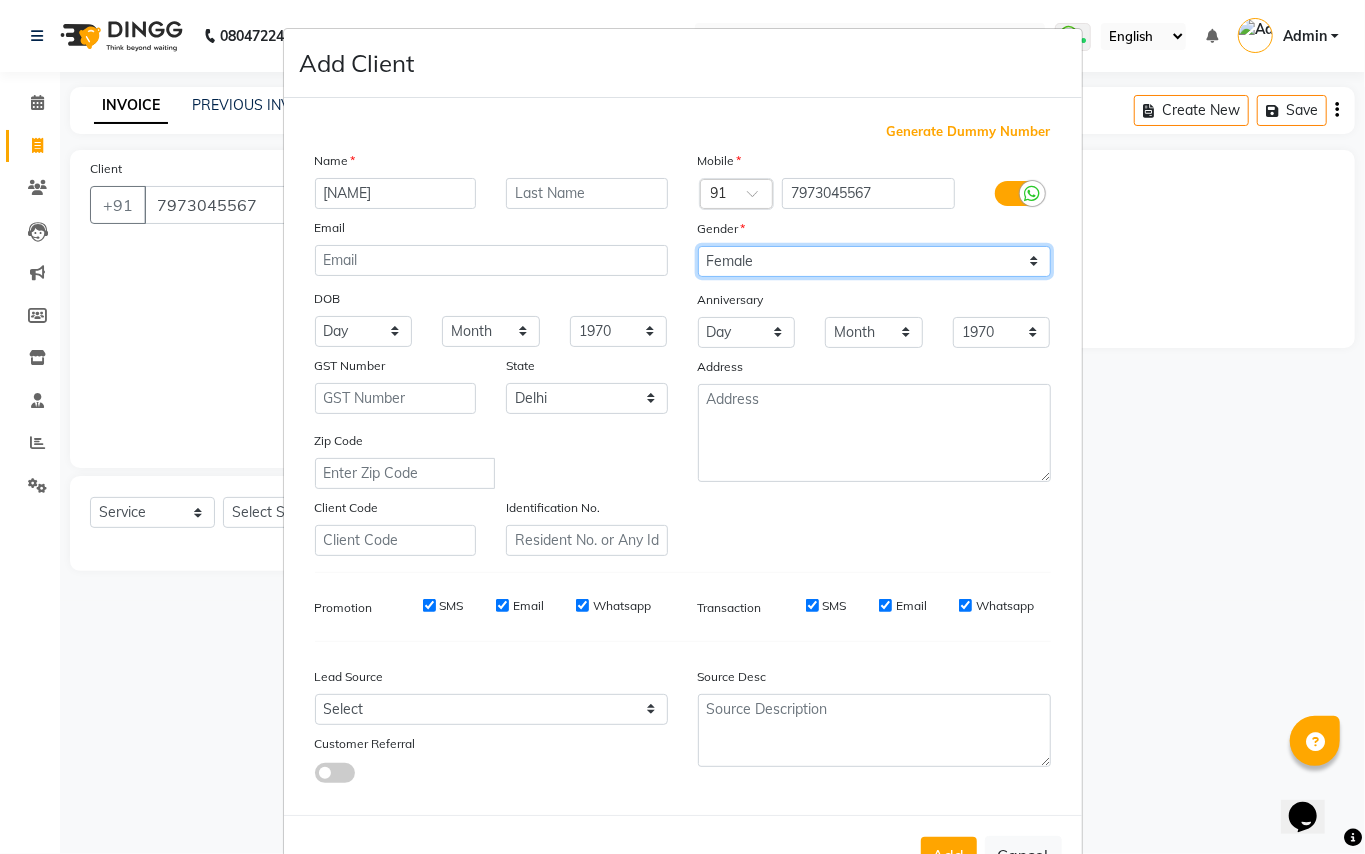 click on "Select Male Female Other Prefer Not To Say" at bounding box center [874, 261] 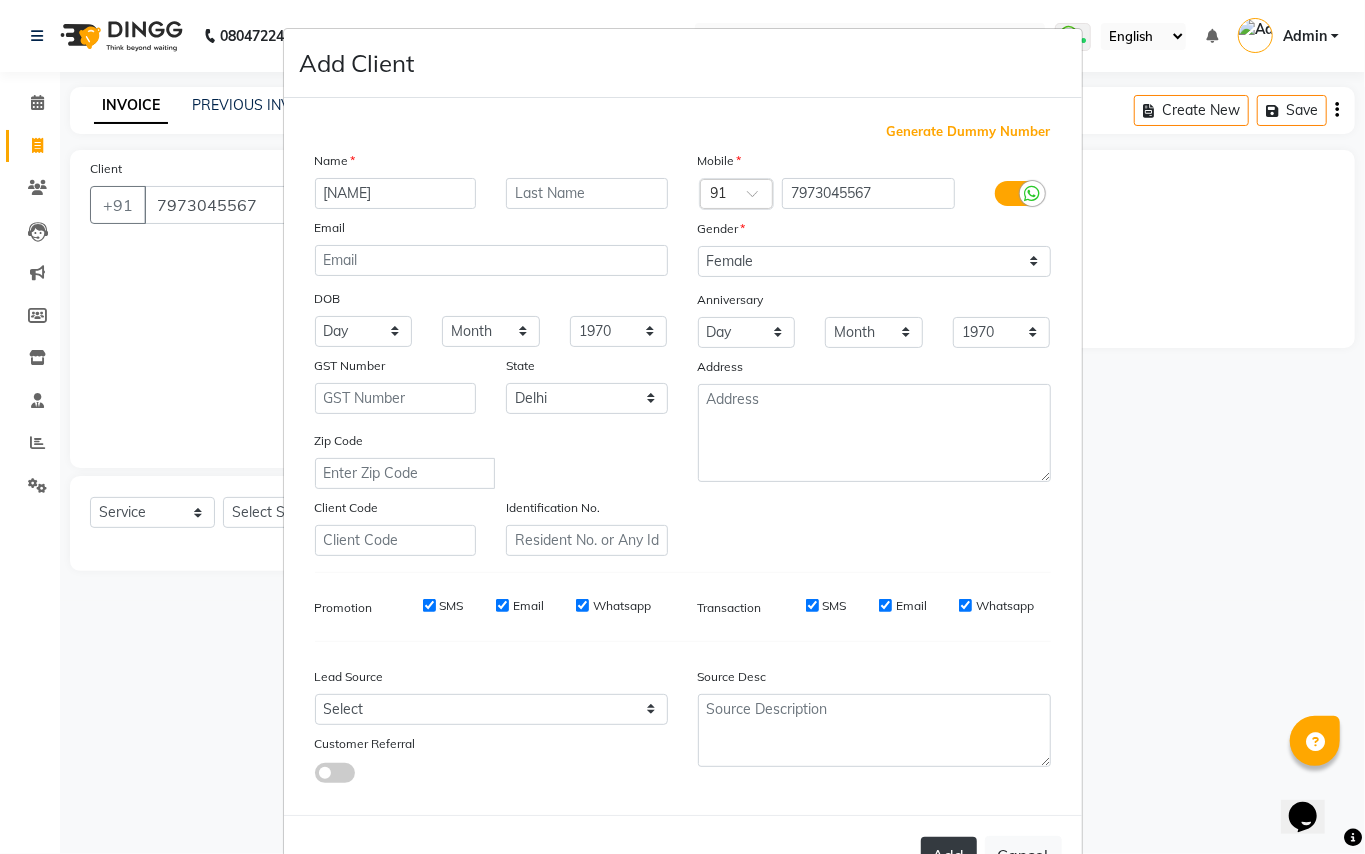 click on "Add" at bounding box center (949, 855) 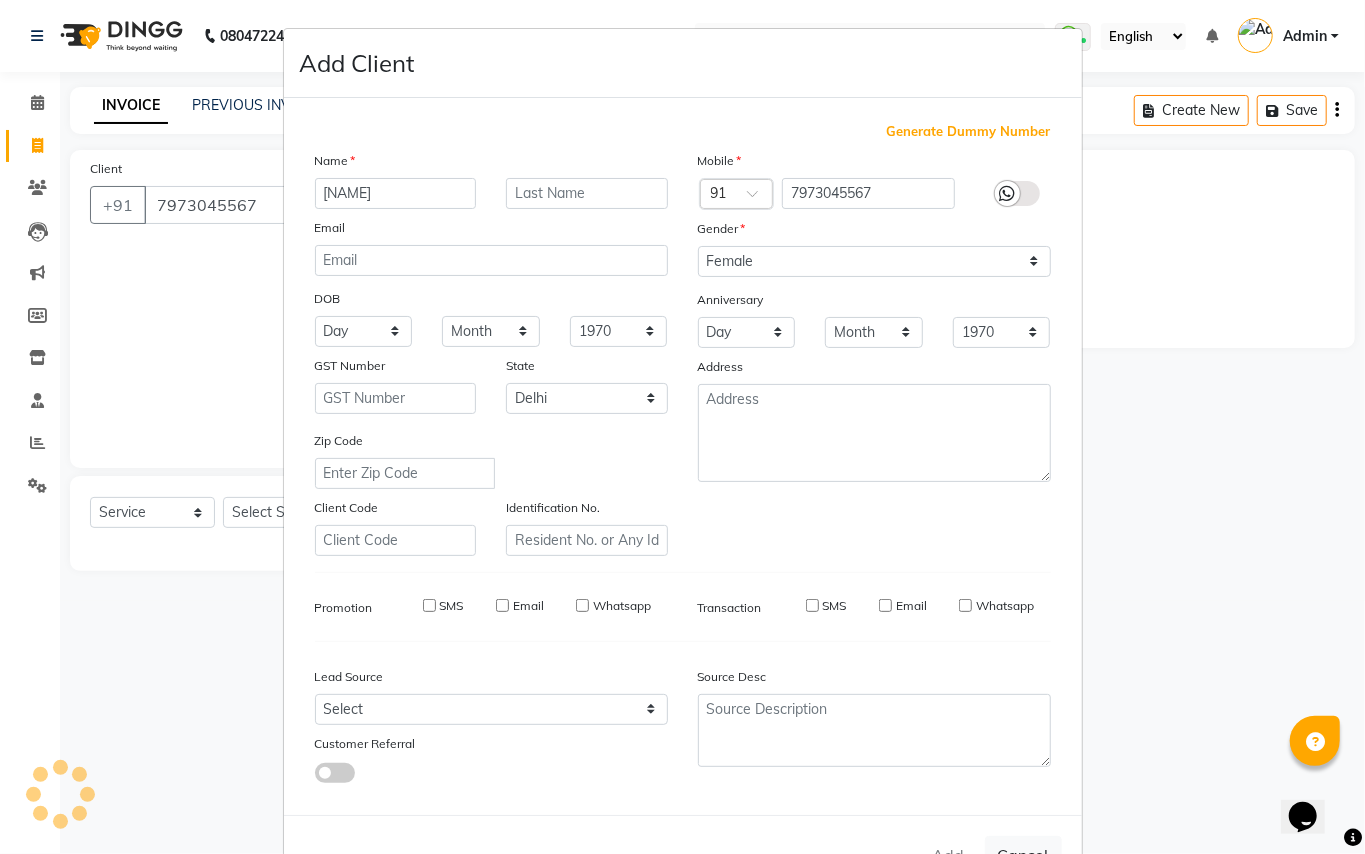 type 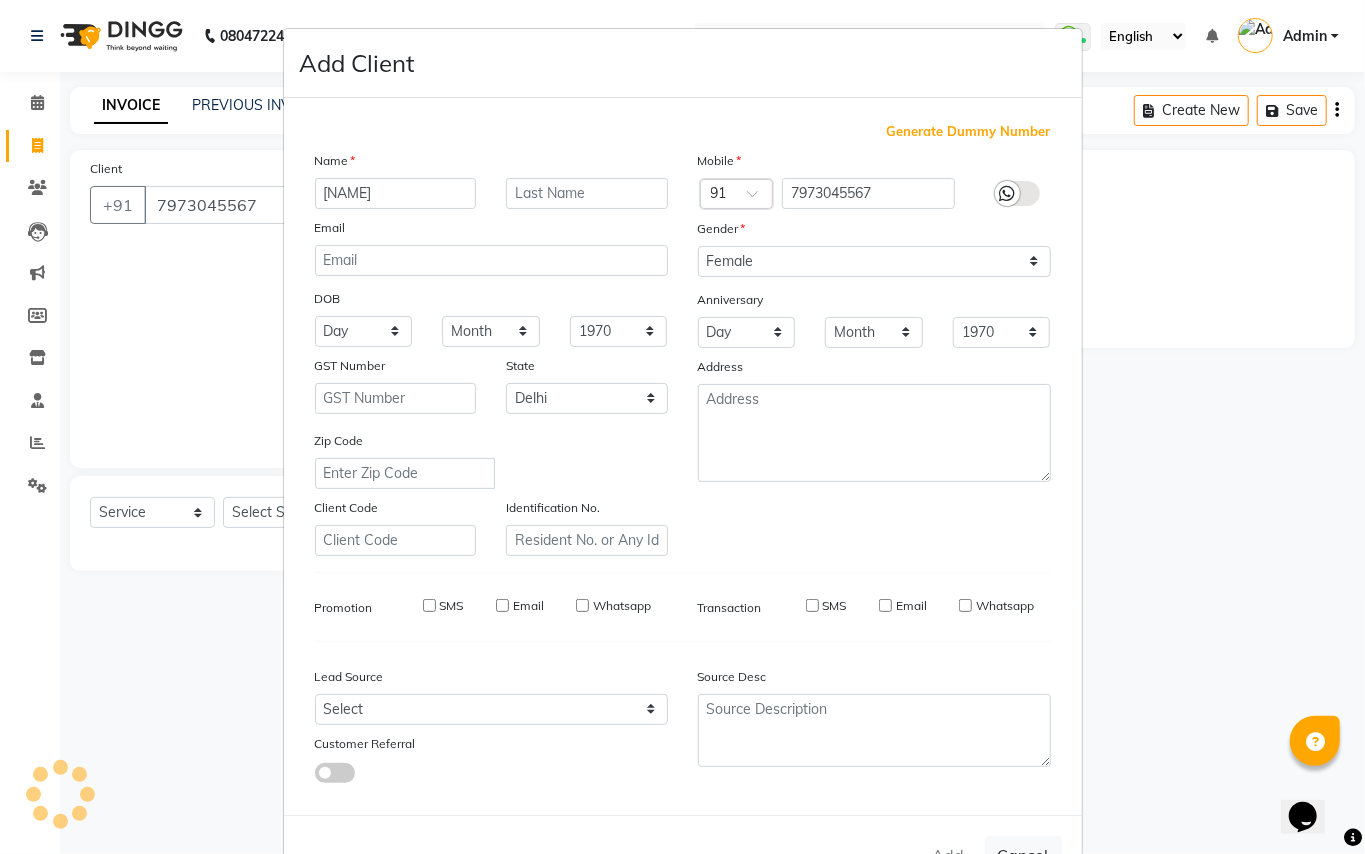 select on "null" 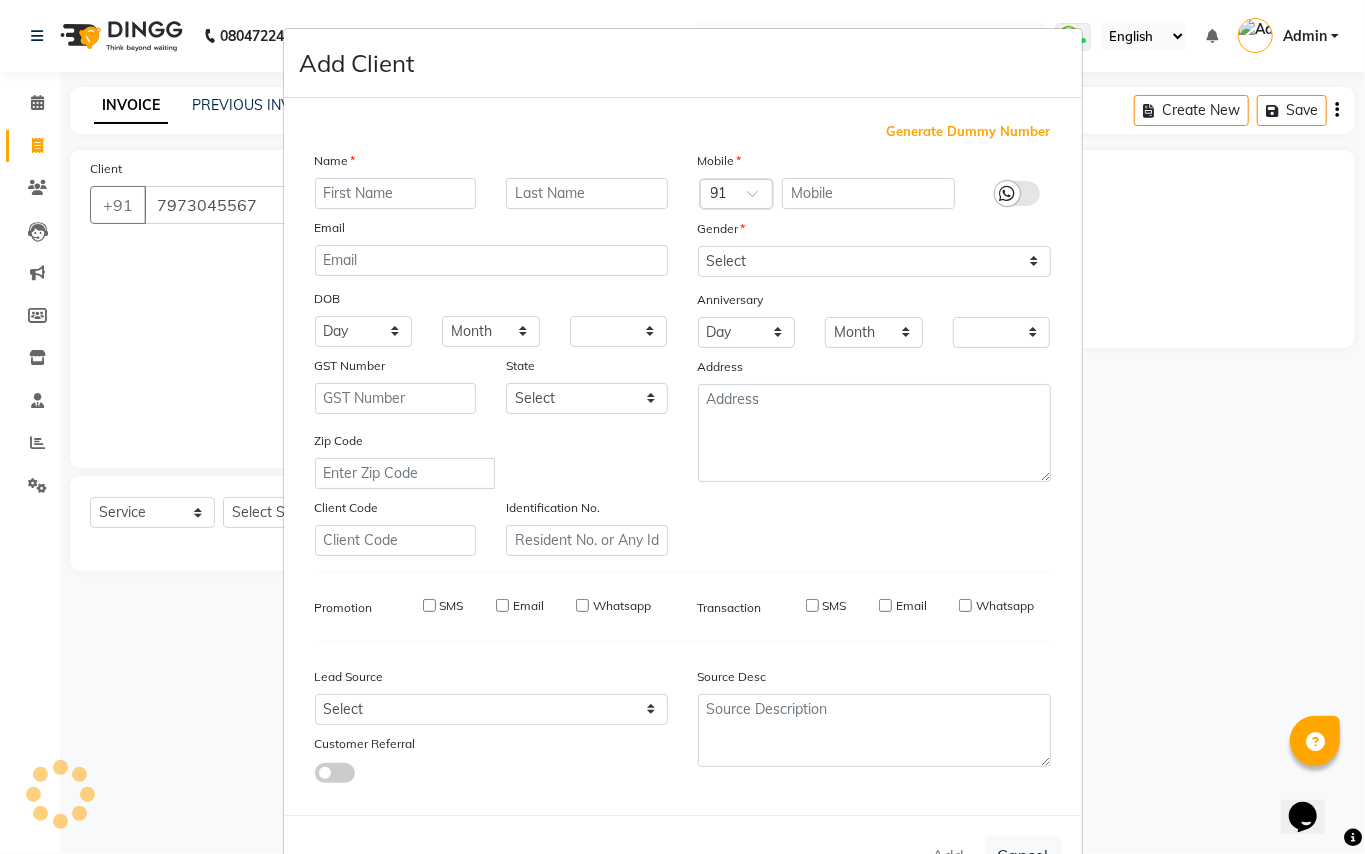 checkbox on "false" 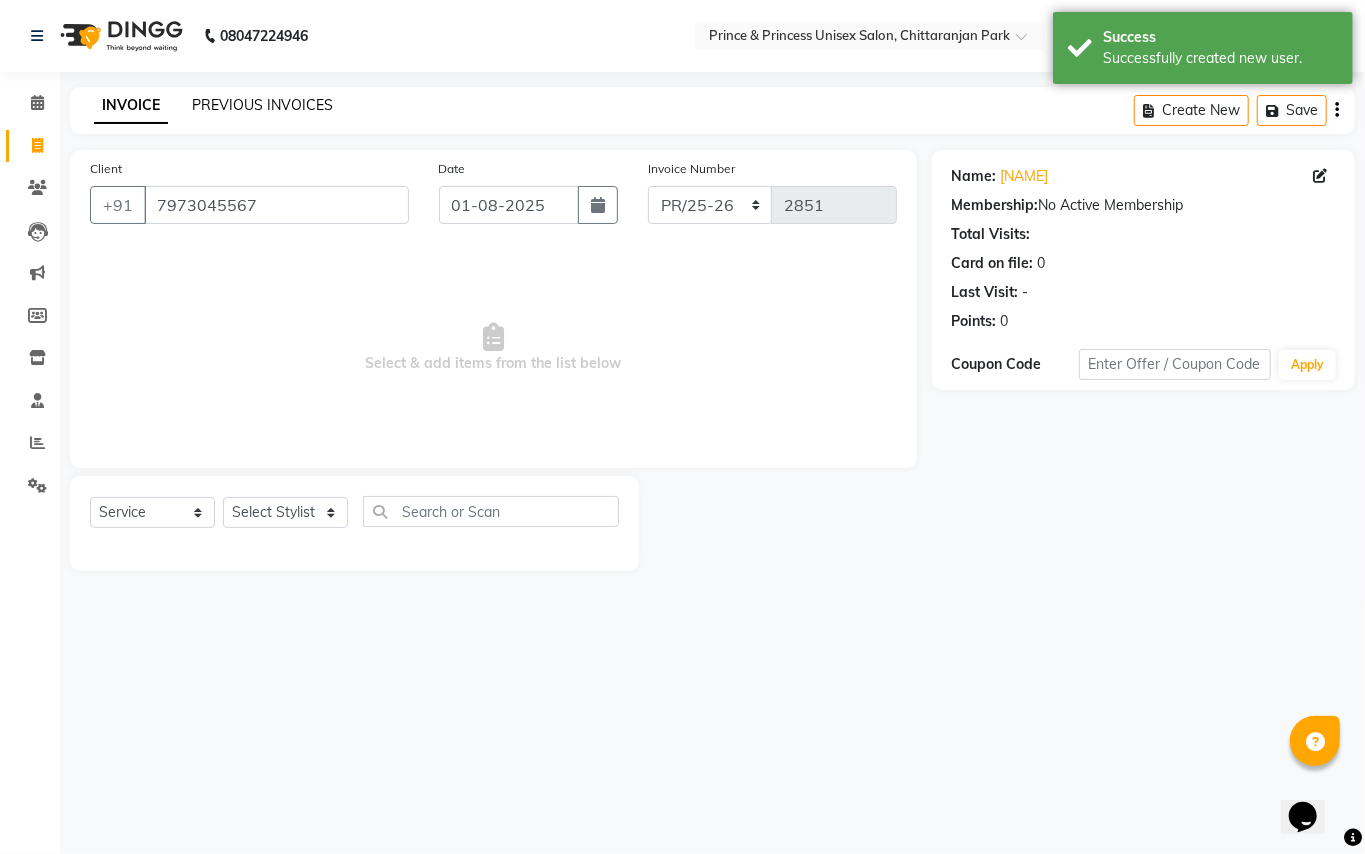 click on "PREVIOUS INVOICES" 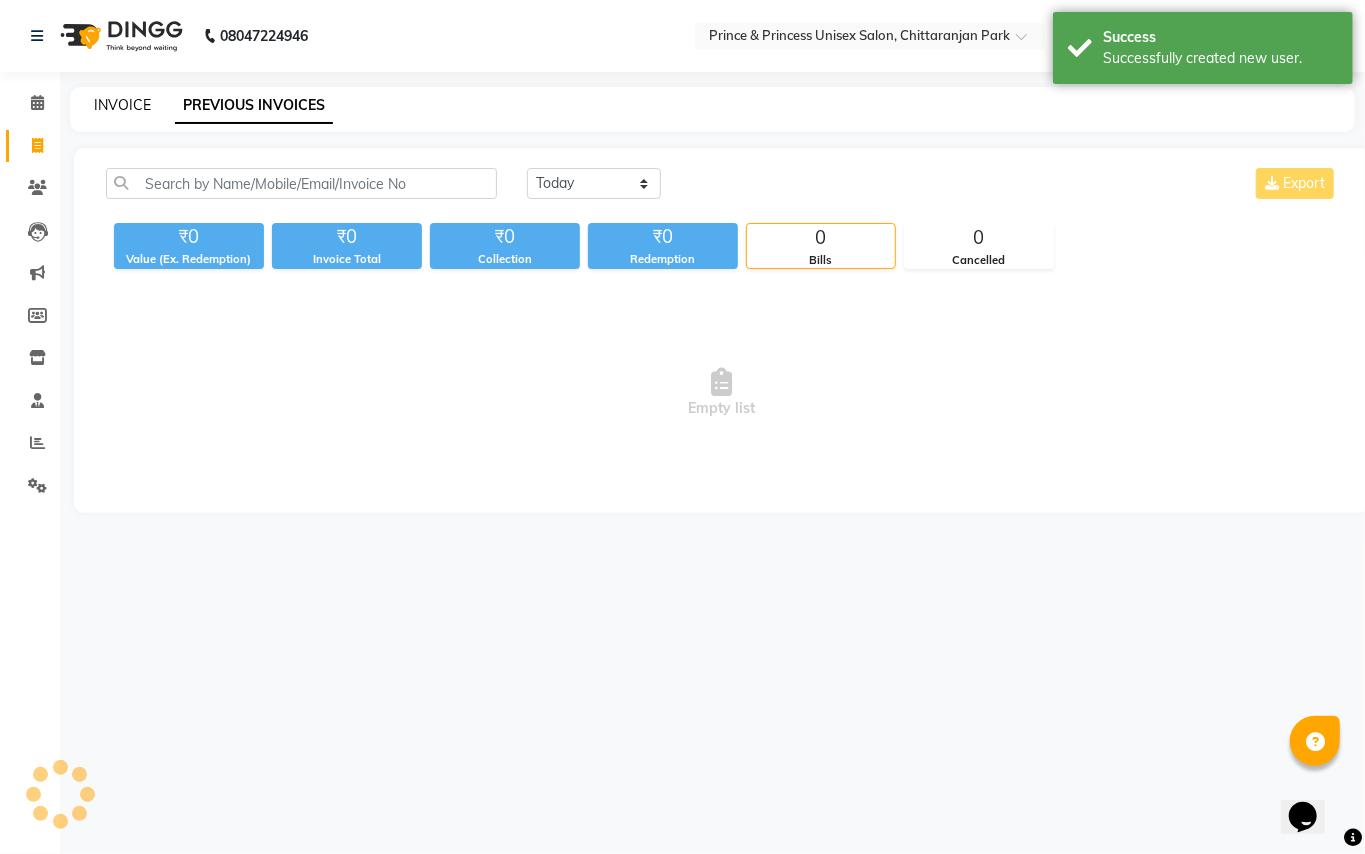 click on "INVOICE" 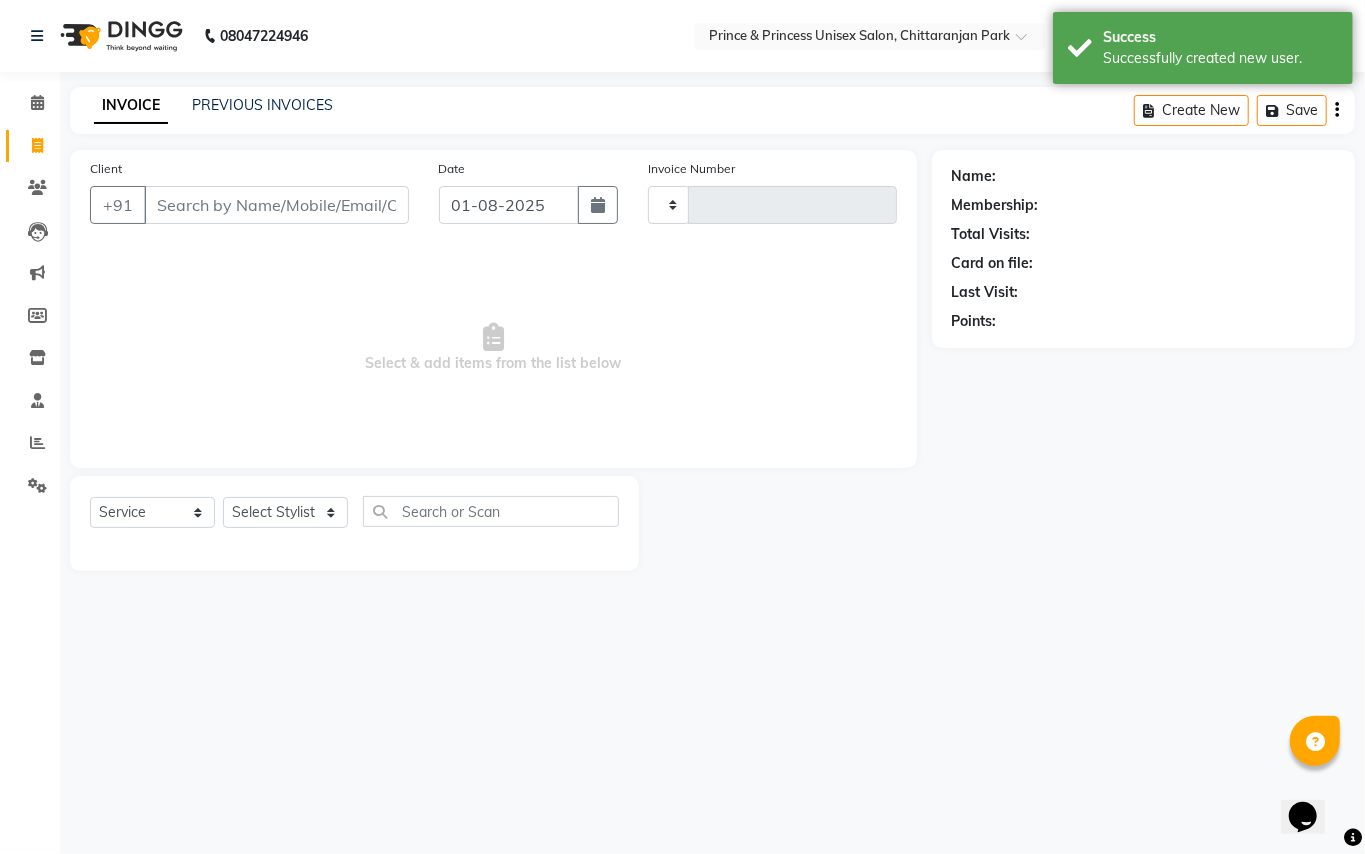 type on "2851" 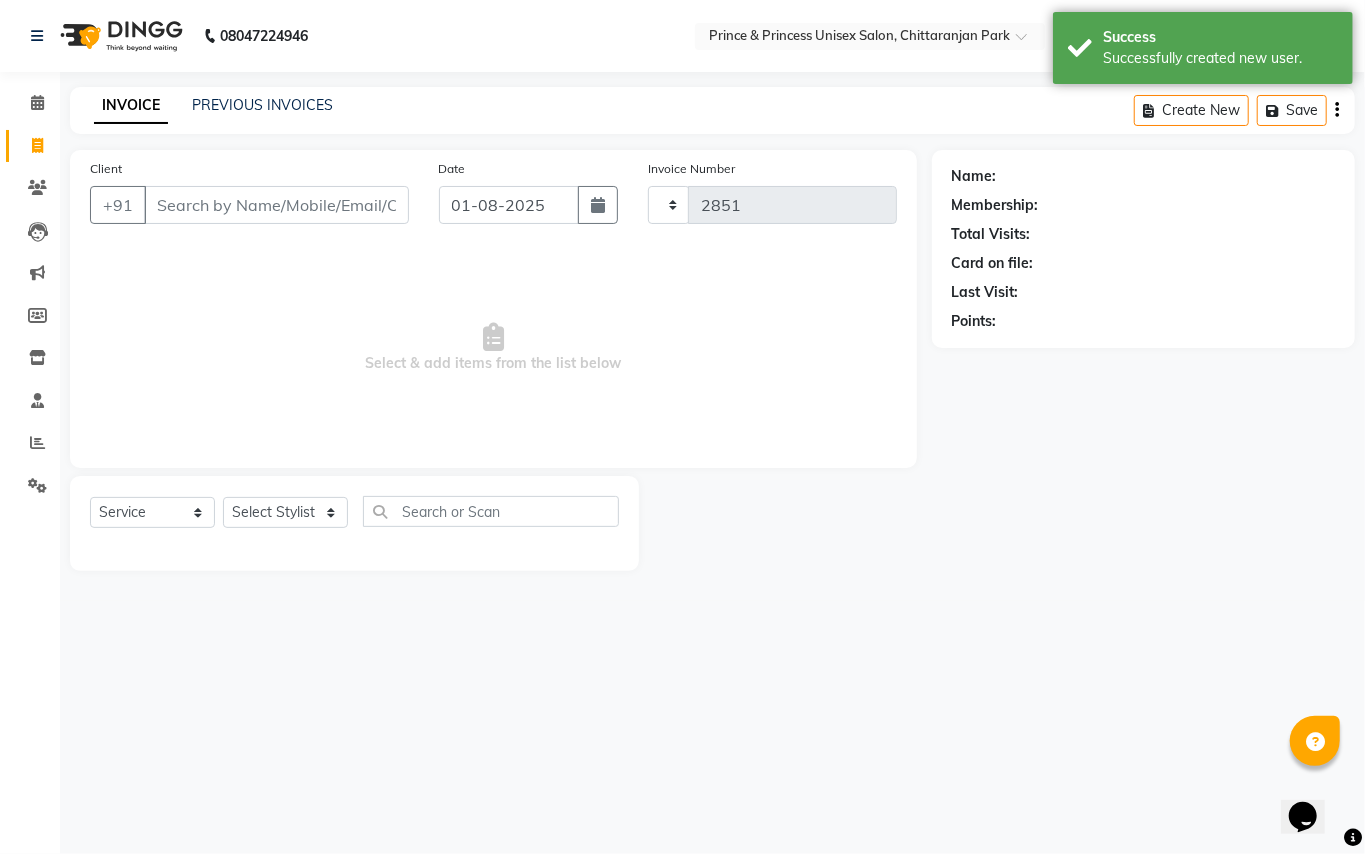 select on "3760" 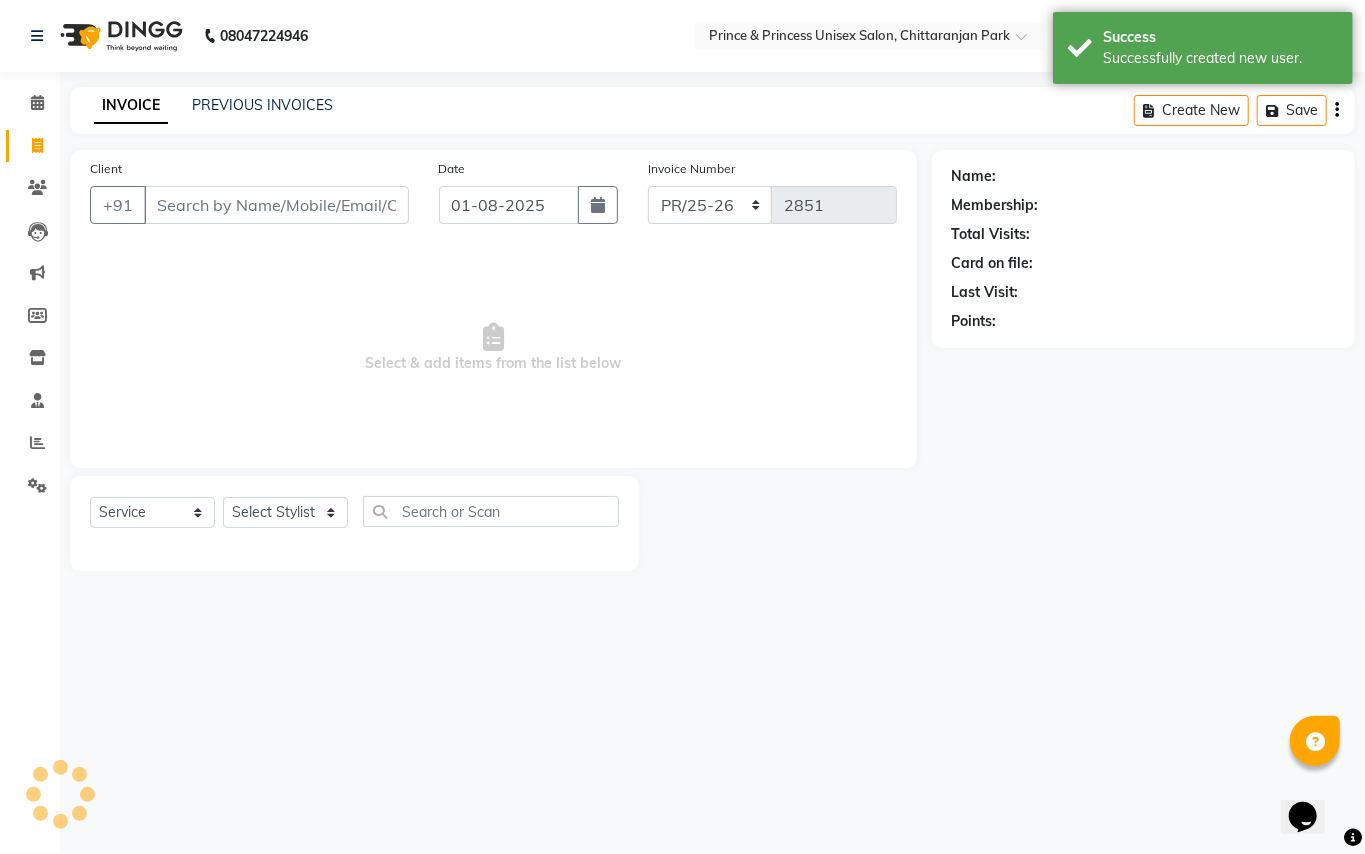 click on "INVOICE PREVIOUS INVOICES Create New   Save" 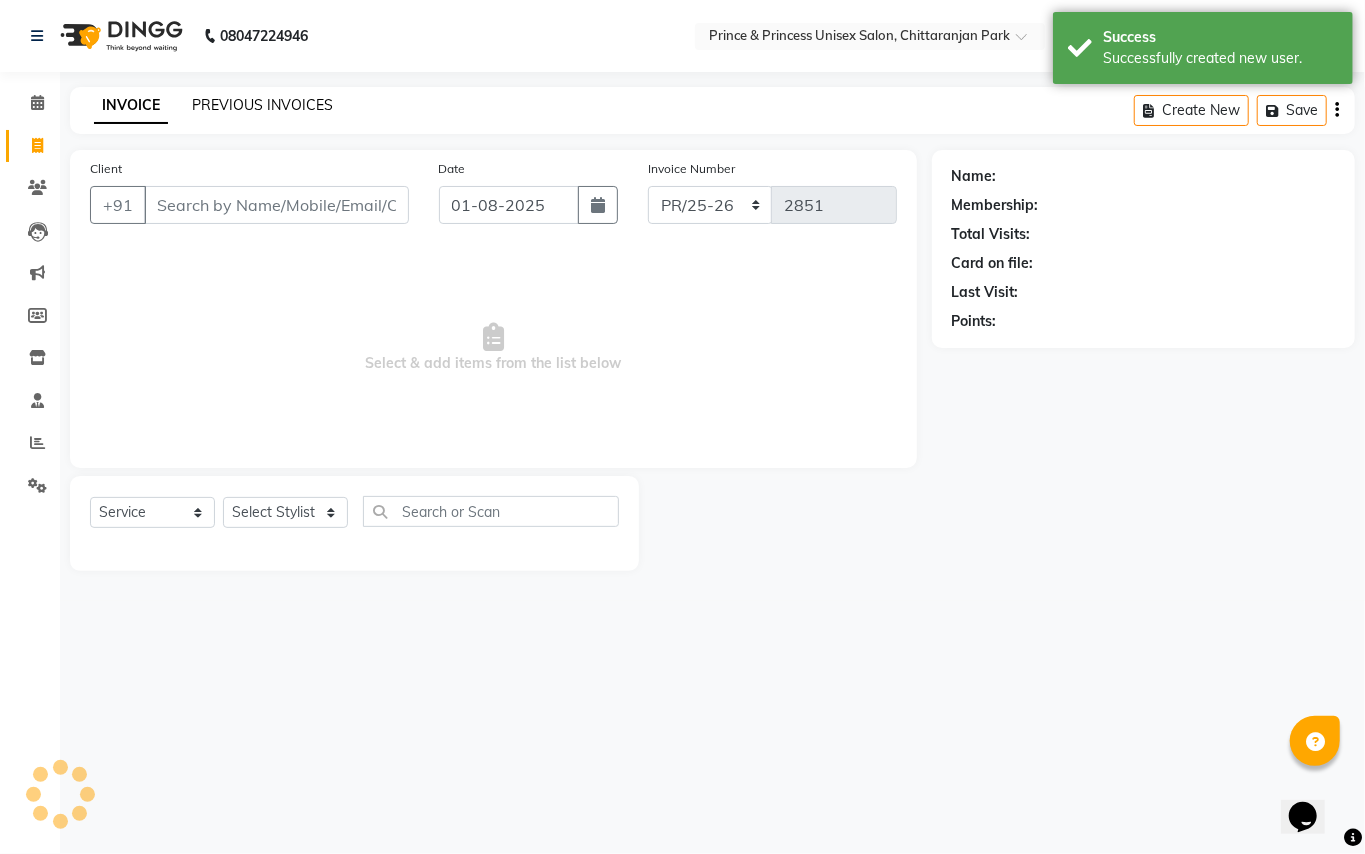 click on "PREVIOUS INVOICES" 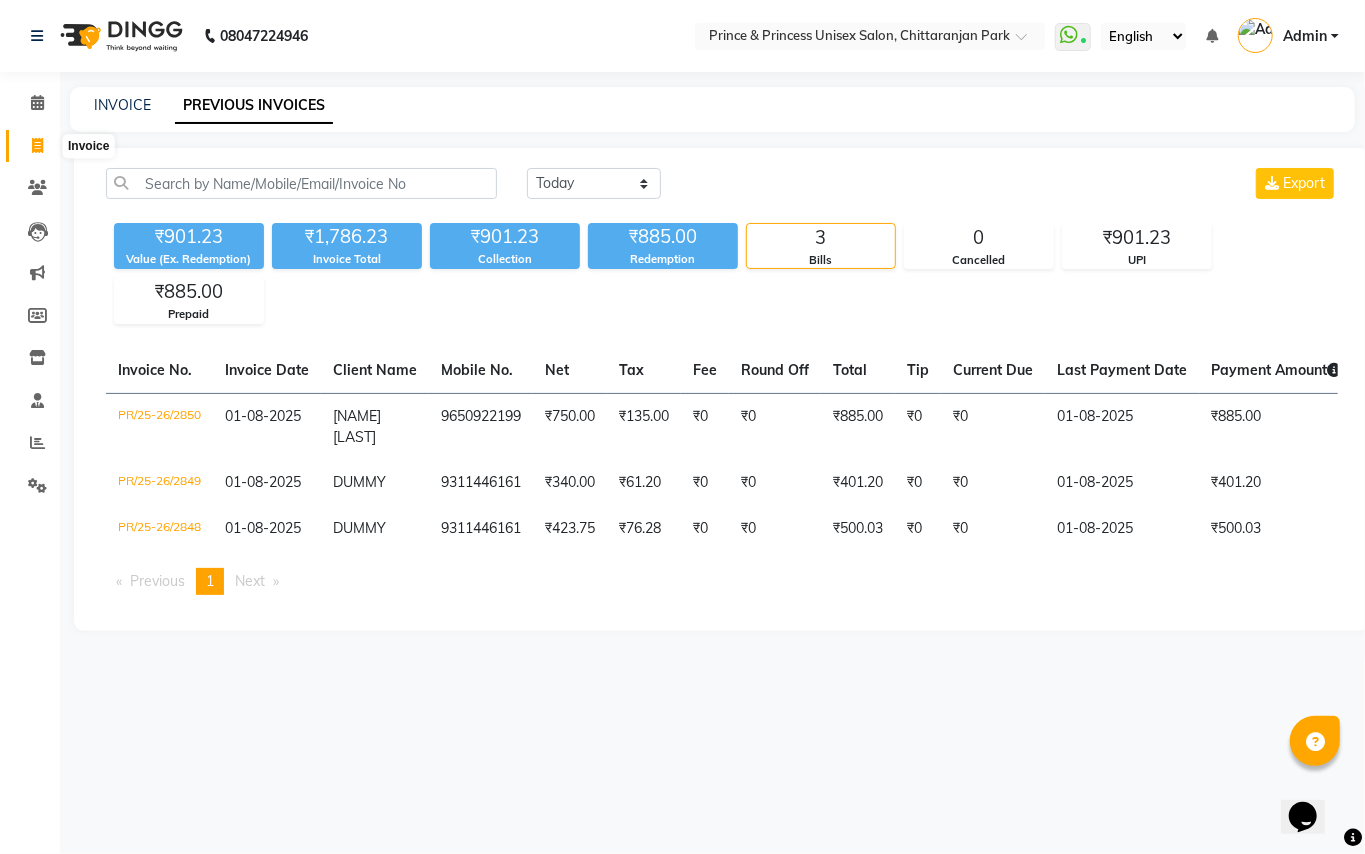 click 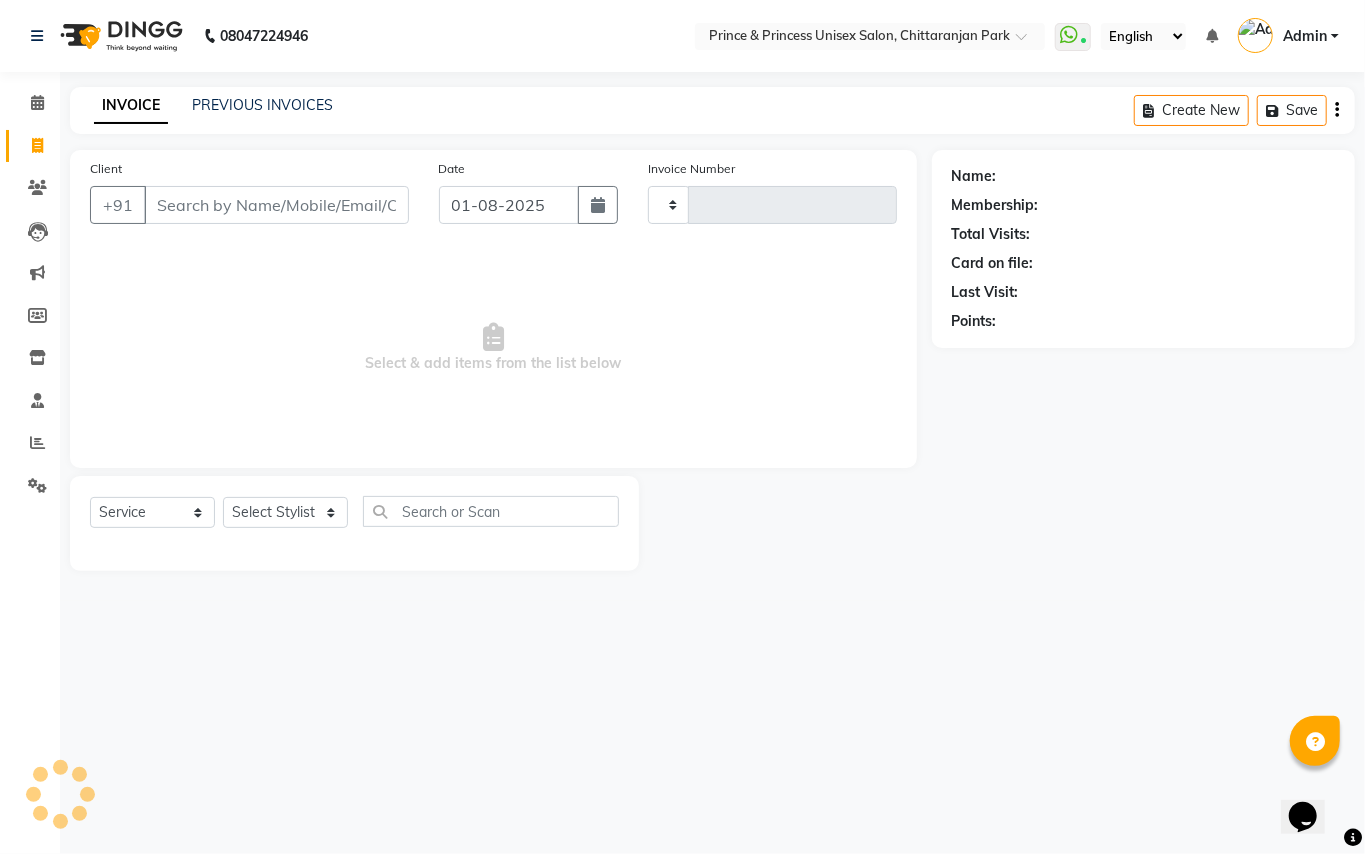 type on "2851" 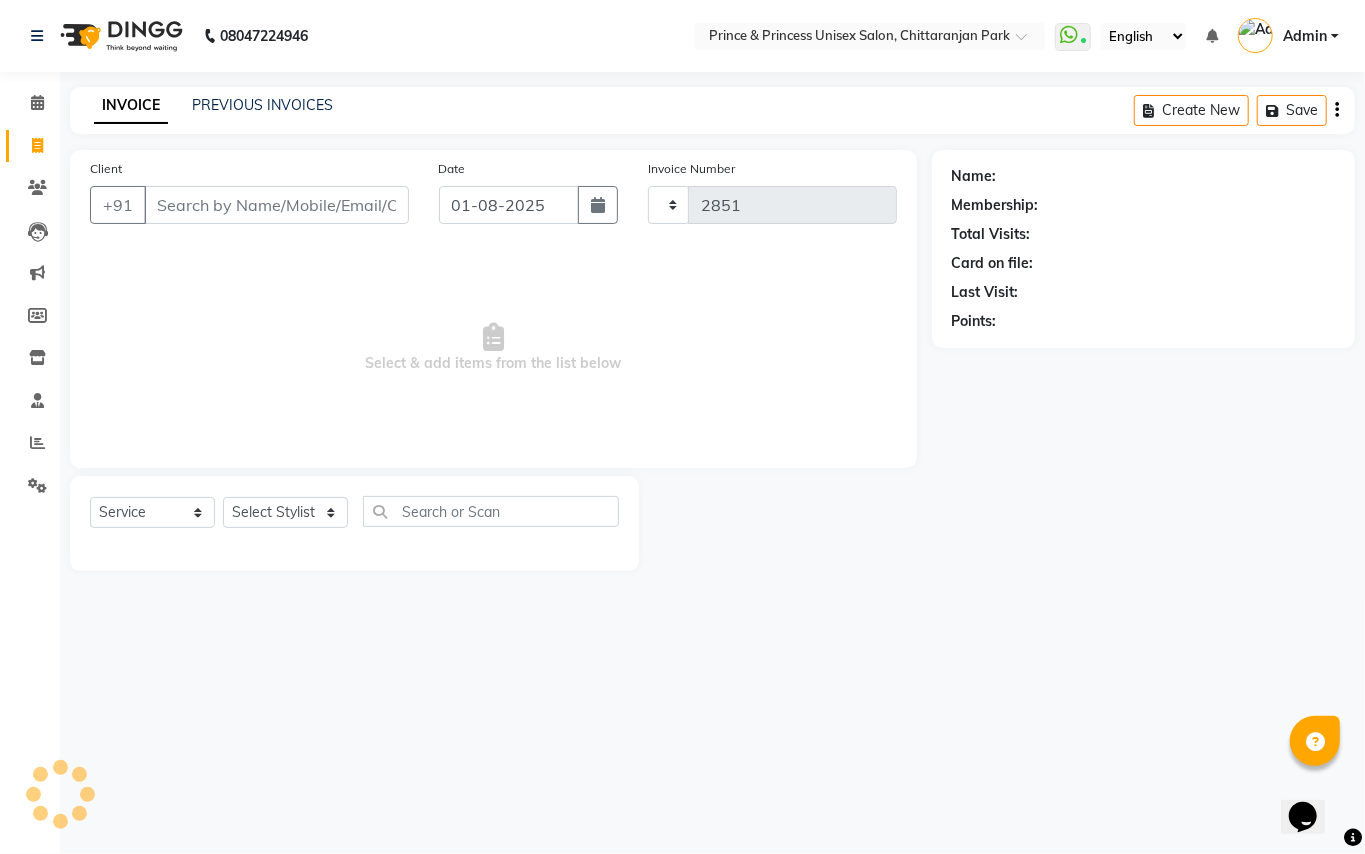 select on "3760" 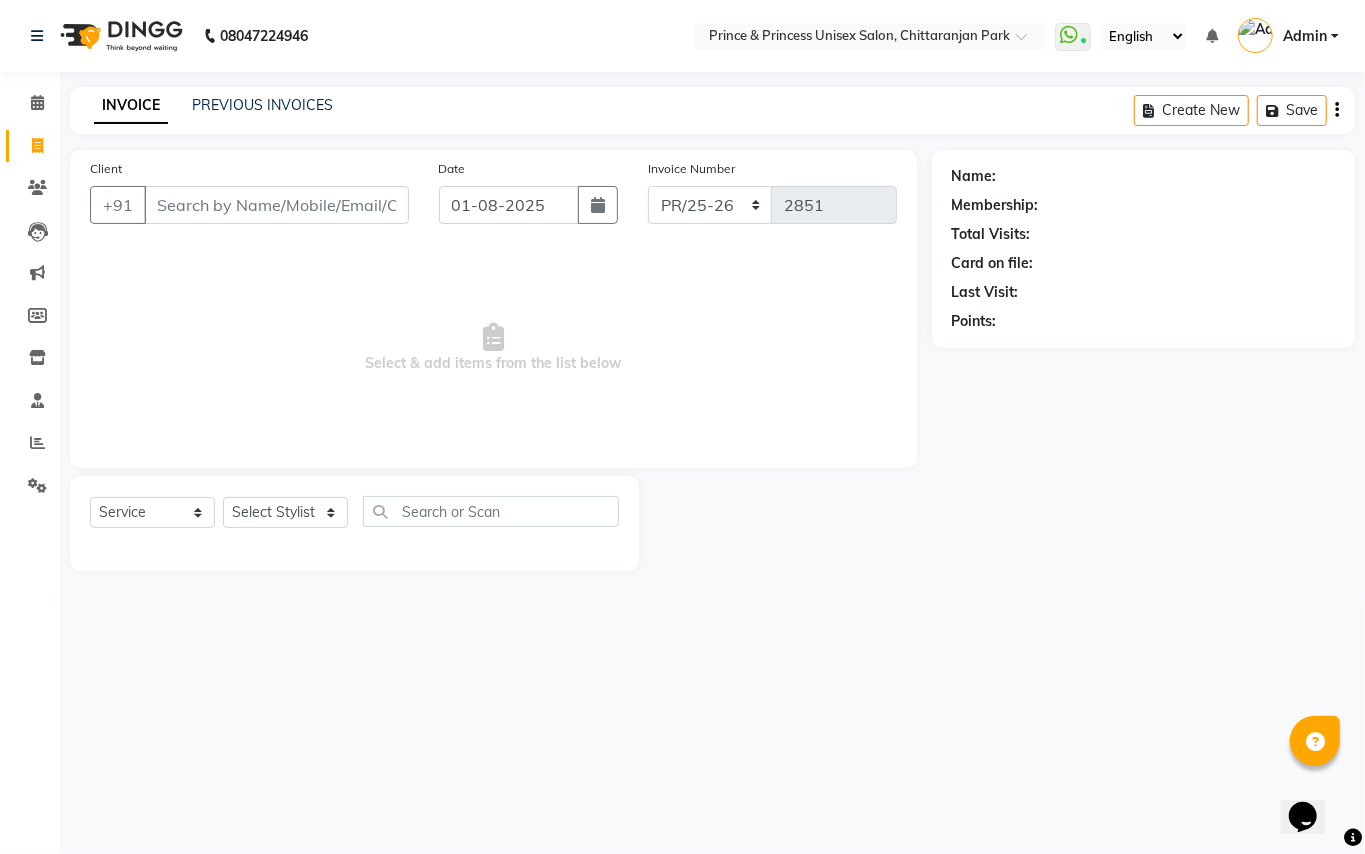 click on "Client" at bounding box center [276, 205] 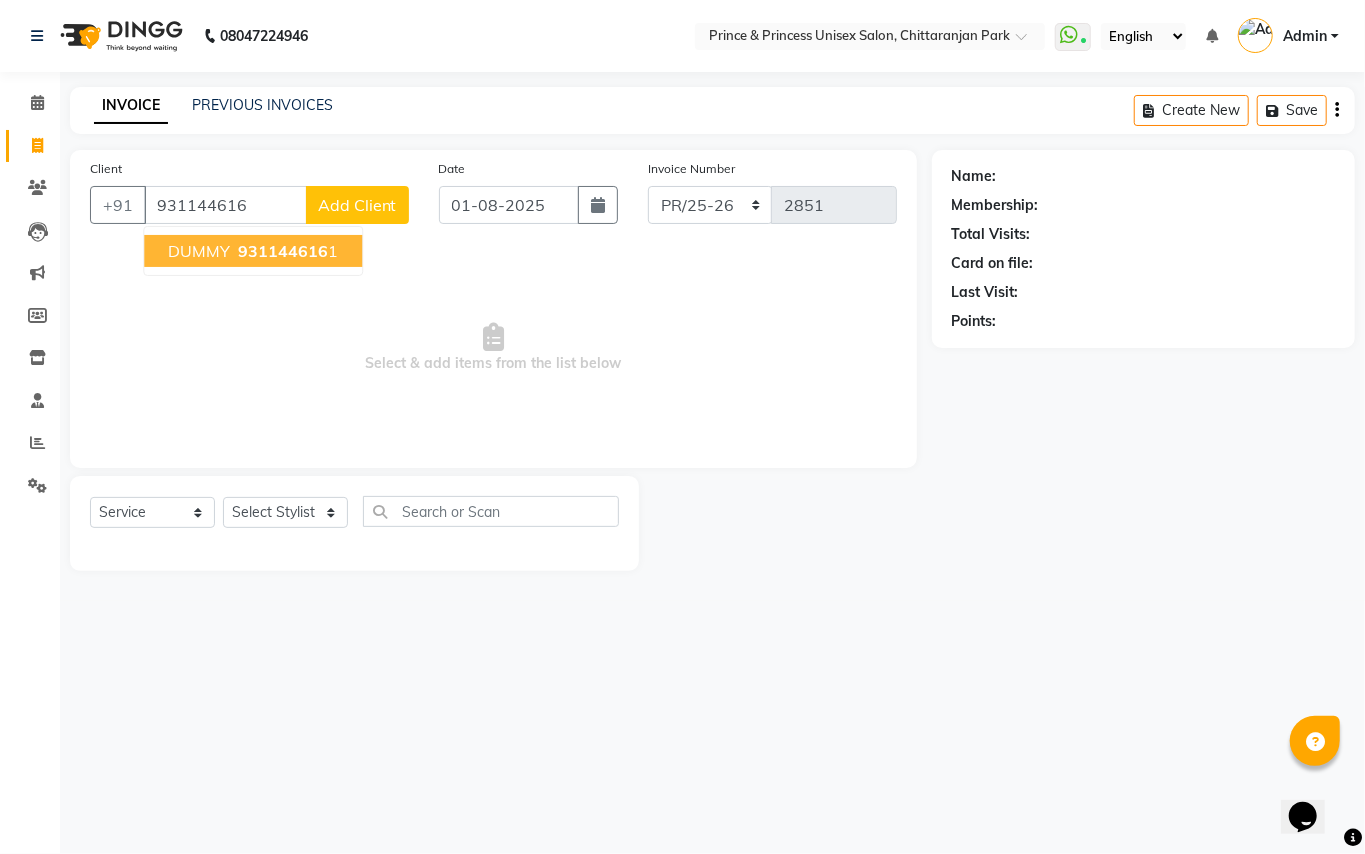 click on "DUMMY [PHONE] 1" at bounding box center [253, 251] 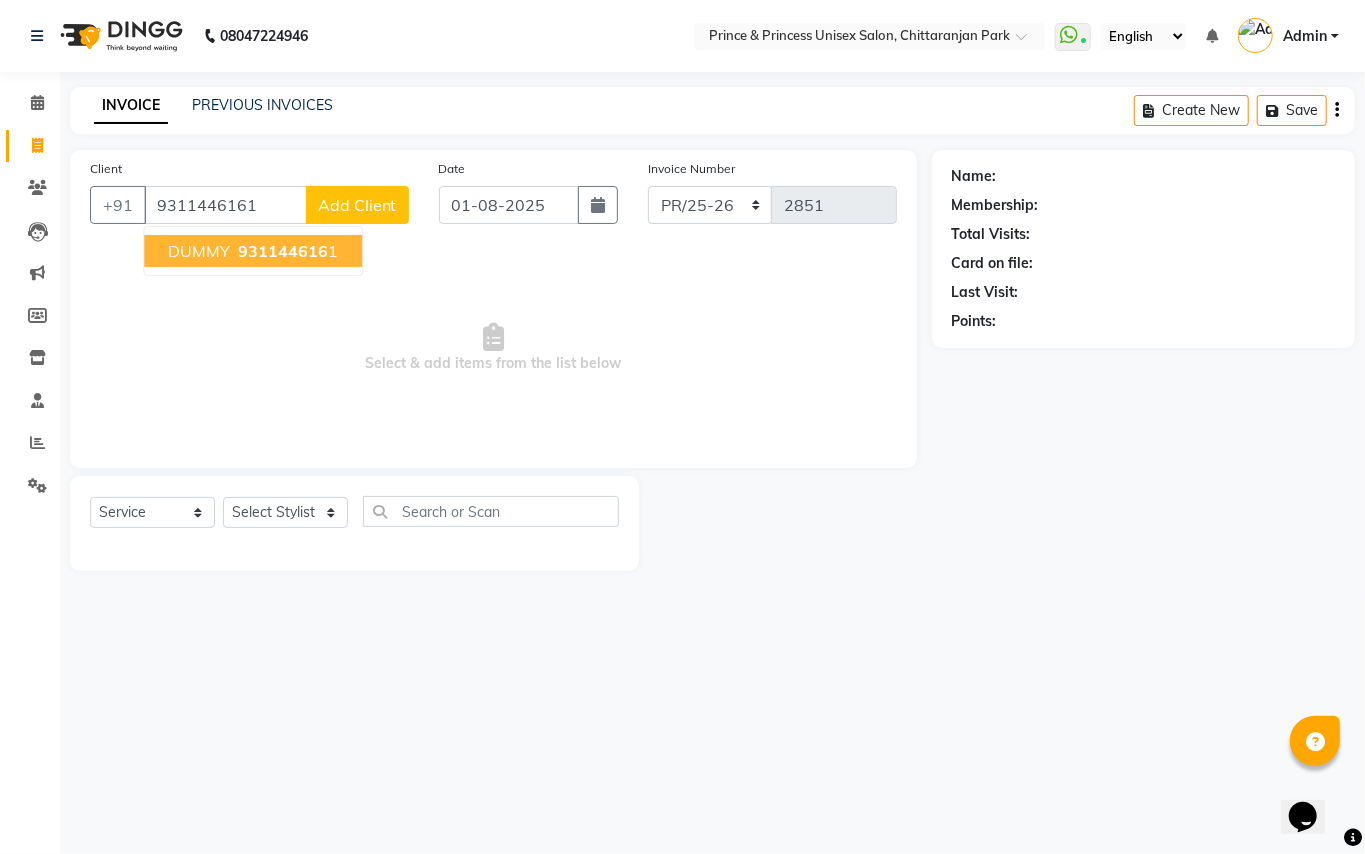 type on "9311446161" 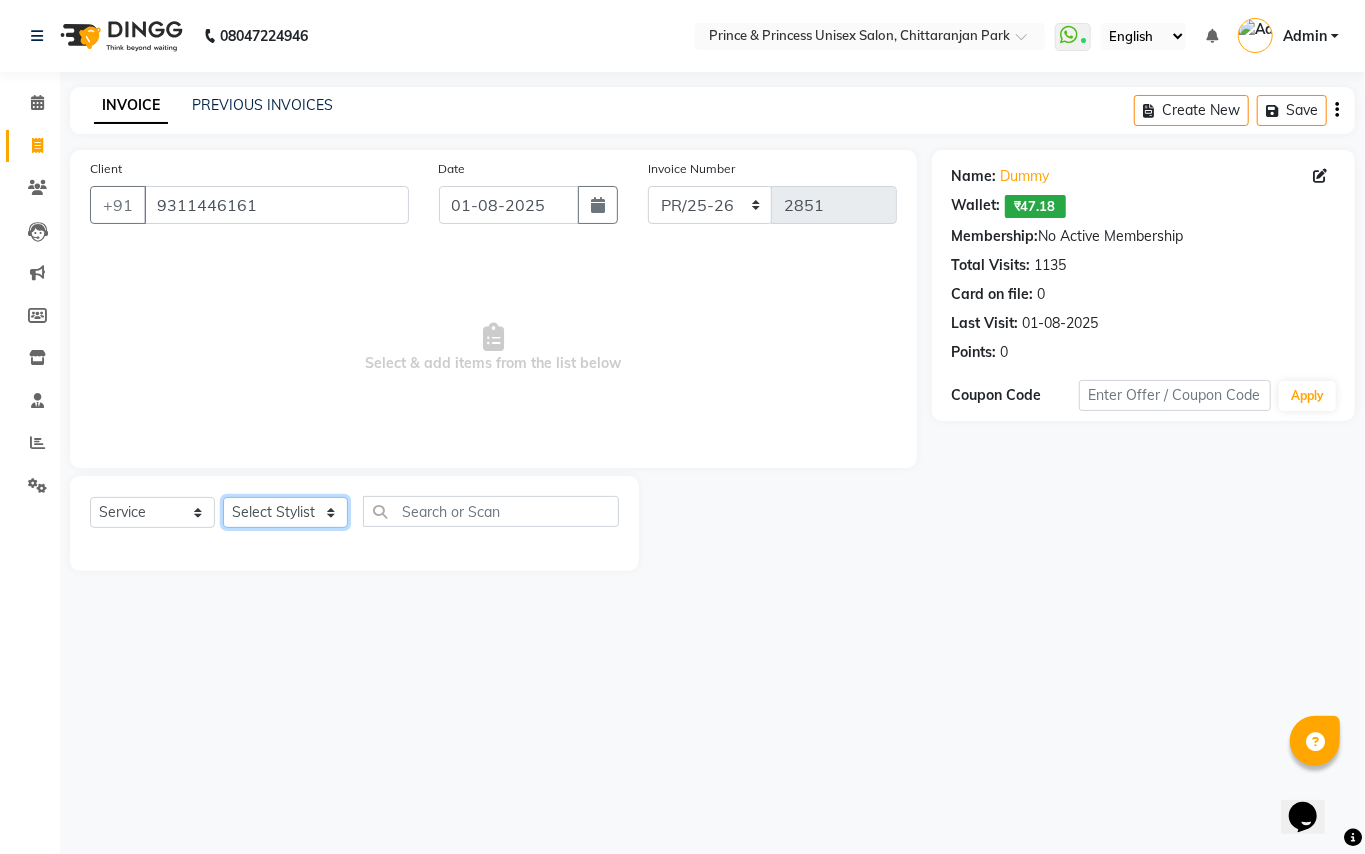 click on "Select Stylist [NAME] [NAME] [NAME] [NAME] [NAME] [NAME] [NAME] [NAME] [NAME] [NAME] [NAME] [NAME] [NAME] [NAME] [NAME] [NAME] [NAME]" 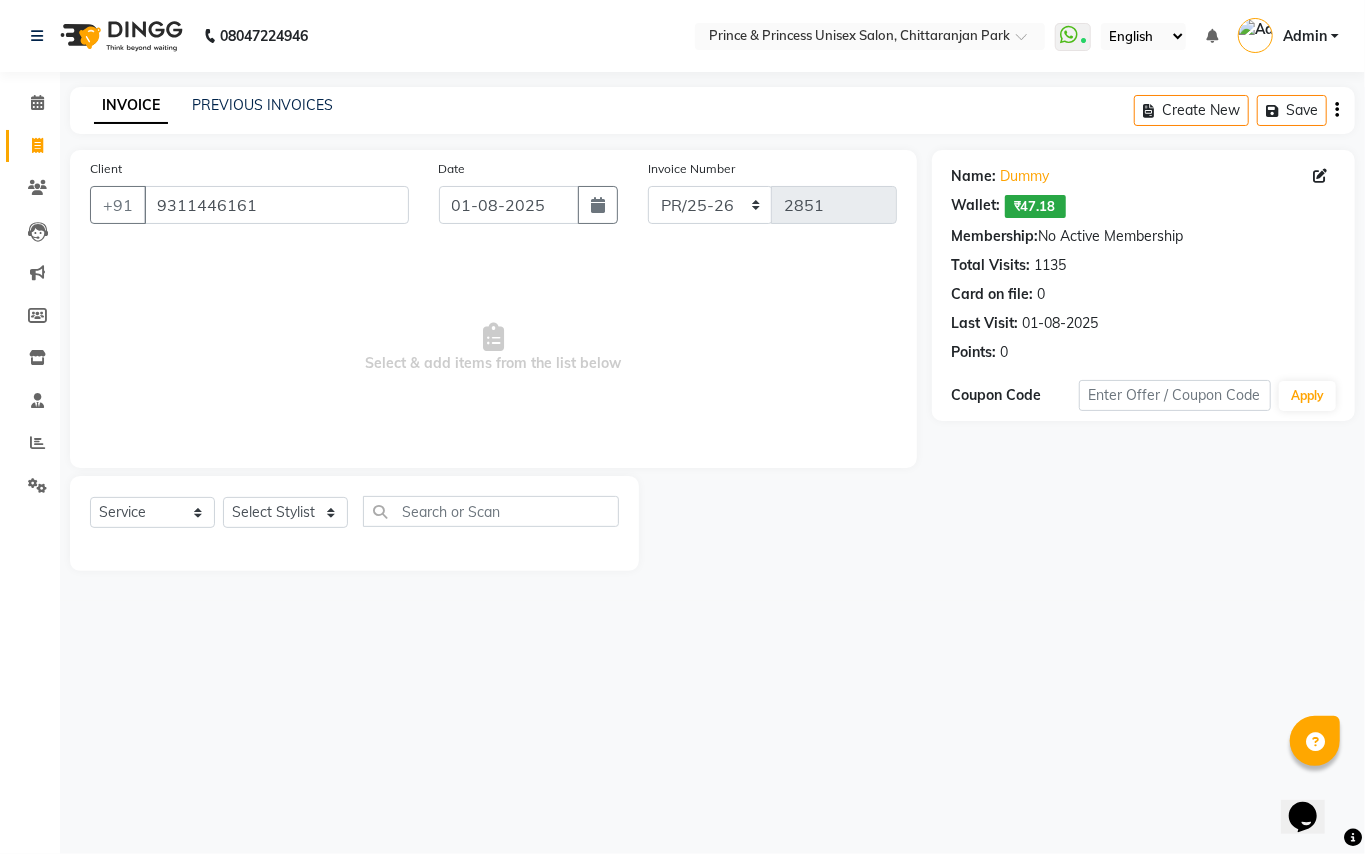 click on "08047224946 Select Location × Prince & Princess Unisex Salon, Chittaranjan Park WhatsApp Status ✕ Status: Connected Most Recent Message: [DATE] 08:36 PM Recent Service Activity: [DATE] 10:58 AM English ENGLISH Español العربية मराठी हिंदी ગુજરાતી தமிழ் 中文 Notifications nothing to show Admin Manage Profile Change Password Sign out Version:3.15.11 ☀ Prince & Princess unisex salon, Chittaranjan park Calendar Invoice Clients Leads Marketing Members Inventory Staff Reports Settings Completed InProgress Upcoming Dropped Tentative Check-In Confirm Bookings Generate Report Segments Page Builder INVOICE PREVIOUS INVOICES Create New Save Client +91 [PHONE] Date [DATE] Invoice Number [INVOICE_NUMBER] Select & add items from the list below Select Service Product Membership Package Voucher Prepaid Gift Card Select Stylist [NAME] [NAME] [NAME] [NAME] [NAME] [NAME] [NAME] [NAME] [NAME]" at bounding box center (682, 427) 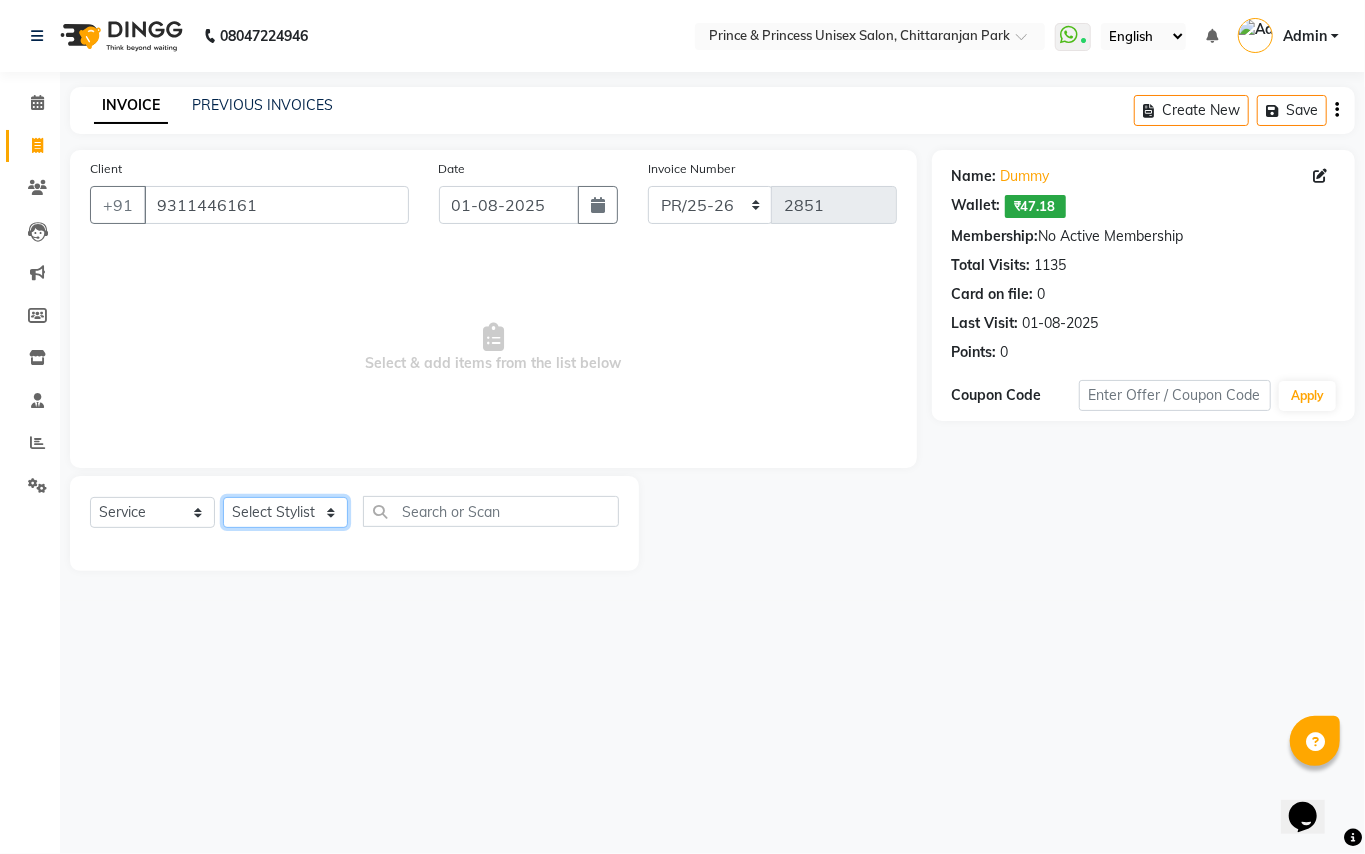 click on "Select Stylist [NAME] [NAME] [NAME] [NAME] [NAME] [NAME] [NAME] [NAME] [NAME] [NAME] [NAME] [NAME] [NAME] [NAME] [NAME] [NAME] [NAME]" 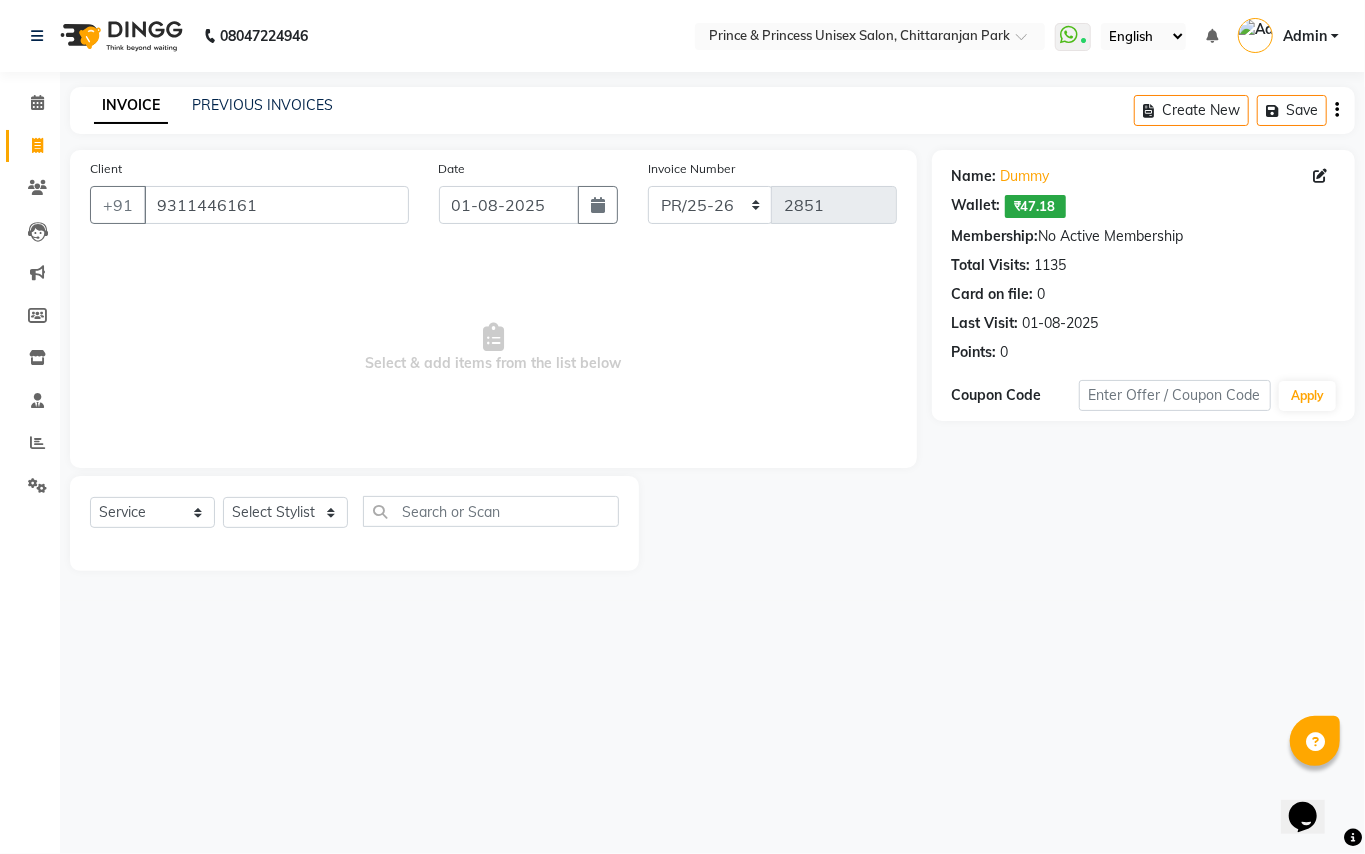 click on "08047224946 Select Location × Prince & Princess Unisex Salon, Chittaranjan Park WhatsApp Status ✕ Status: Connected Most Recent Message: [DATE] 08:36 PM Recent Service Activity: [DATE] 10:58 AM English ENGLISH Español العربية मराठी हिंदी ગુજરાતી தமிழ் 中文 Notifications nothing to show Admin Manage Profile Change Password Sign out Version:3.15.11 ☀ Prince & Princess unisex salon, Chittaranjan park Calendar Invoice Clients Leads Marketing Members Inventory Staff Reports Settings Completed InProgress Upcoming Dropped Tentative Check-In Confirm Bookings Generate Report Segments Page Builder INVOICE PREVIOUS INVOICES Create New Save Client +91 [PHONE] Date [DATE] Invoice Number [INVOICE_NUMBER] Select & add items from the list below Select Service Product Membership Package Voucher Prepaid Gift Card Select Stylist [NAME] [NAME] [NAME] [NAME] [NAME] [NAME] [NAME] [NAME] [NAME]" at bounding box center [682, 427] 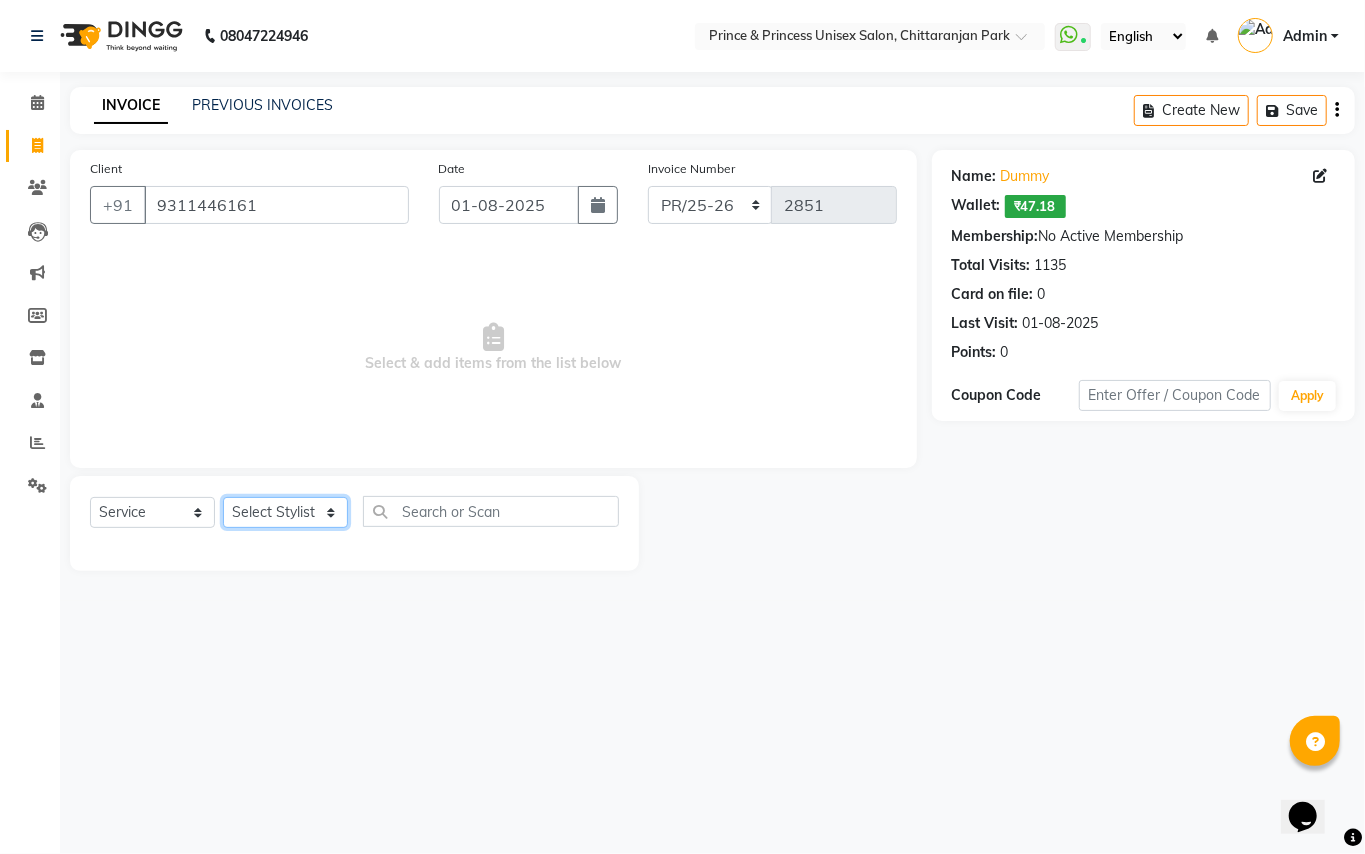 click on "Select Stylist [NAME] [NAME] [NAME] [NAME] [NAME] [NAME] [NAME] [NAME] [NAME] [NAME] [NAME] [NAME] [NAME] [NAME] [NAME] [NAME] [NAME]" 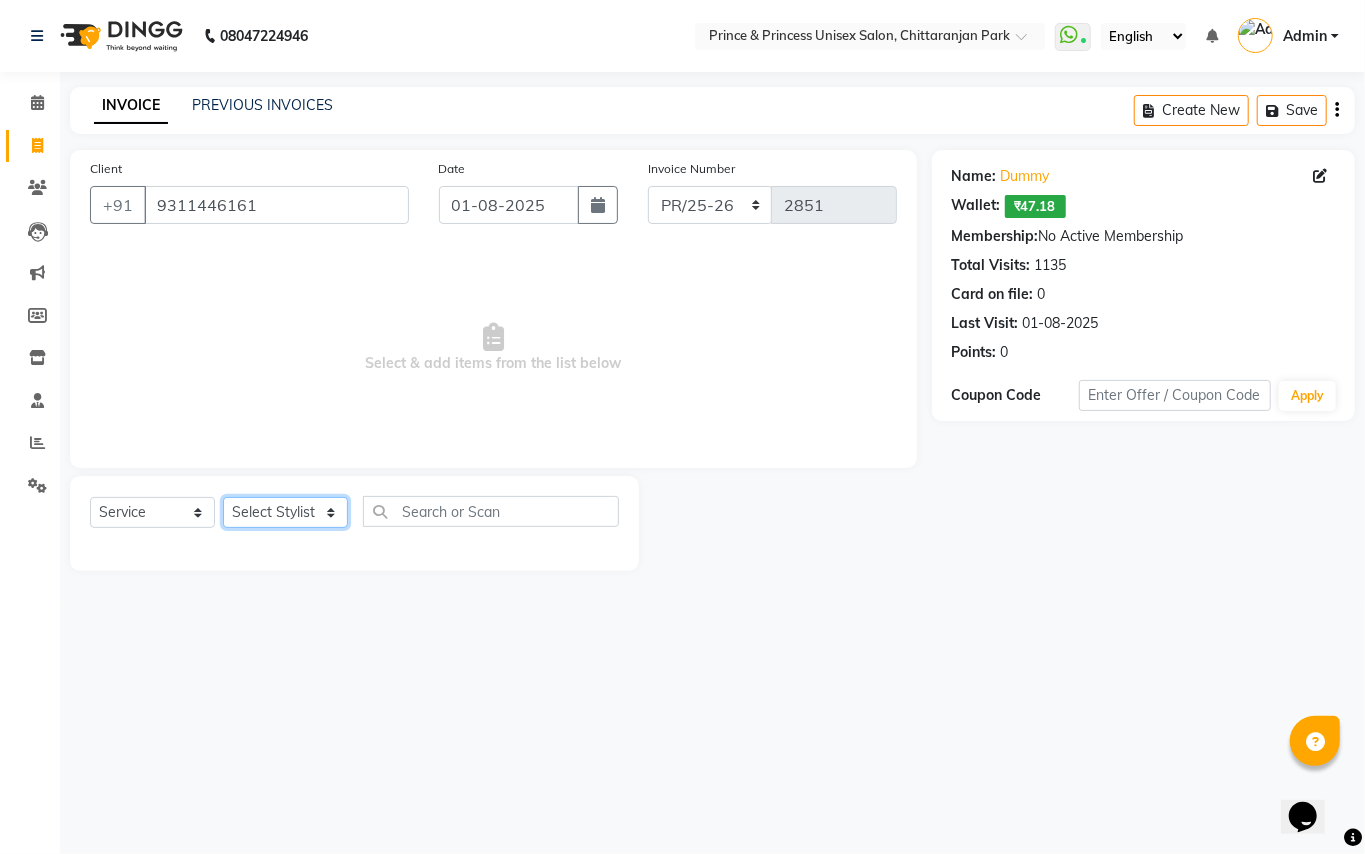 select on "63056" 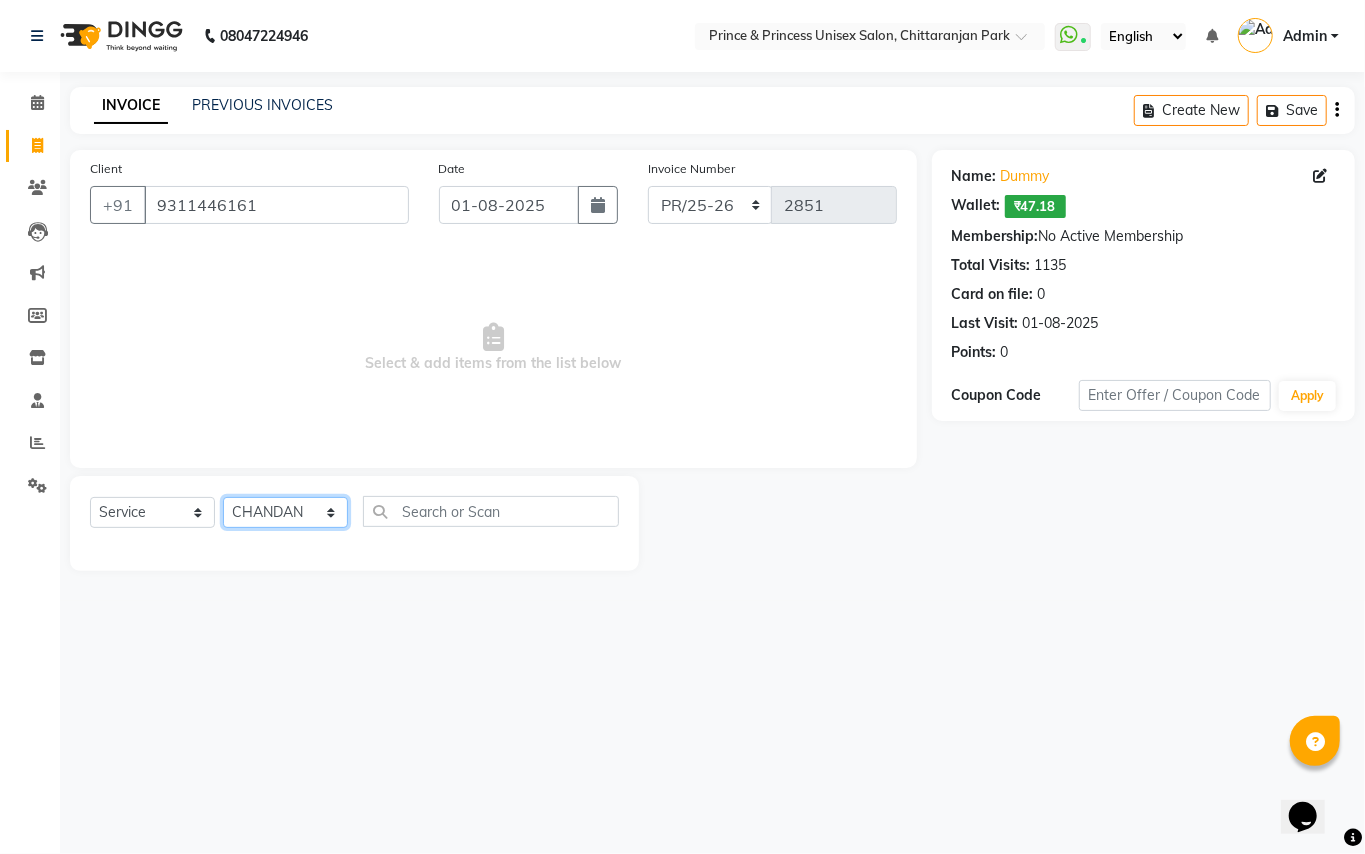 drag, startPoint x: 282, startPoint y: 520, endPoint x: 424, endPoint y: 498, distance: 143.69412 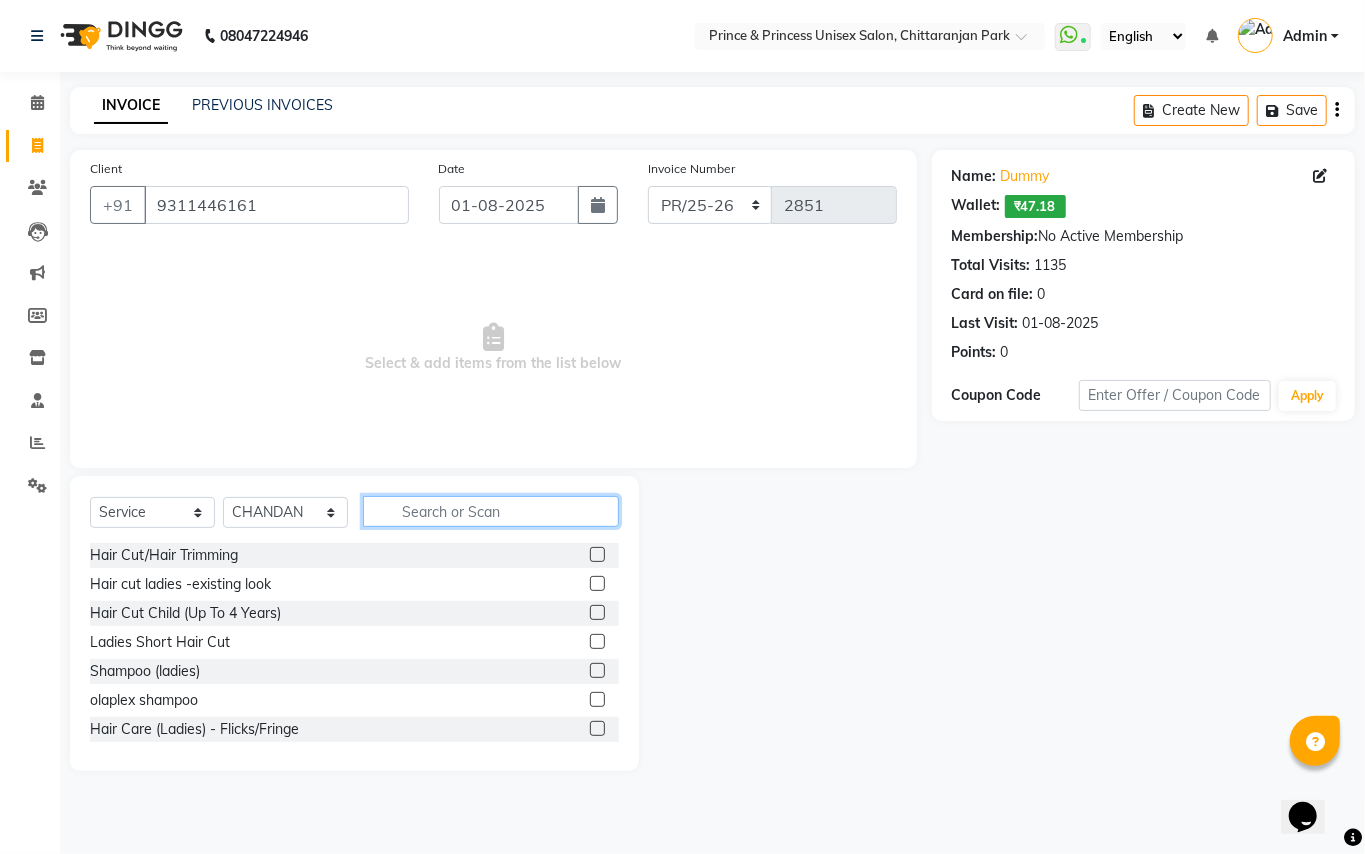 click 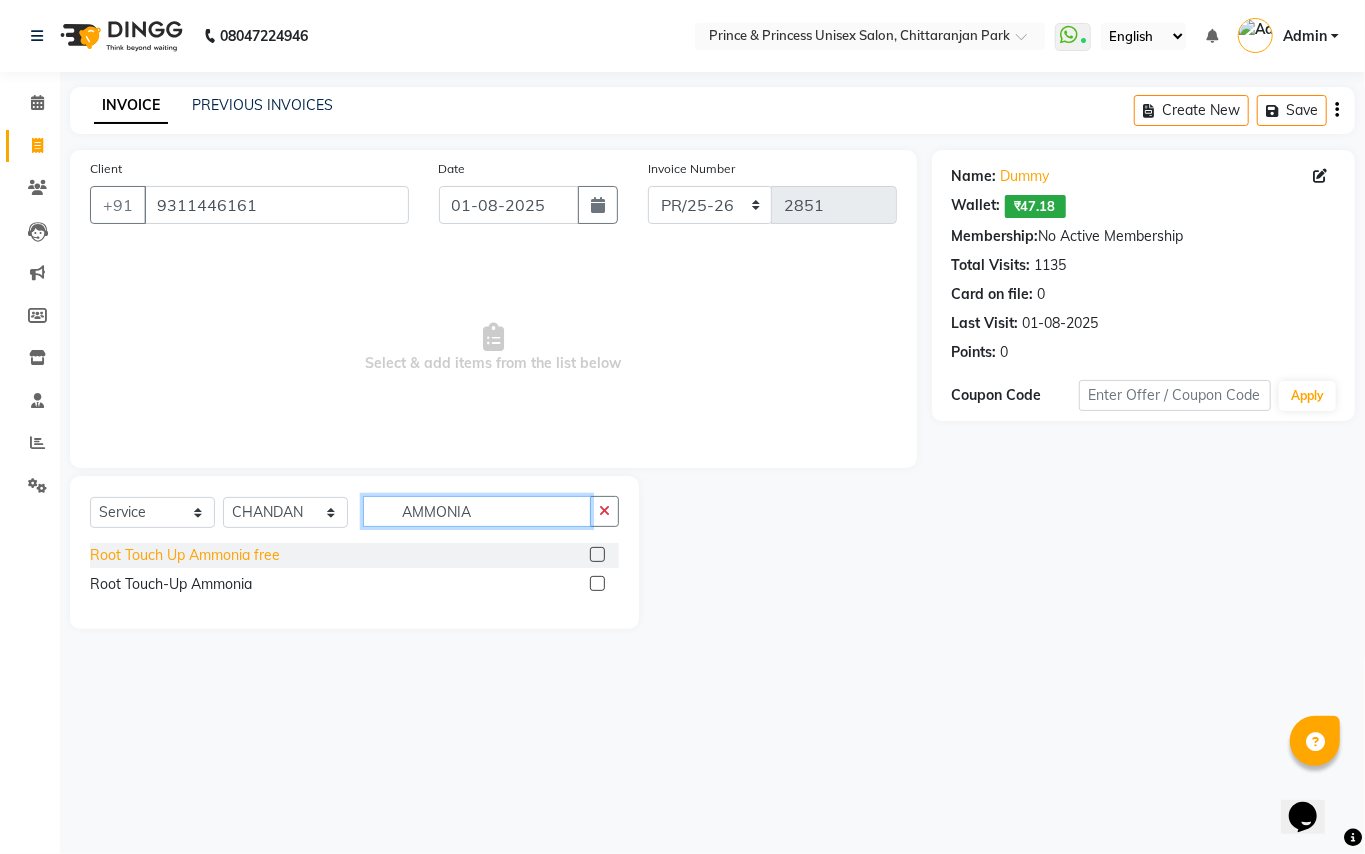 type on "AMMONIA" 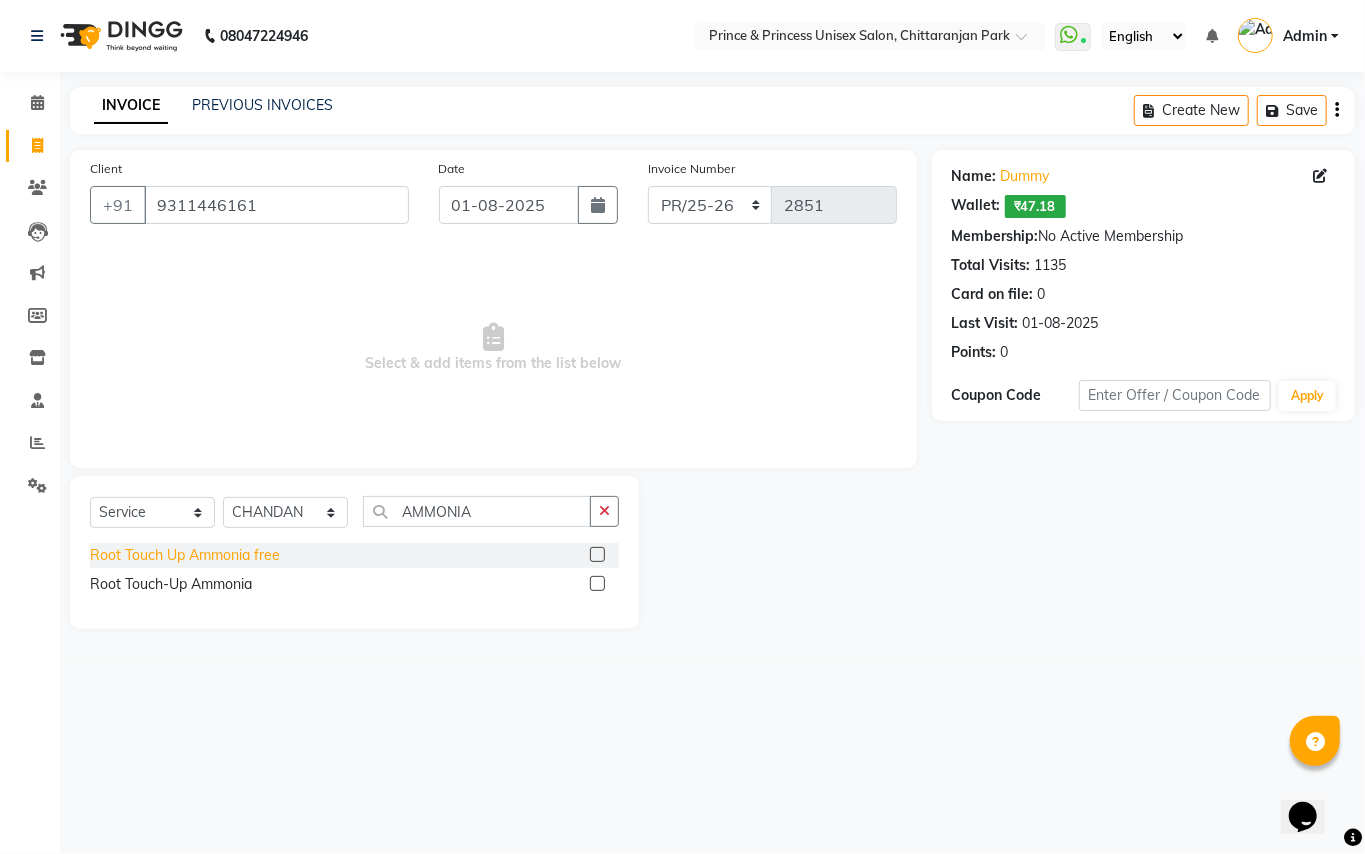 click on "Root Touch Up Ammonia free" 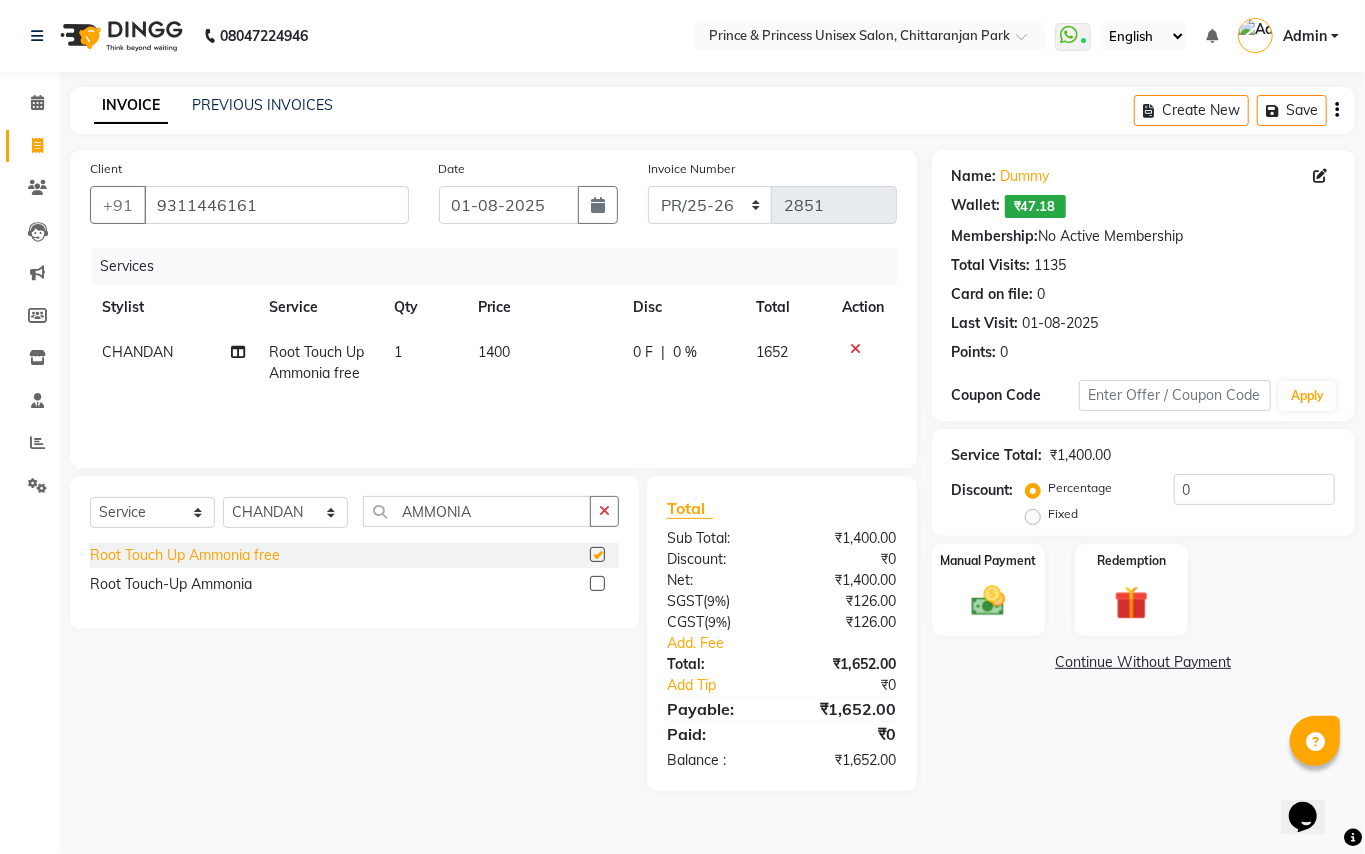checkbox on "false" 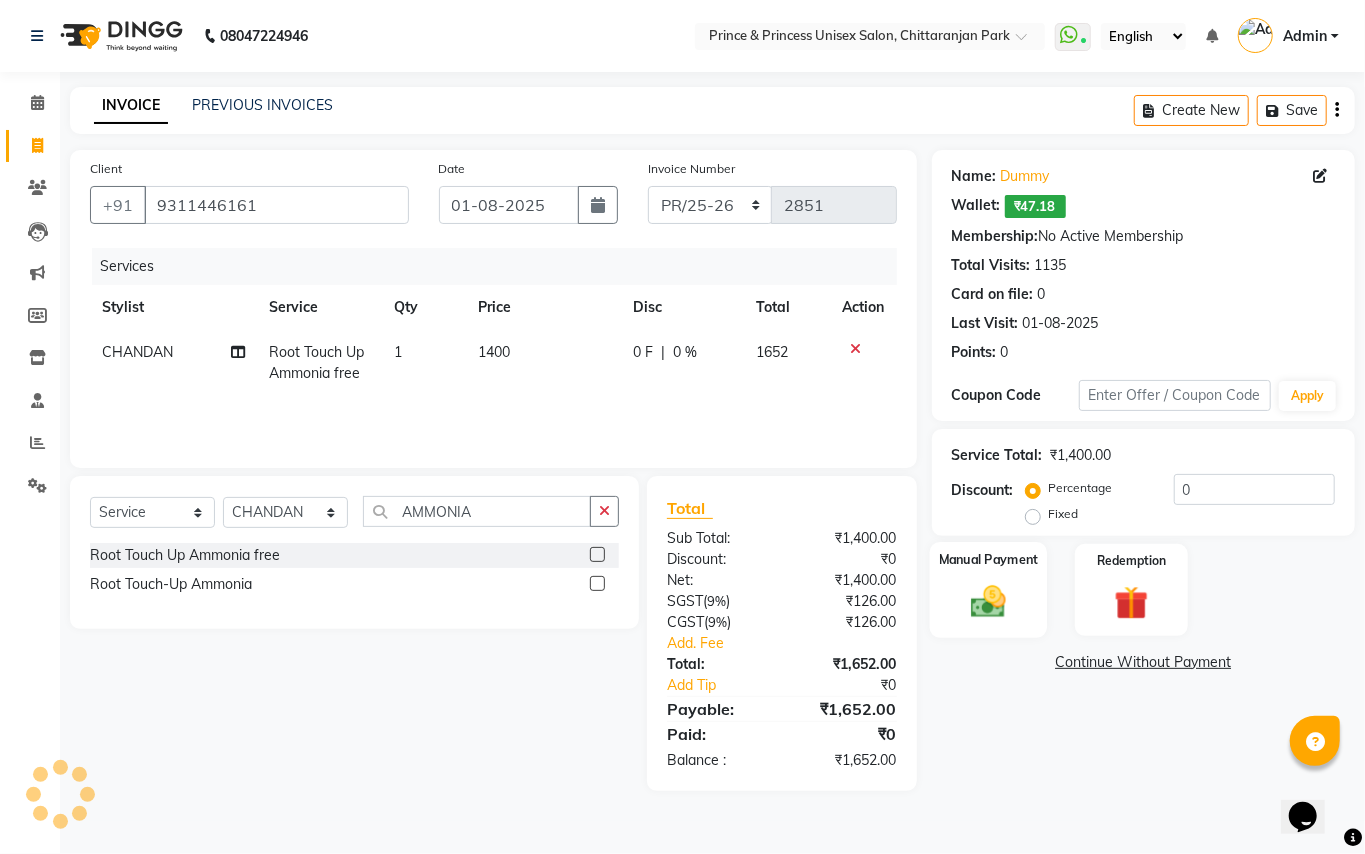 click 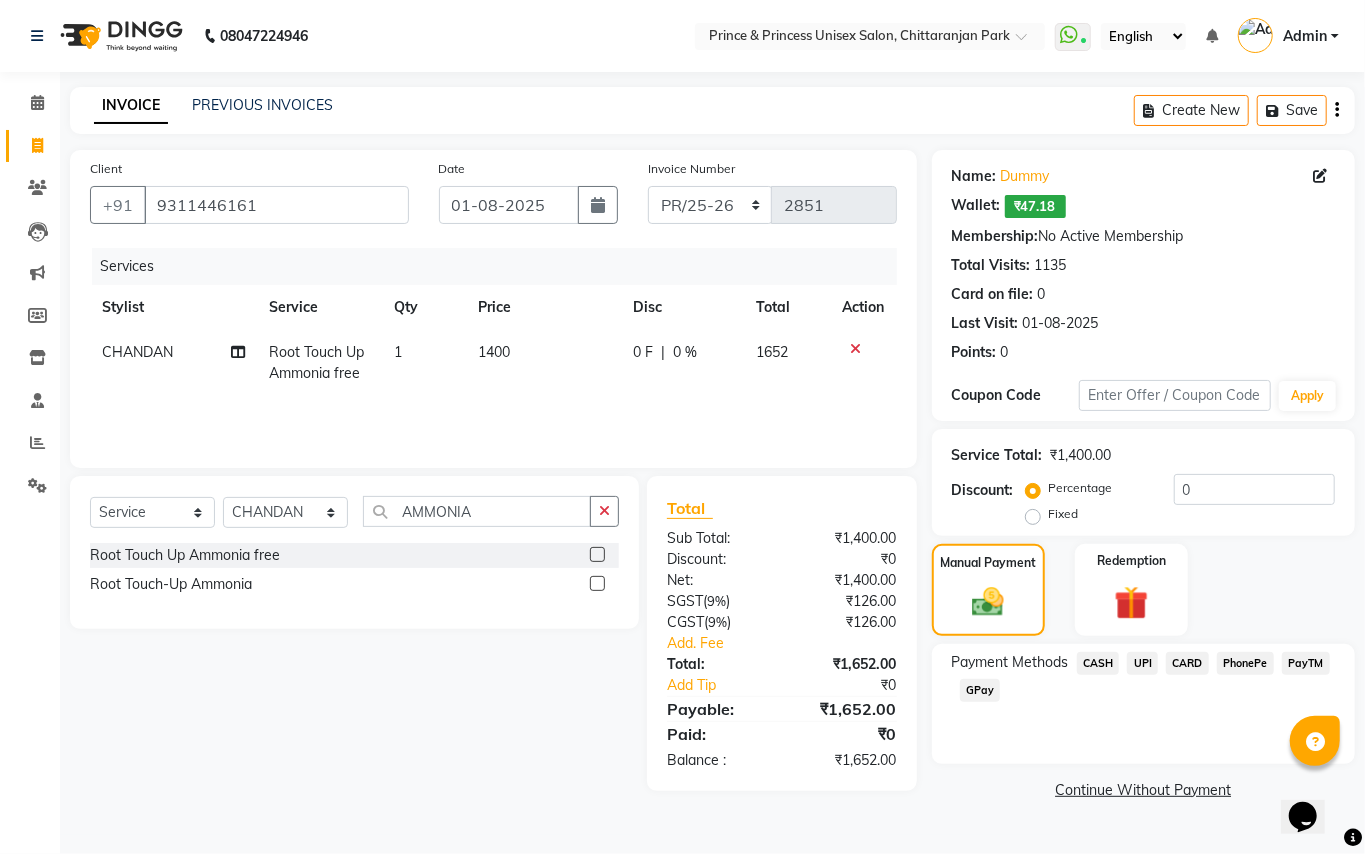 click on "CARD" 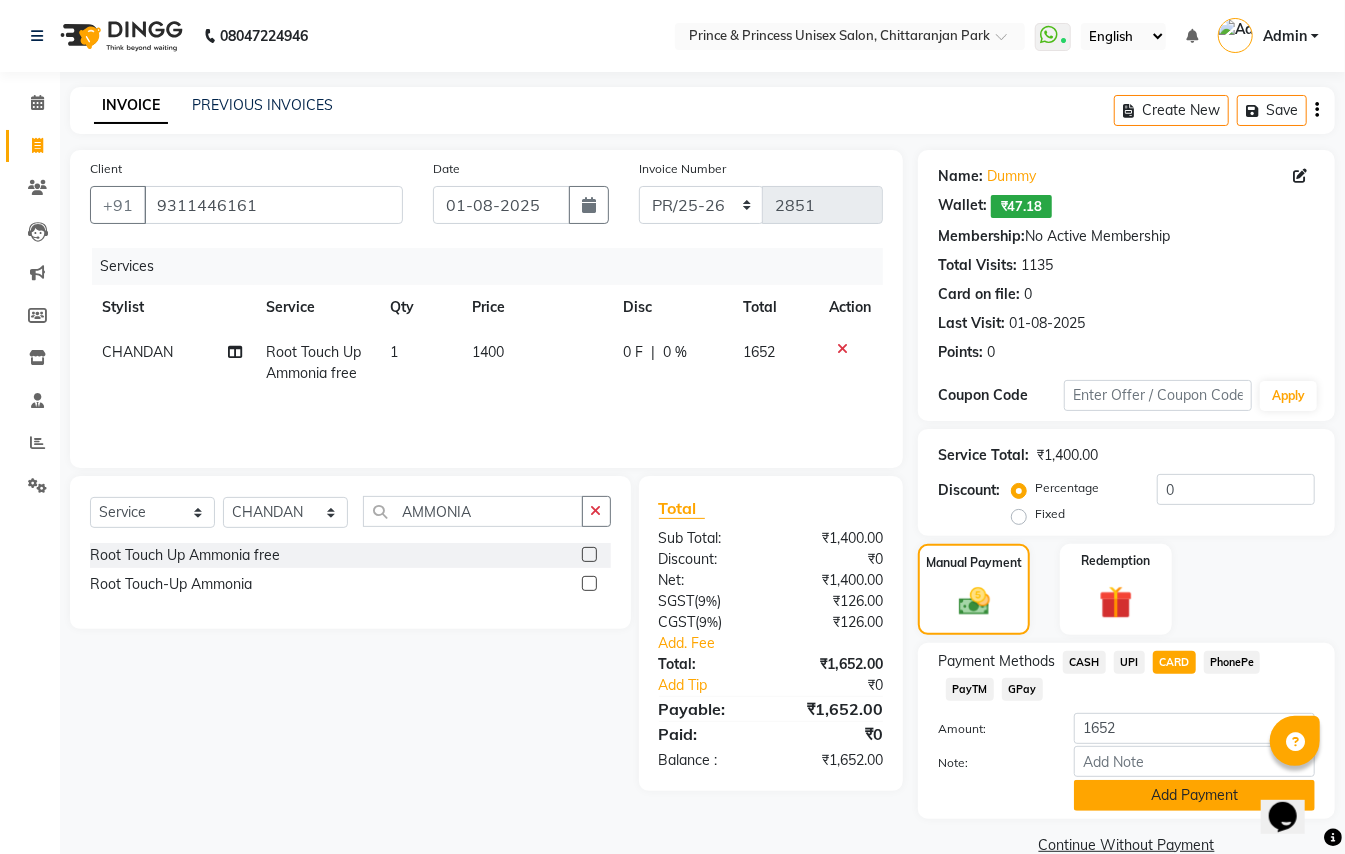 click on "Add Payment" 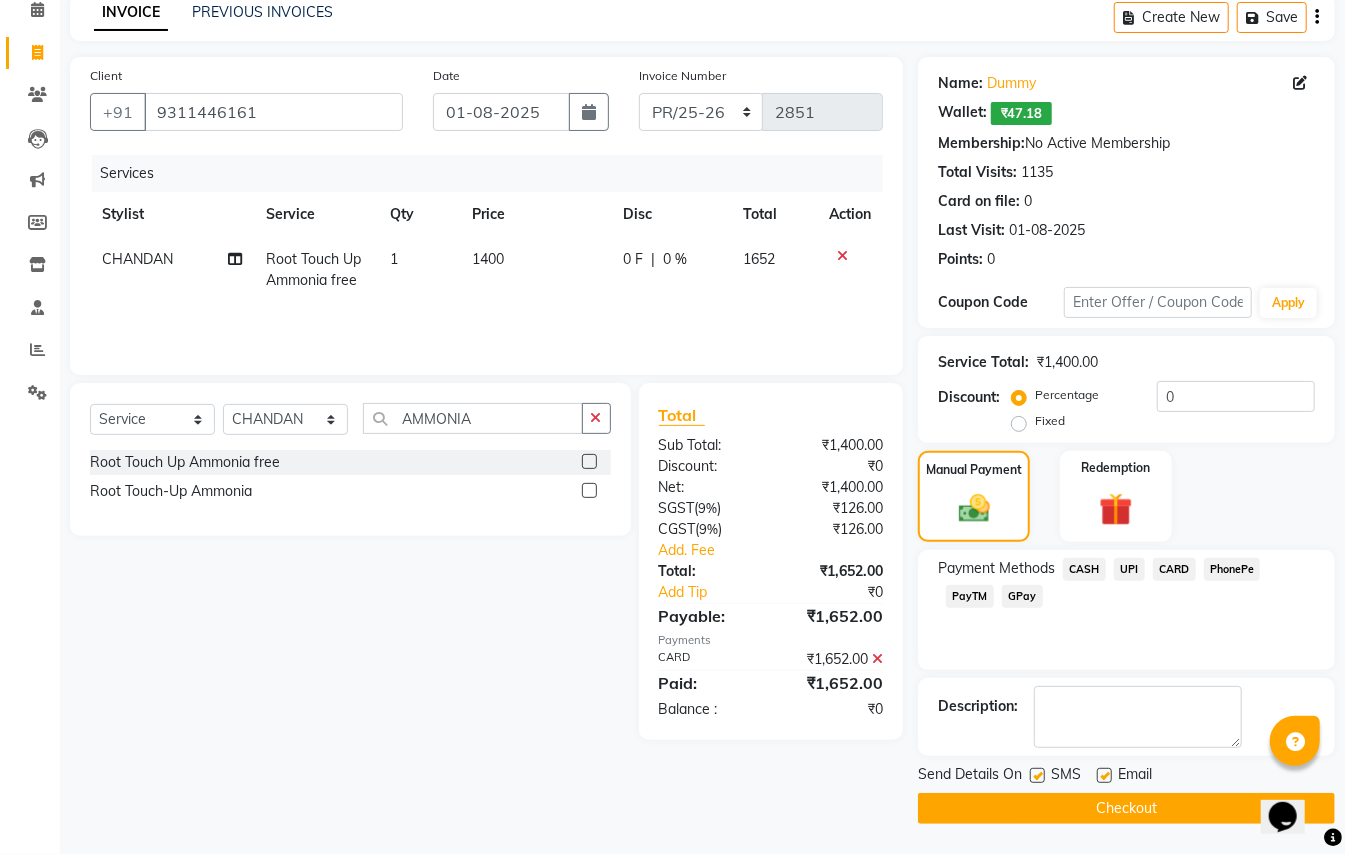 scroll, scrollTop: 94, scrollLeft: 0, axis: vertical 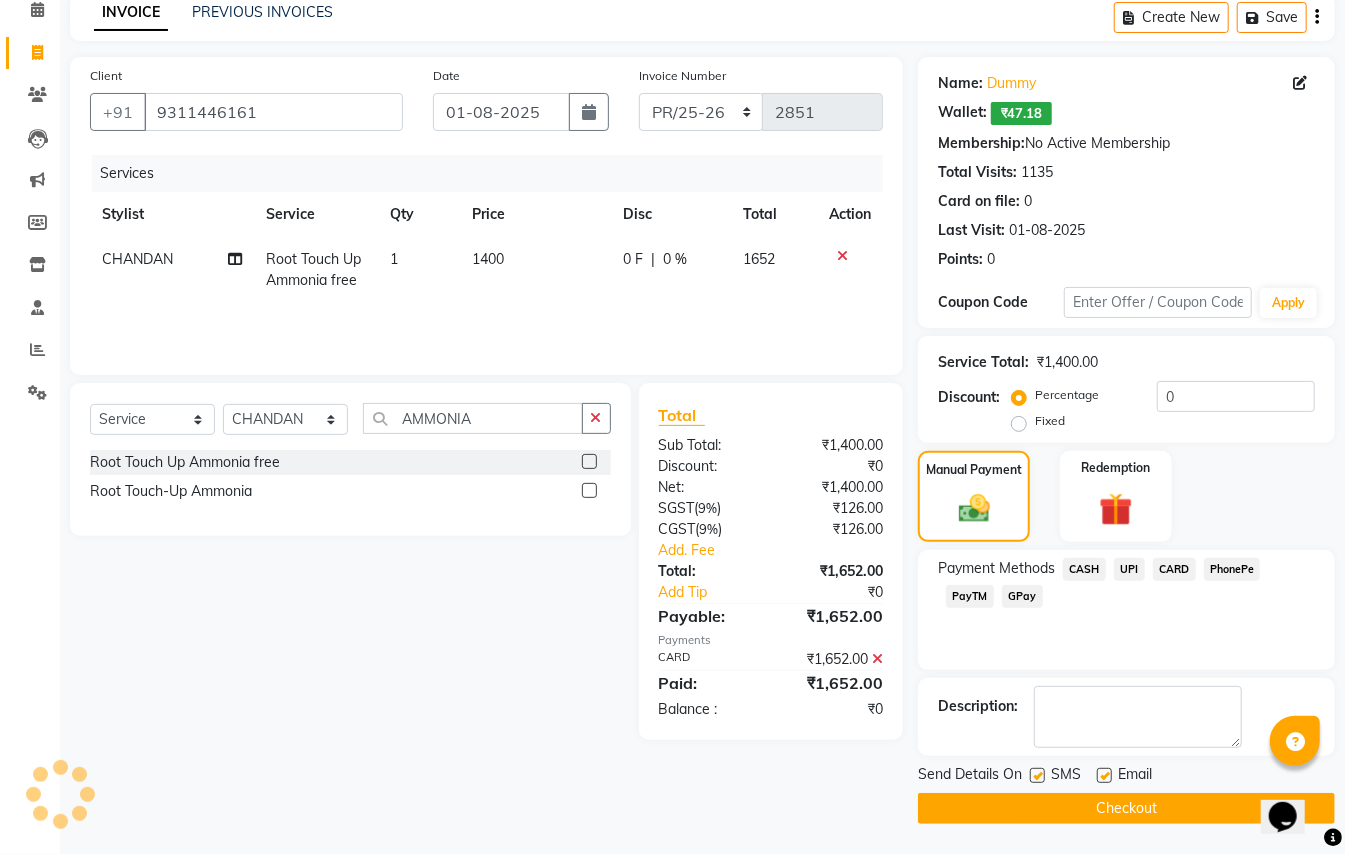 click on "CASH" 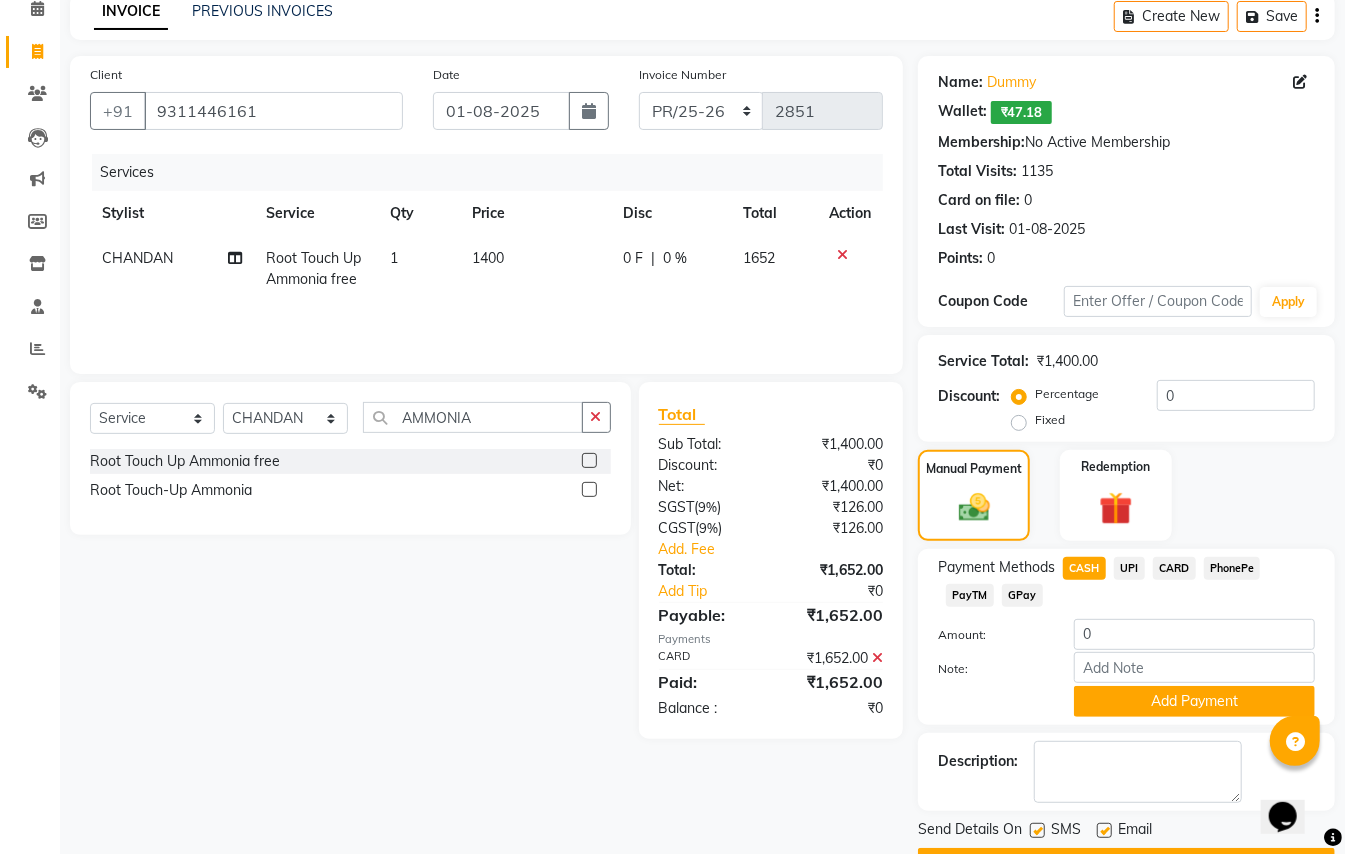 click on "CARD" 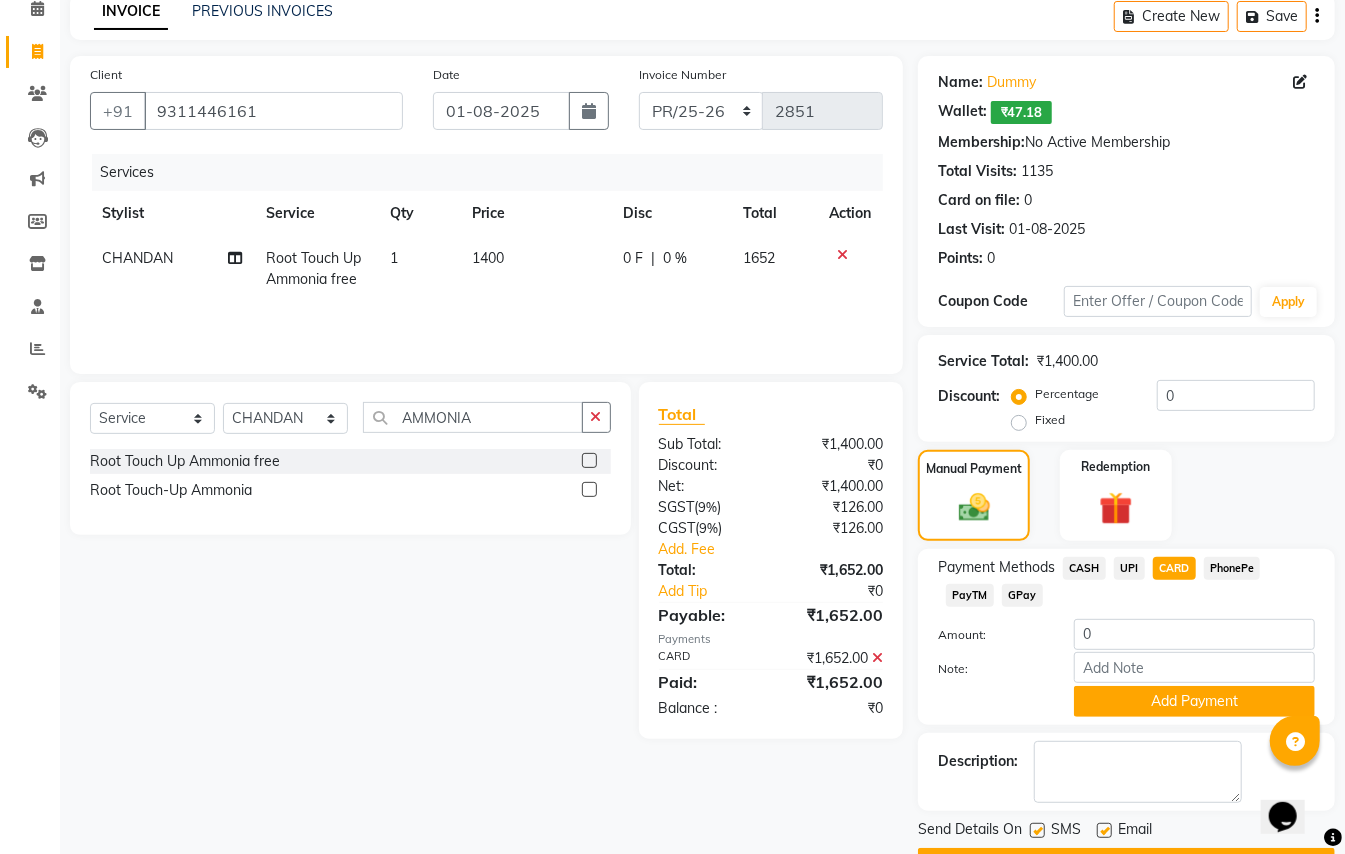 click on "CASH" 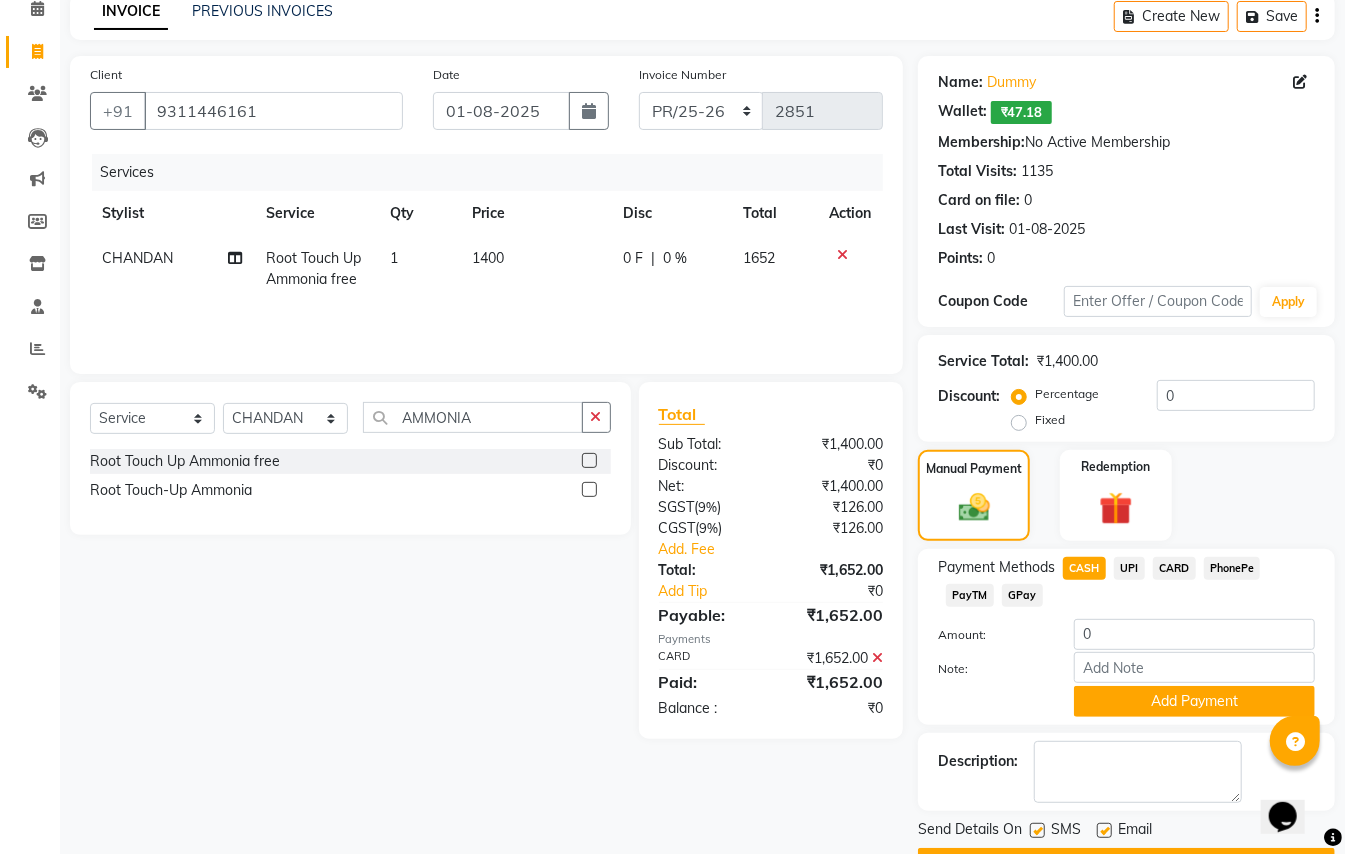 click on "Add Payment" 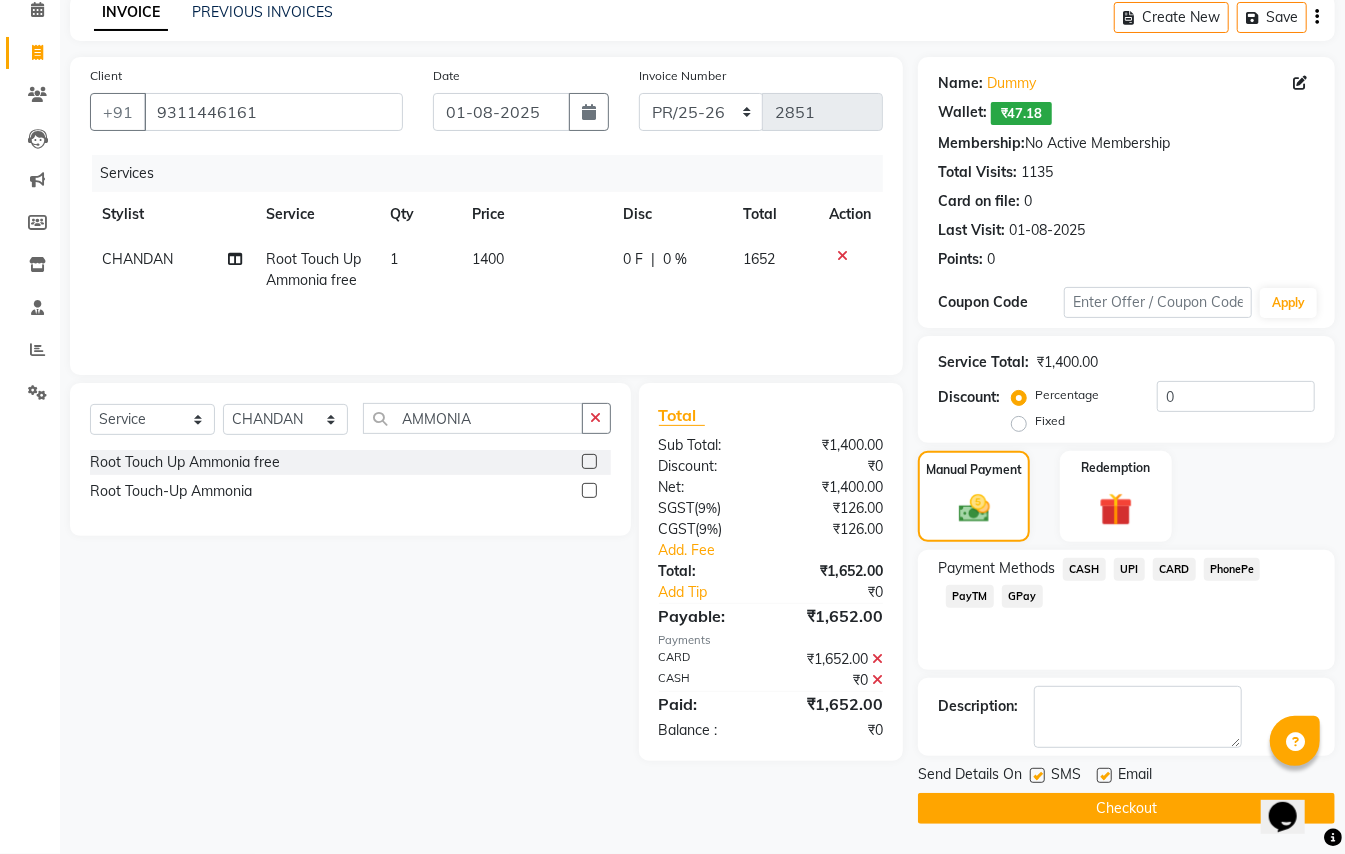 click 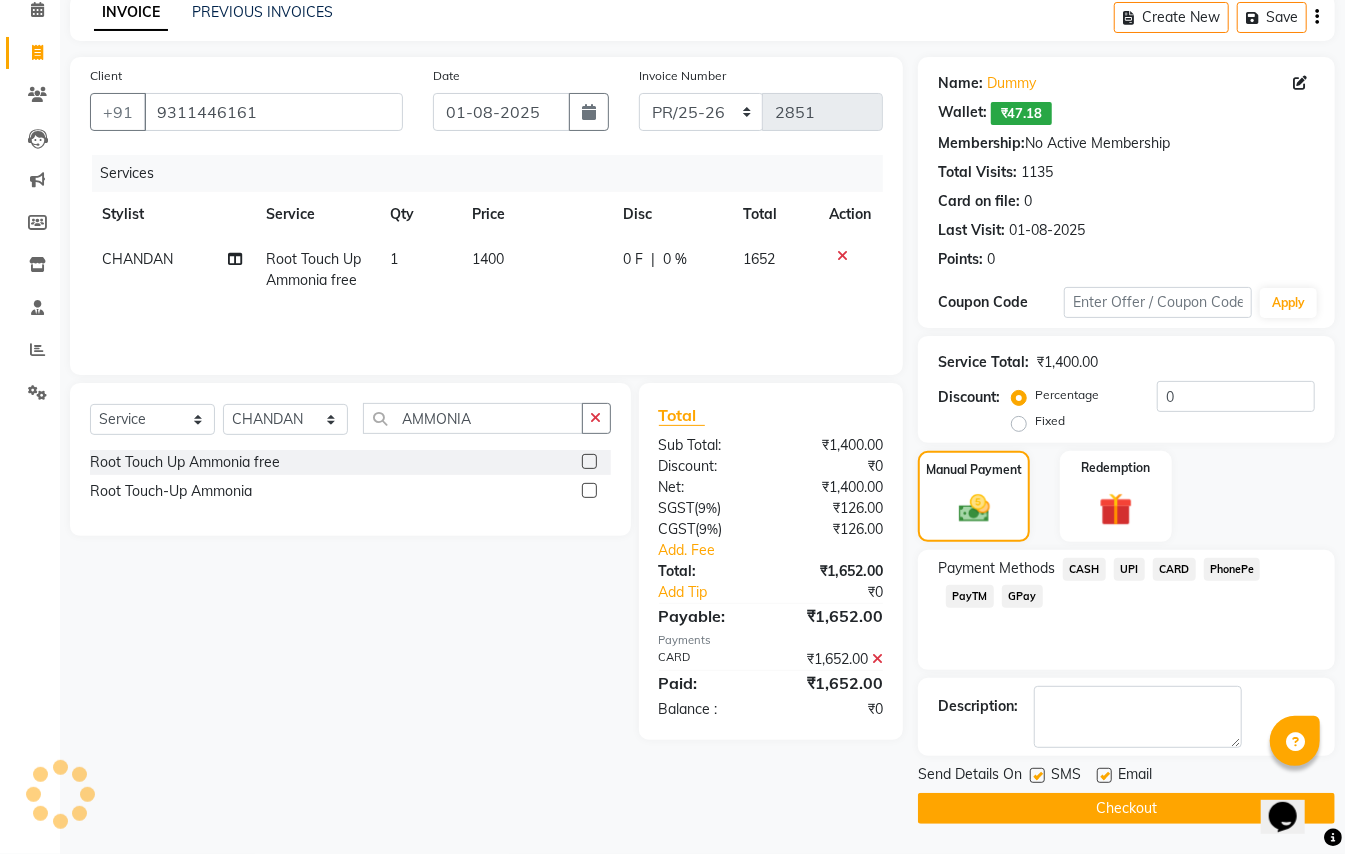 click on "Checkout" 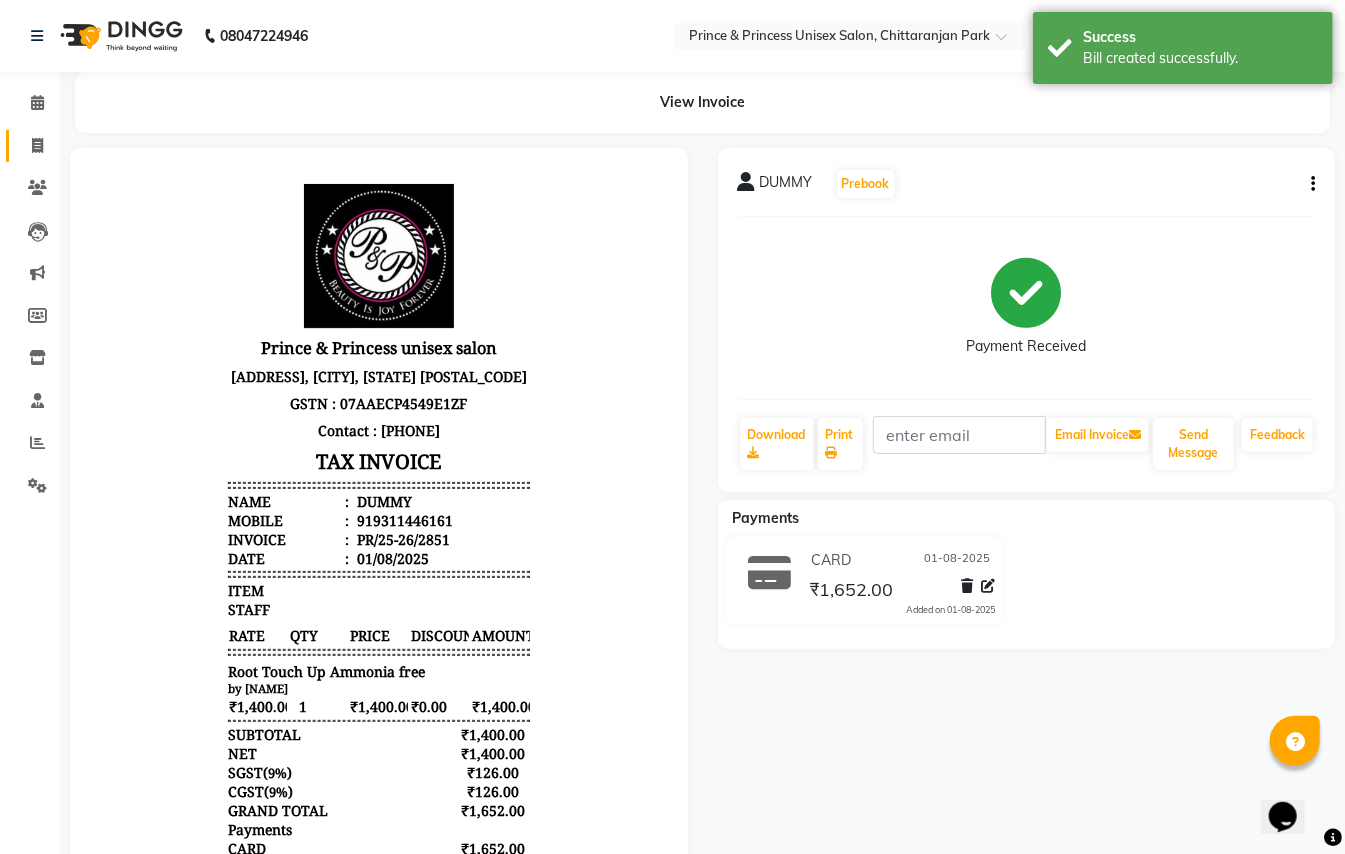 scroll, scrollTop: 0, scrollLeft: 0, axis: both 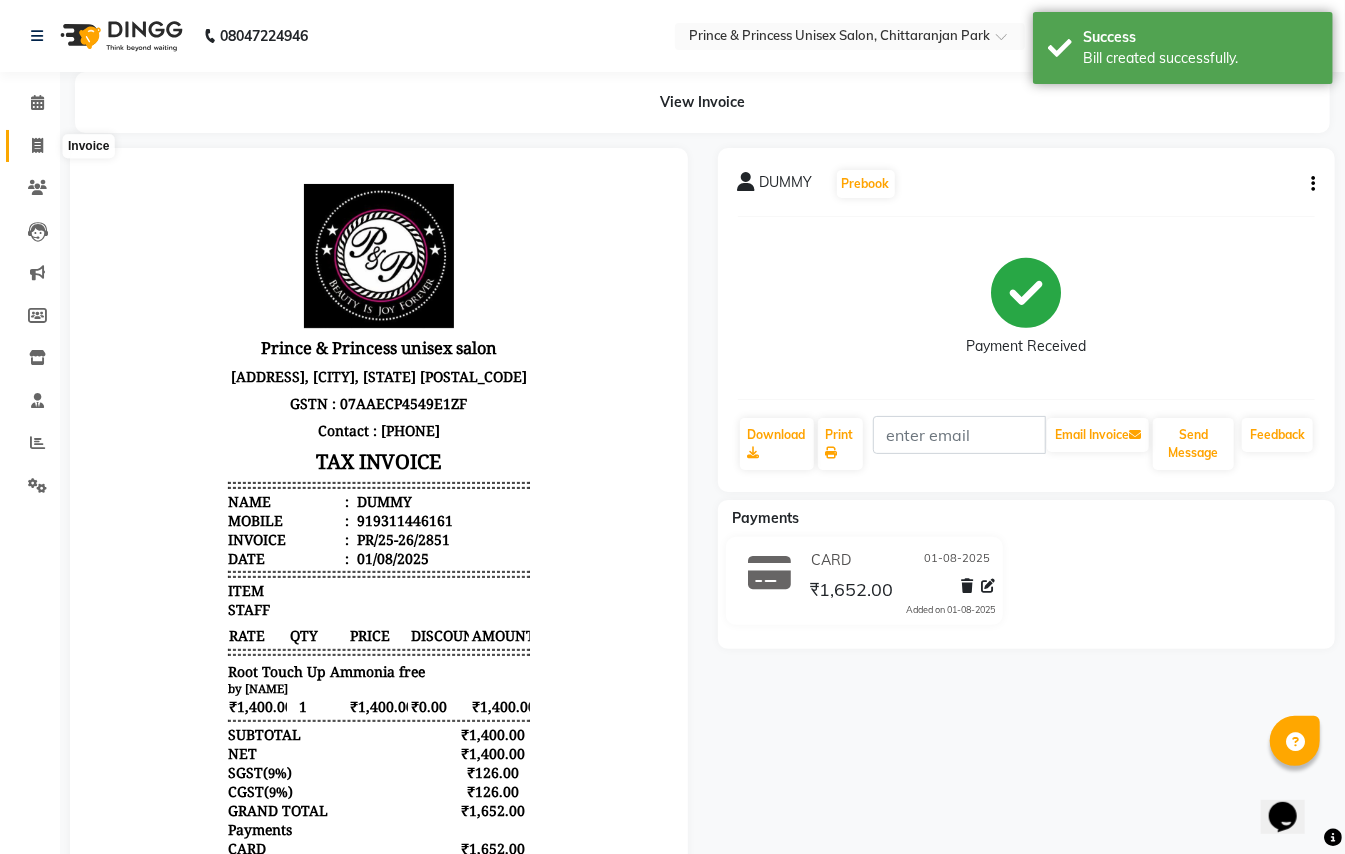click 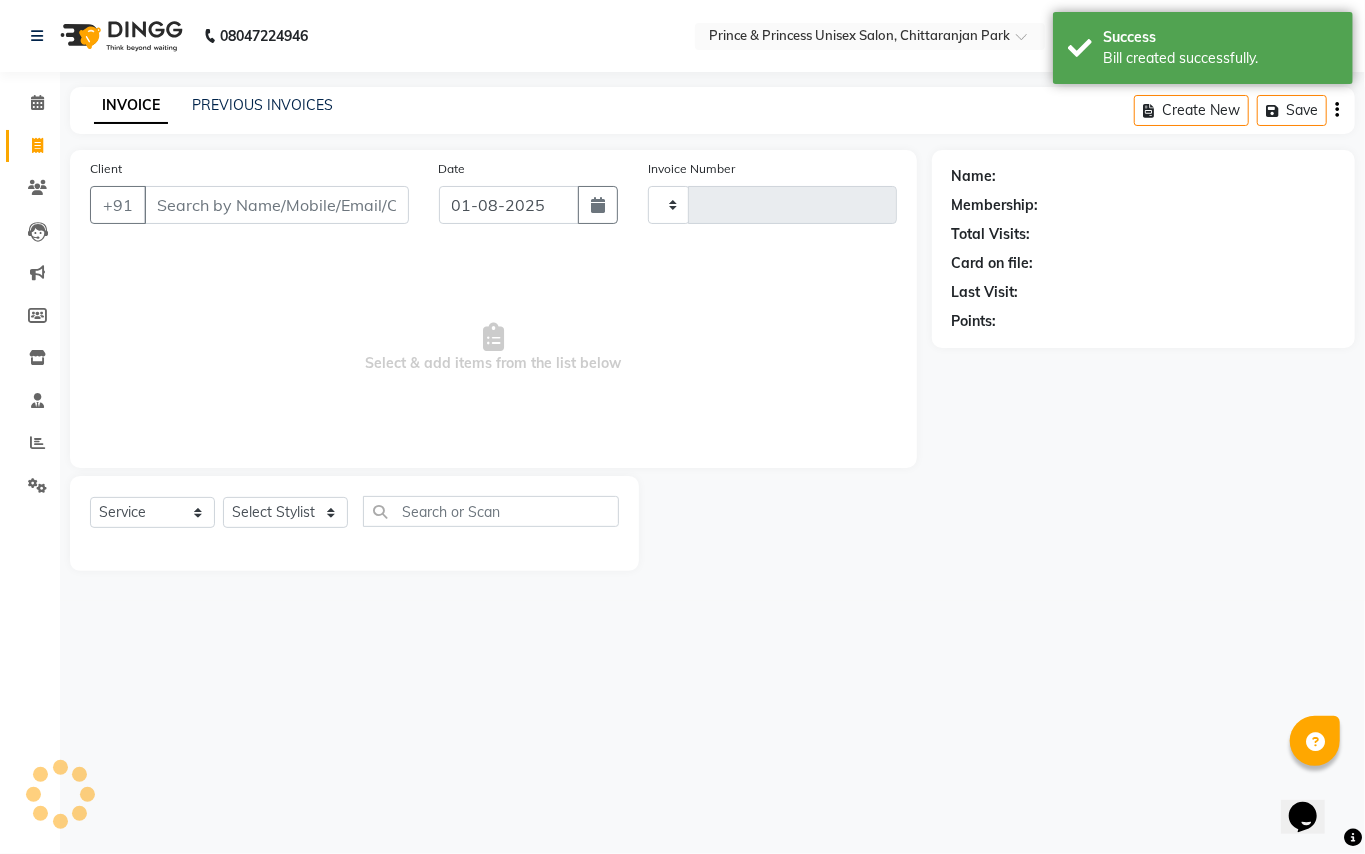 type on "2852" 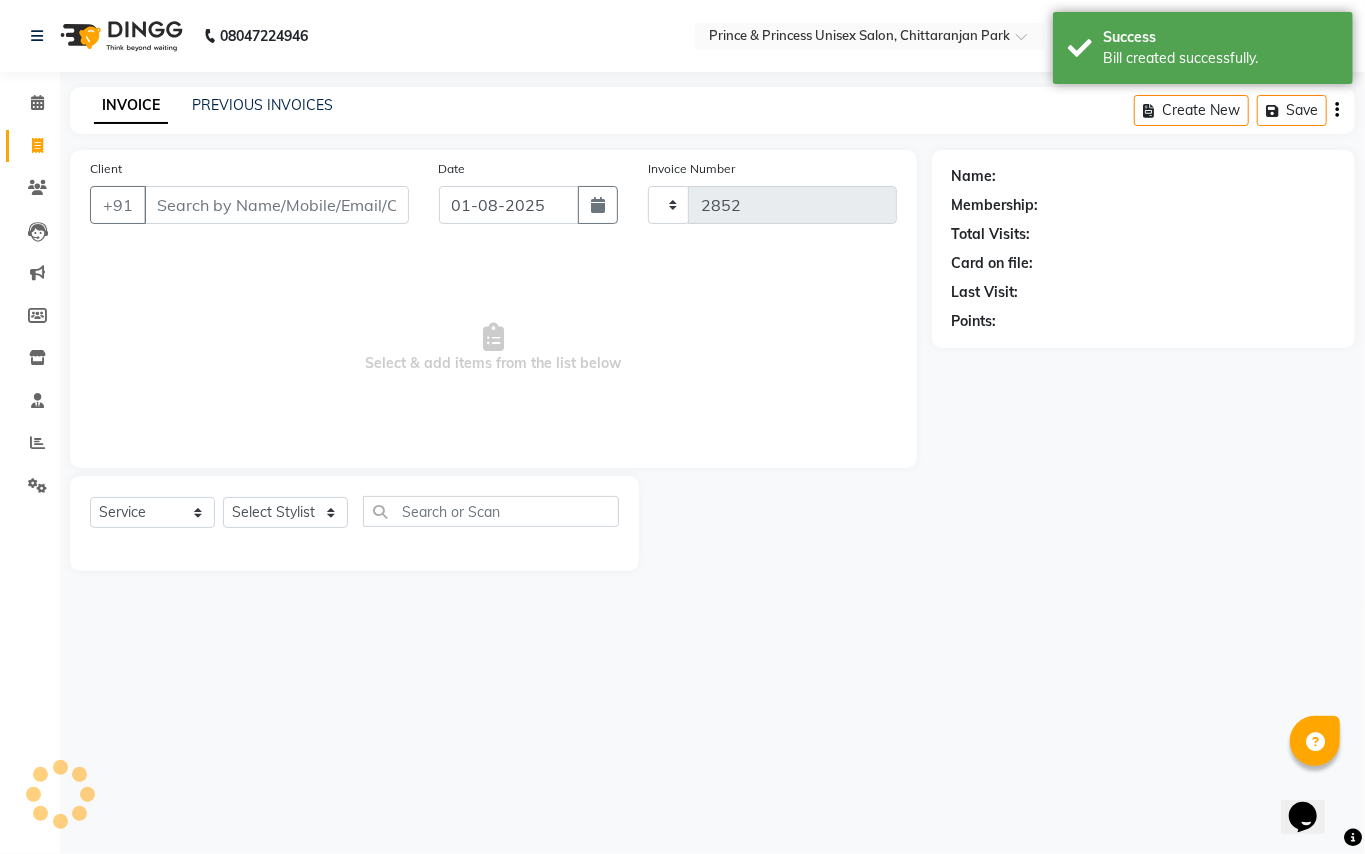 select on "3760" 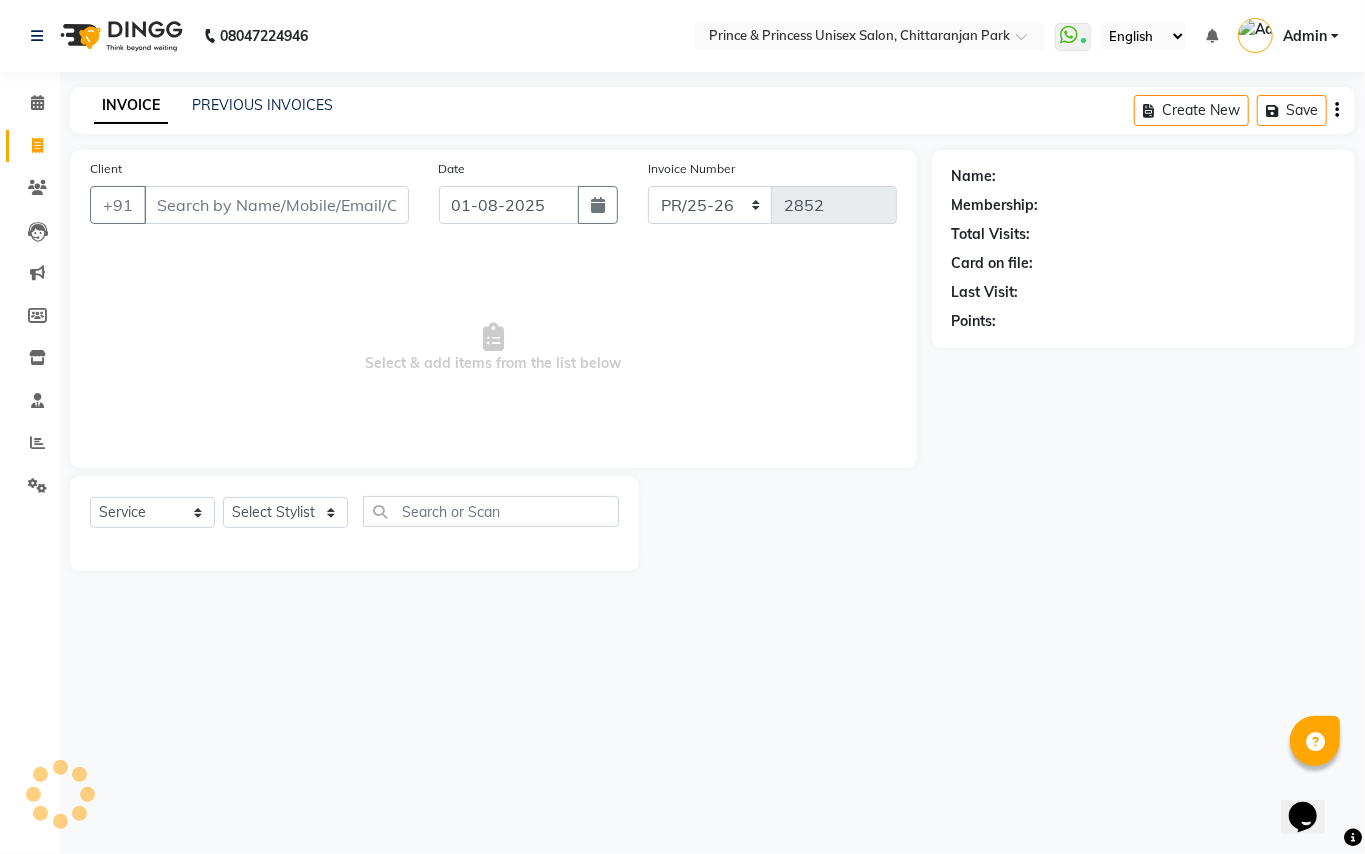 click on "Client" at bounding box center [276, 205] 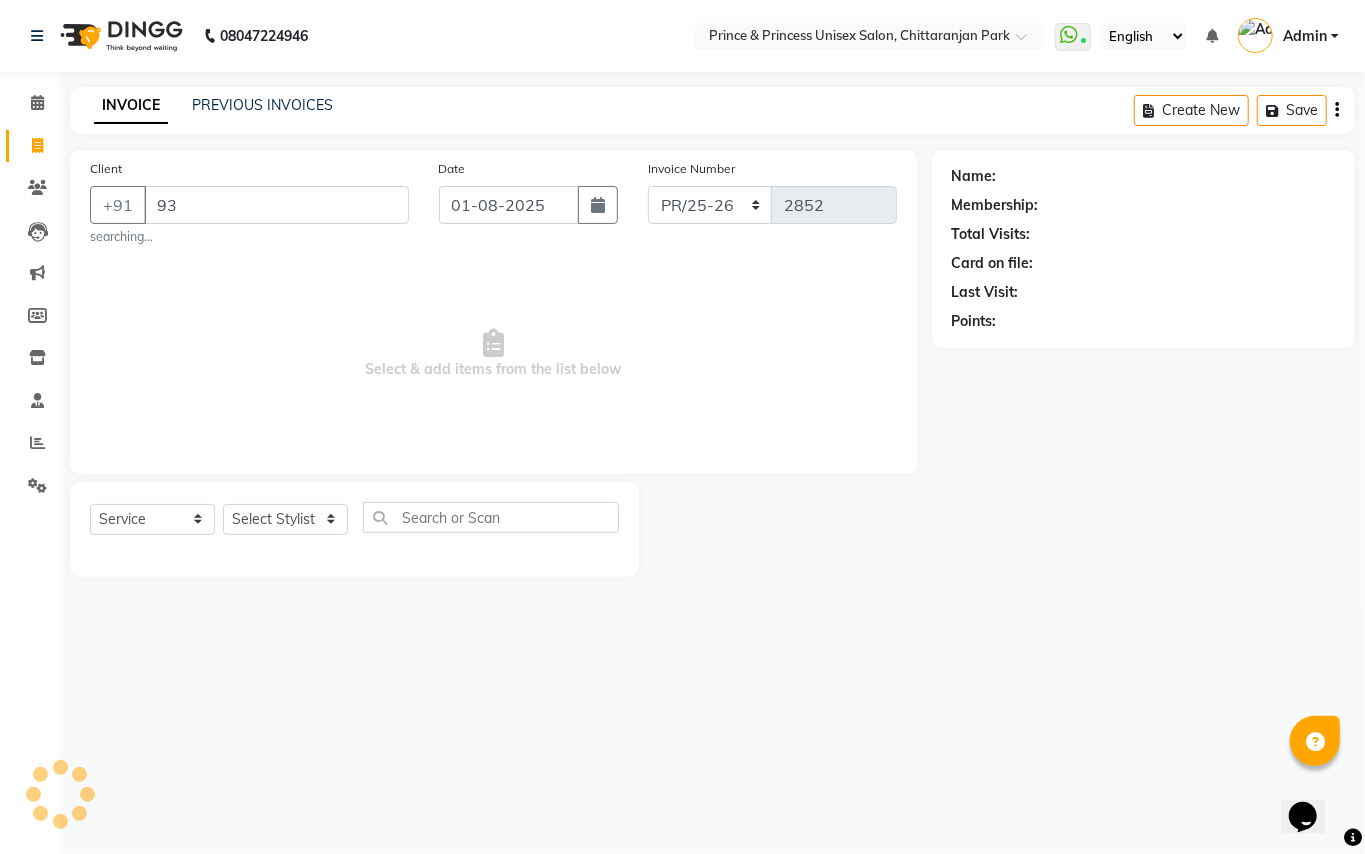 type on "9" 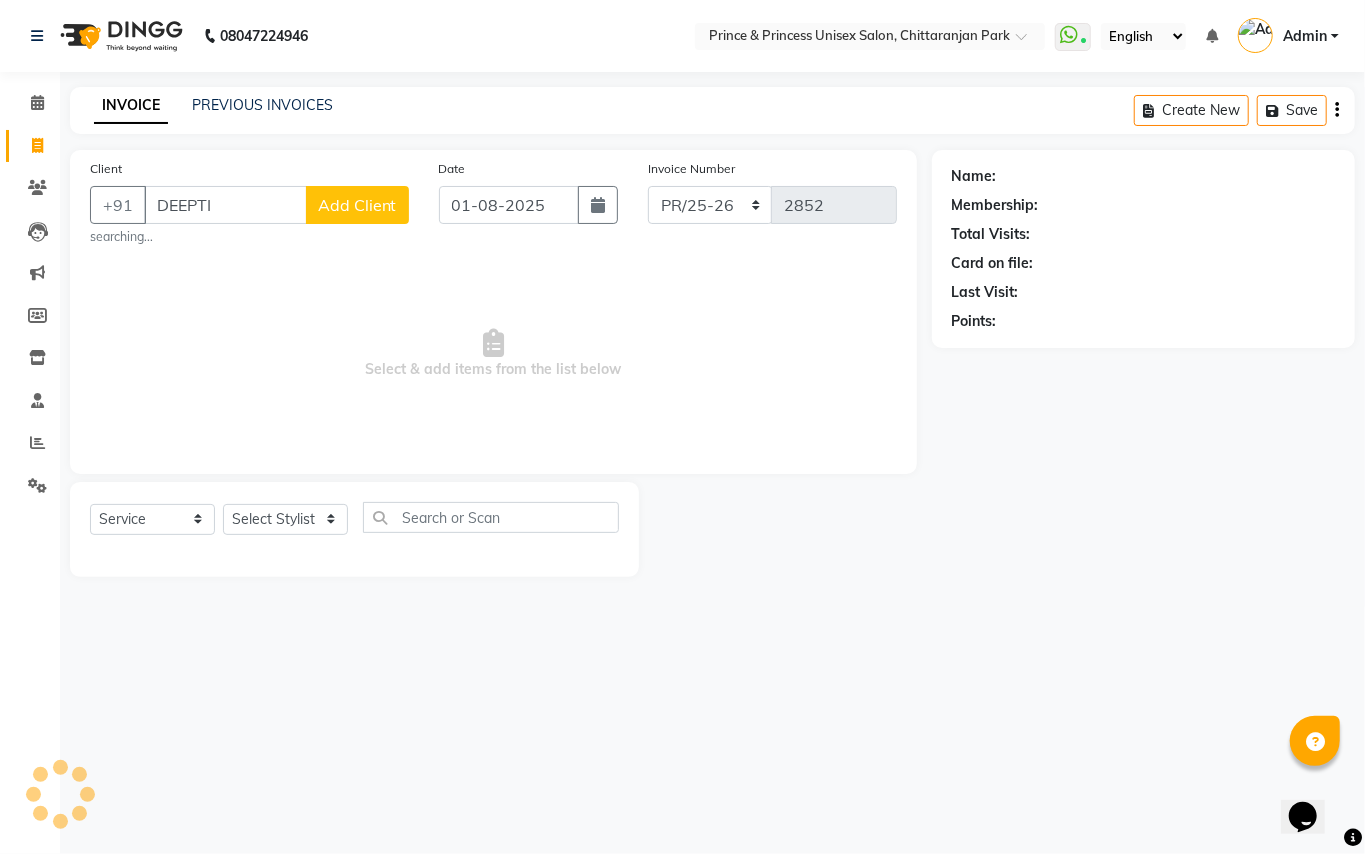 type on "[FIRST]" 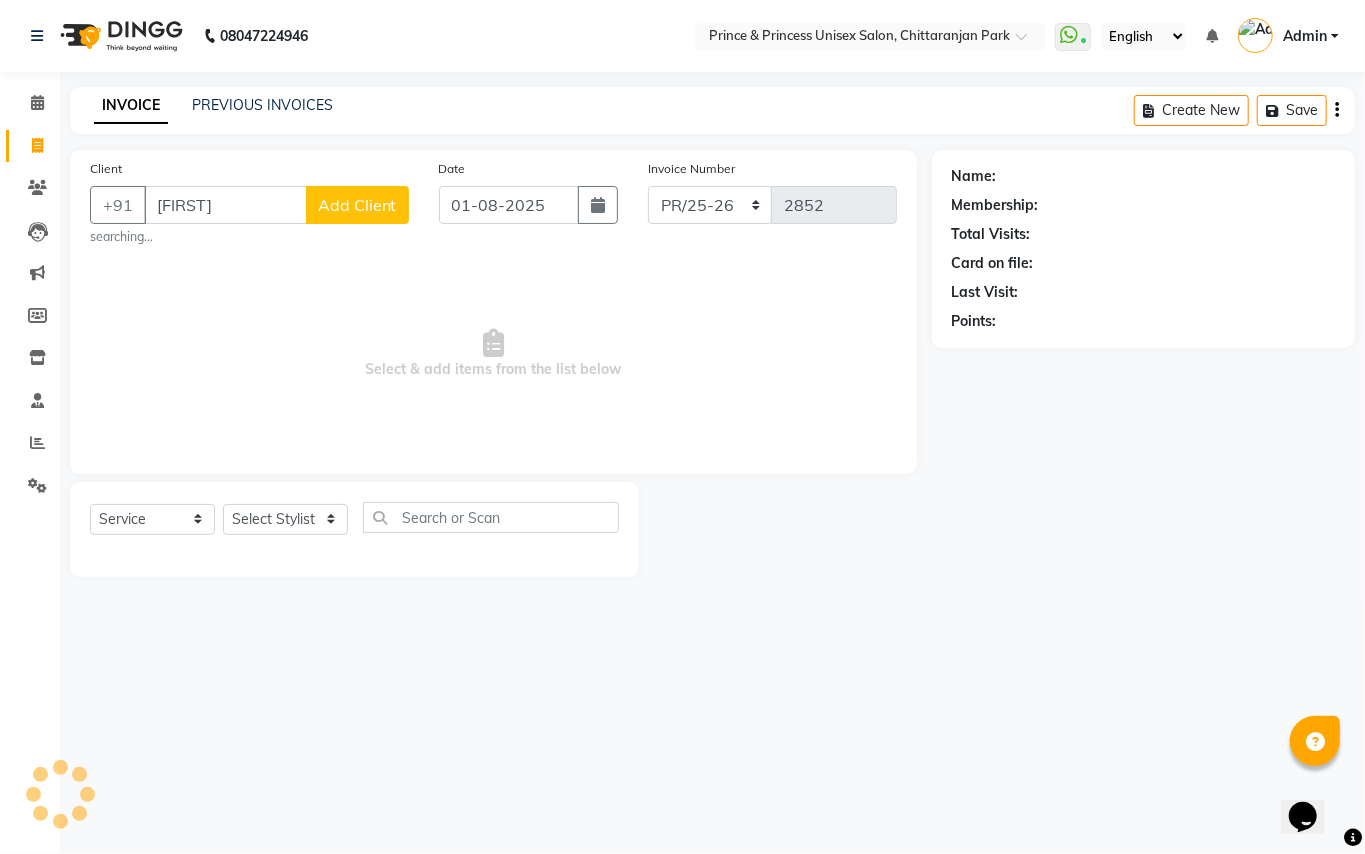 drag, startPoint x: 225, startPoint y: 202, endPoint x: 0, endPoint y: 12, distance: 294.4911 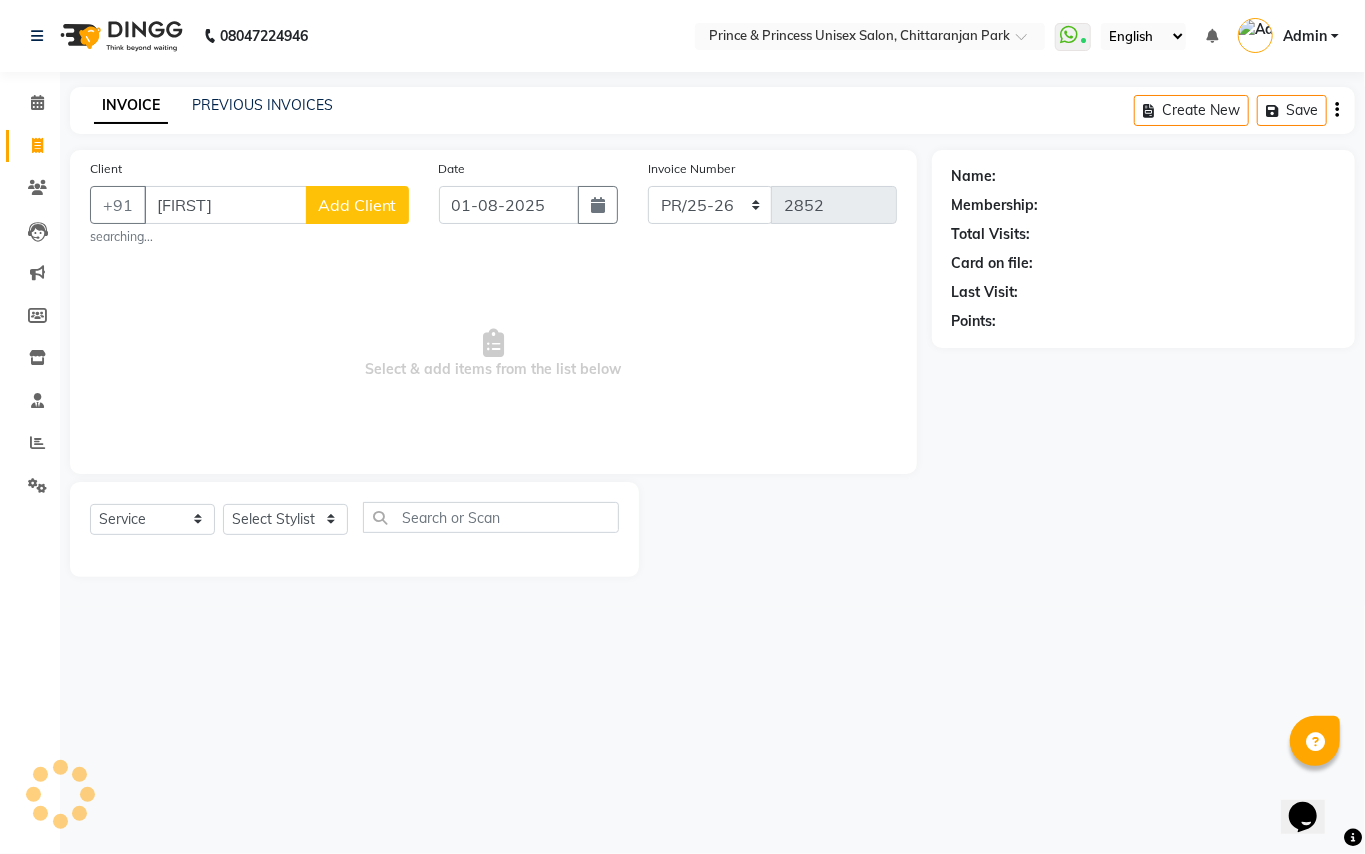 click on "INVOICE PREVIOUS INVOICES Create New Save Client +91 [PHONE] searching... Date [DATE] Invoice Number [INVOICE_NUMBER] Select & add items from the list below Select Service Product Membership Package Voucher Prepaid Gift Card Select Stylist [NAME] [NAME] [NAME] [NAME] [NAME] [NAME] [NAME] [NAME] [NAME] [NAME] [NAME] [NAME] [NAME] [NAME] [NAME] [NAME] [NAME] Name: Membership: Total Visits: Card on file: Last Visit: Points:" 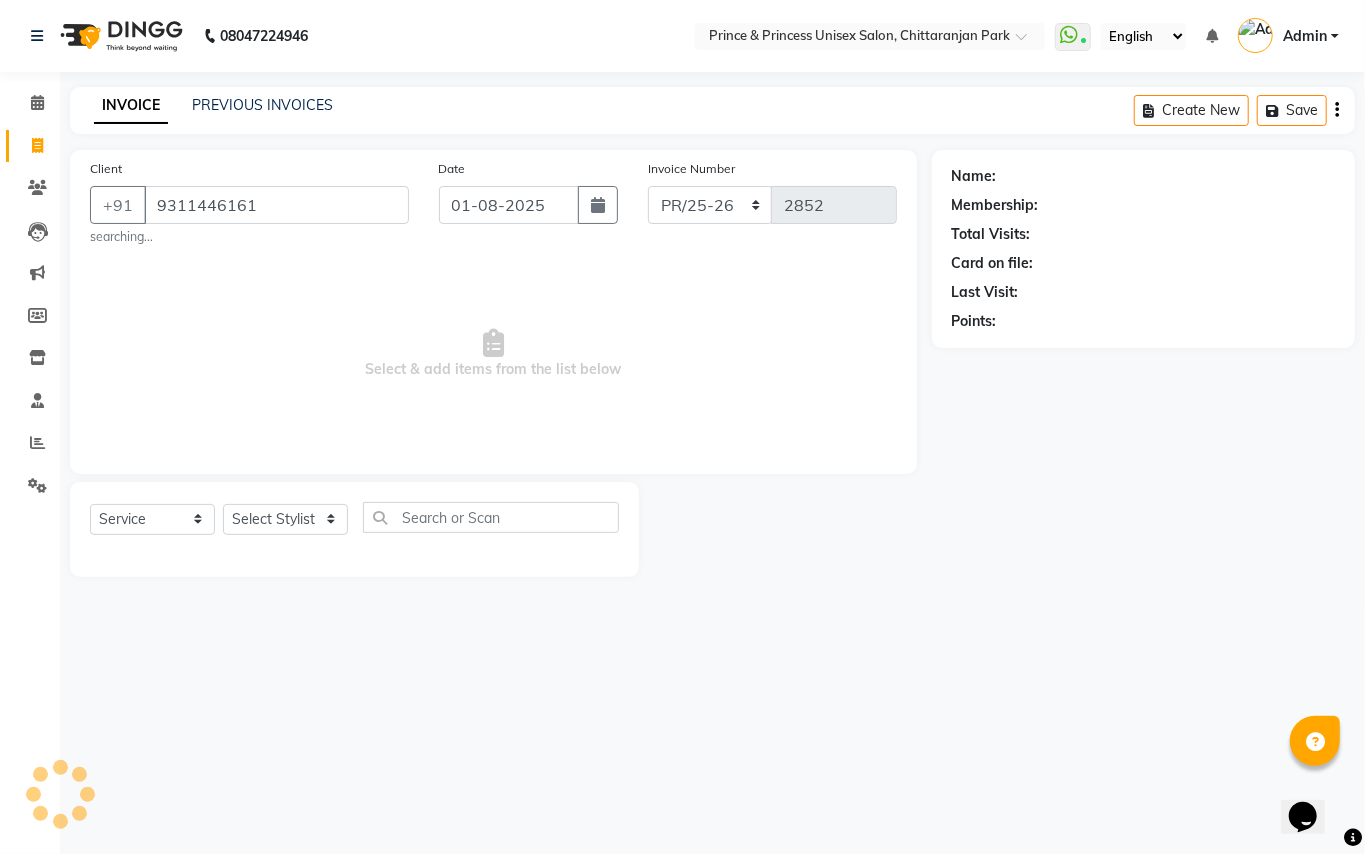 type on "9311446161" 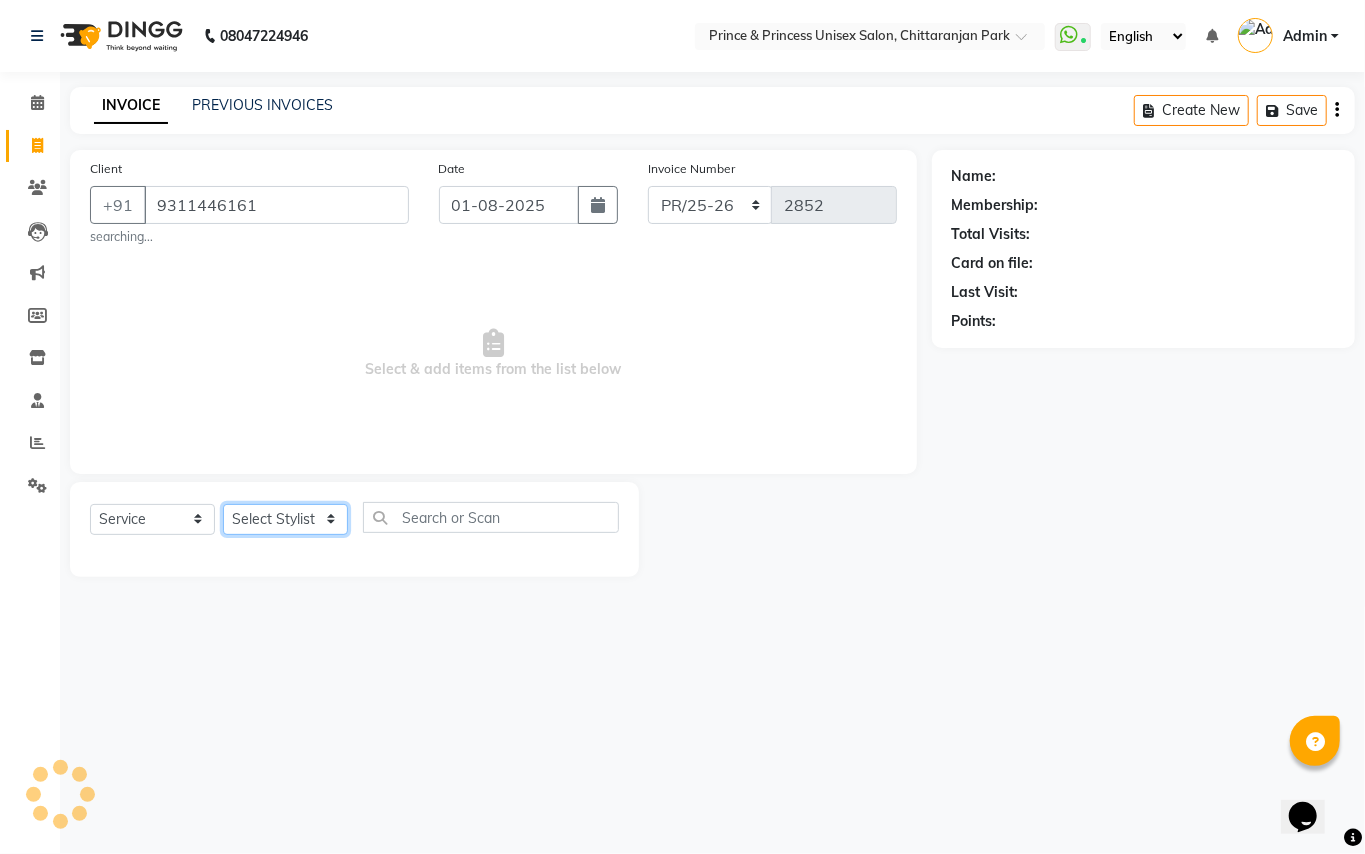 click on "Select Stylist [NAME] [NAME] [NAME] [NAME] [NAME] [NAME] [NAME] [NAME] [NAME] [NAME] [NAME] [NAME] [NAME] [NAME] [NAME] [NAME] [NAME]" 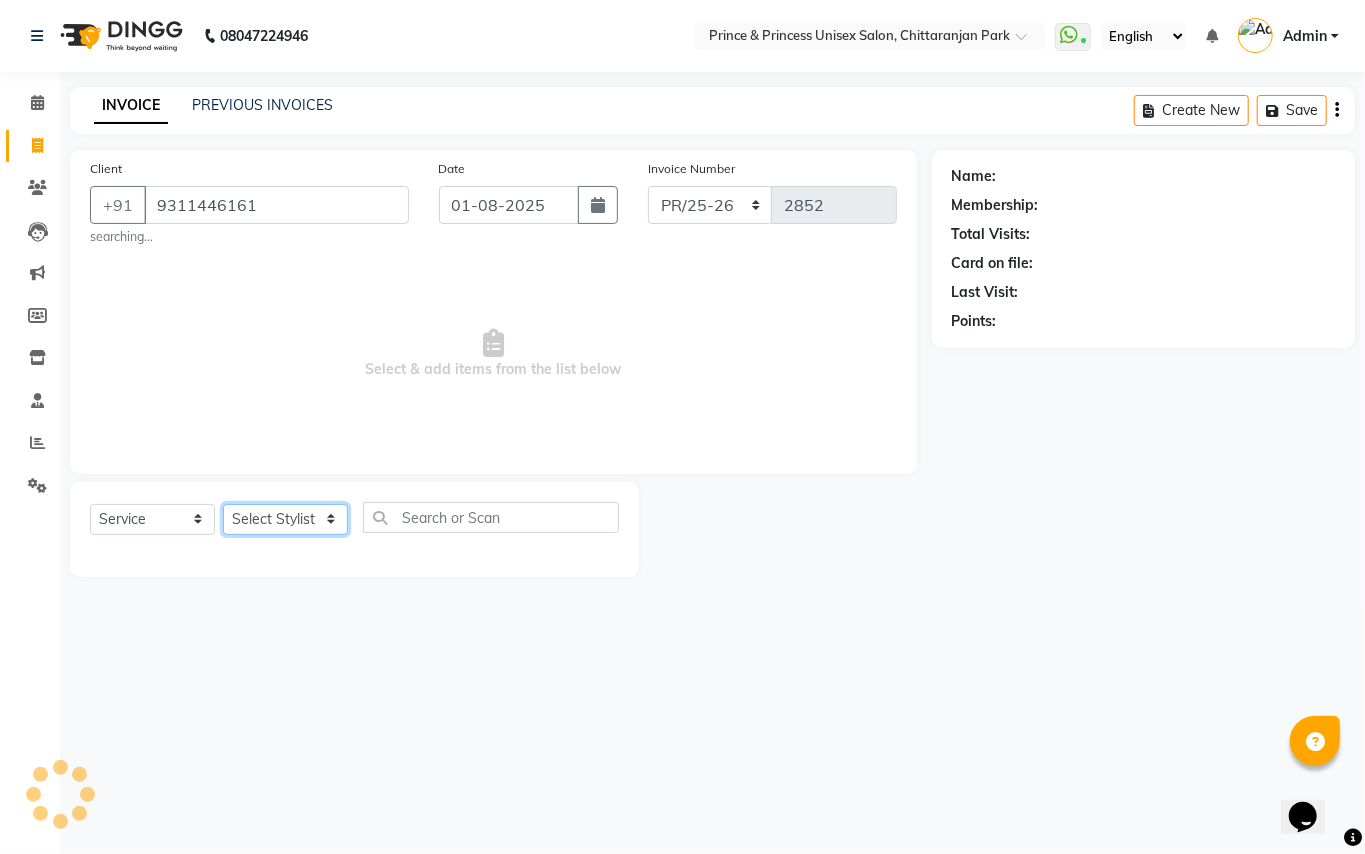 select on "67112" 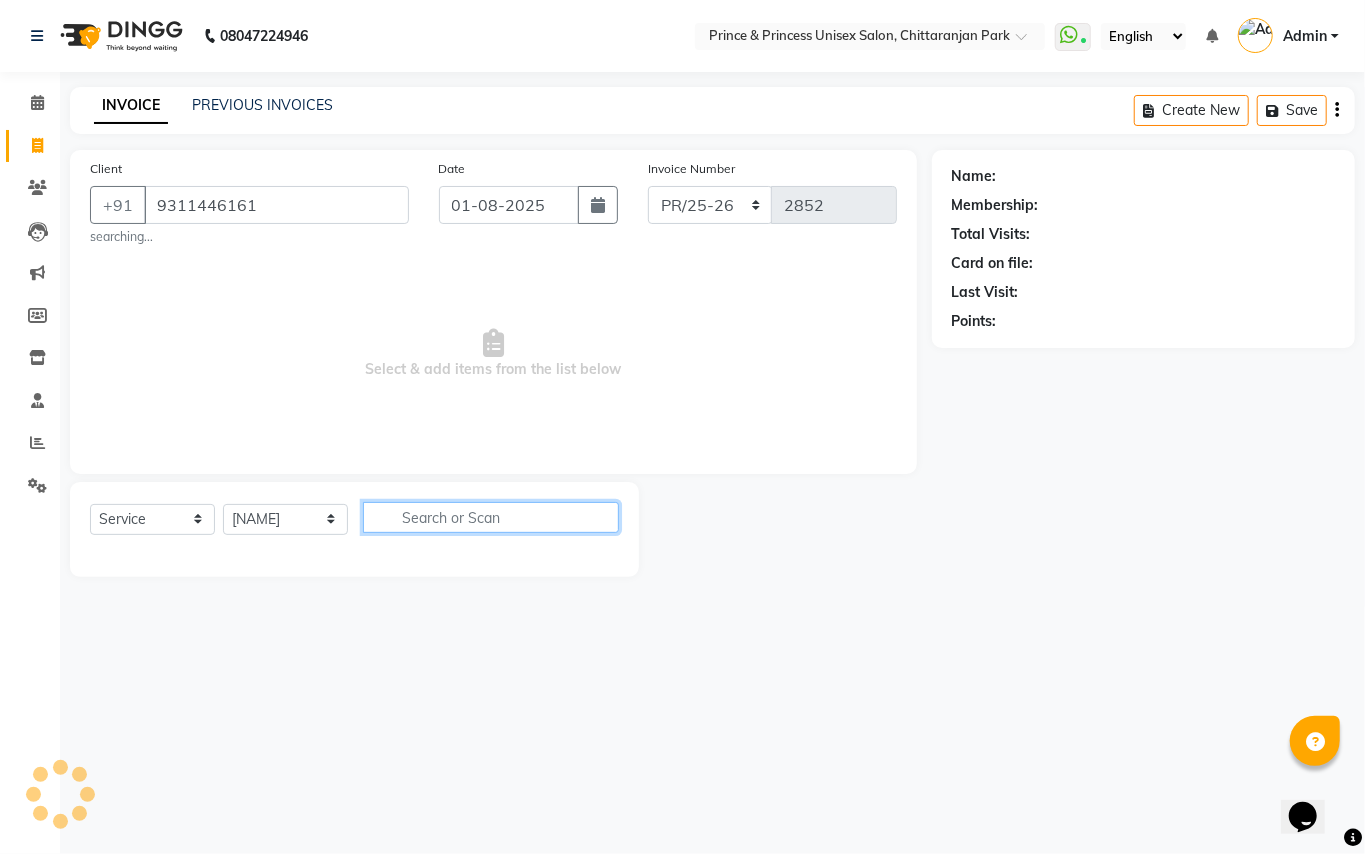 drag, startPoint x: 500, startPoint y: 530, endPoint x: 514, endPoint y: 517, distance: 19.104973 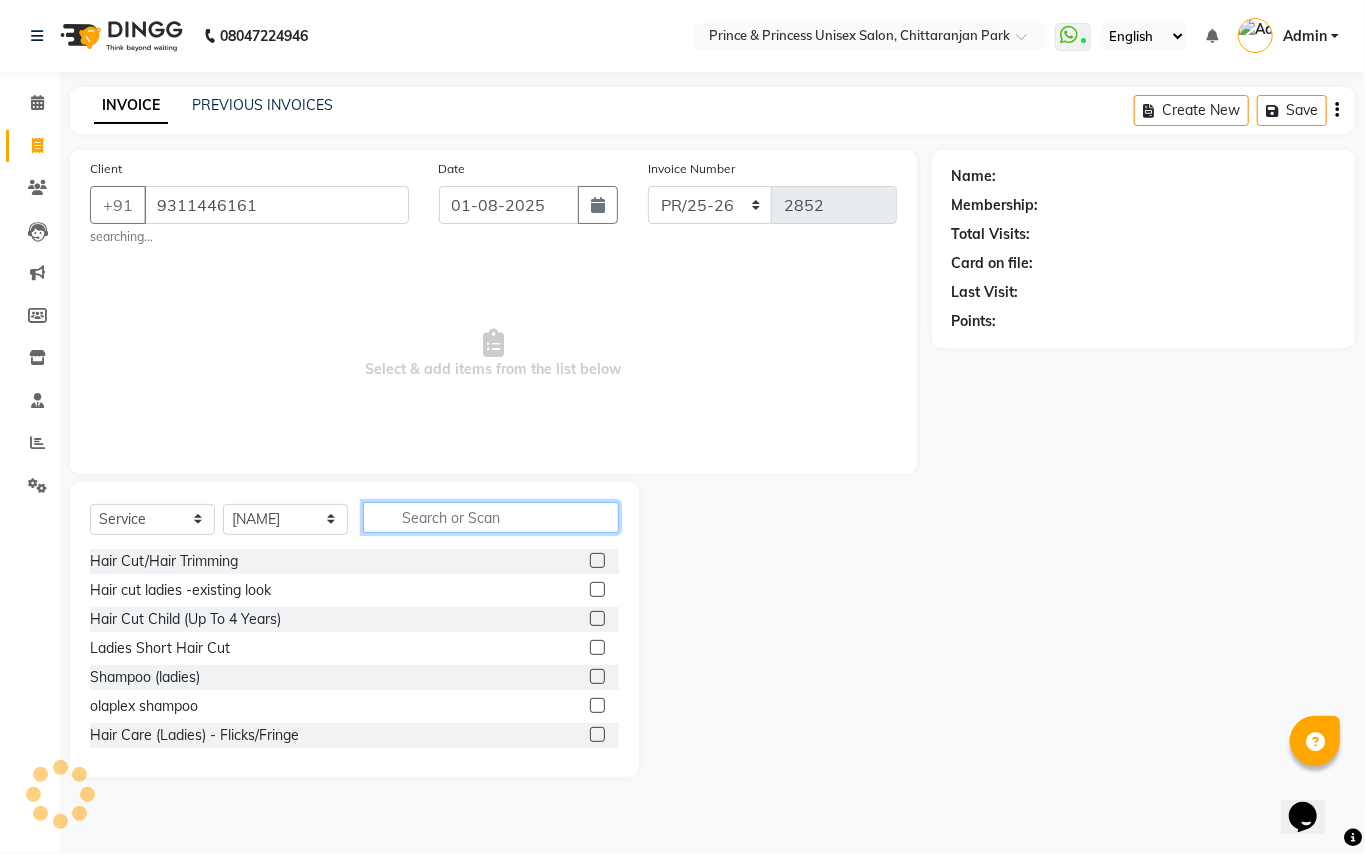 click 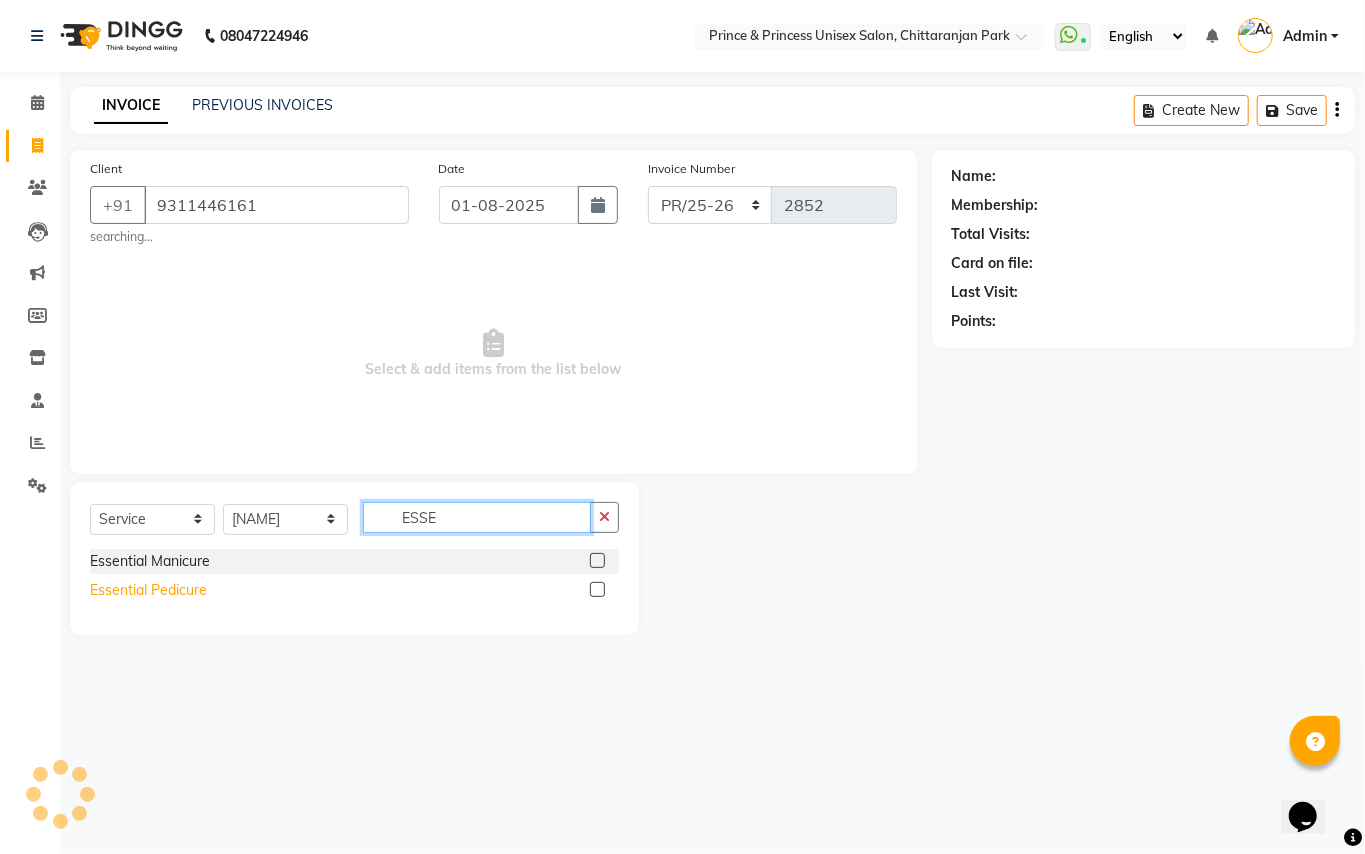 type on "ESSE" 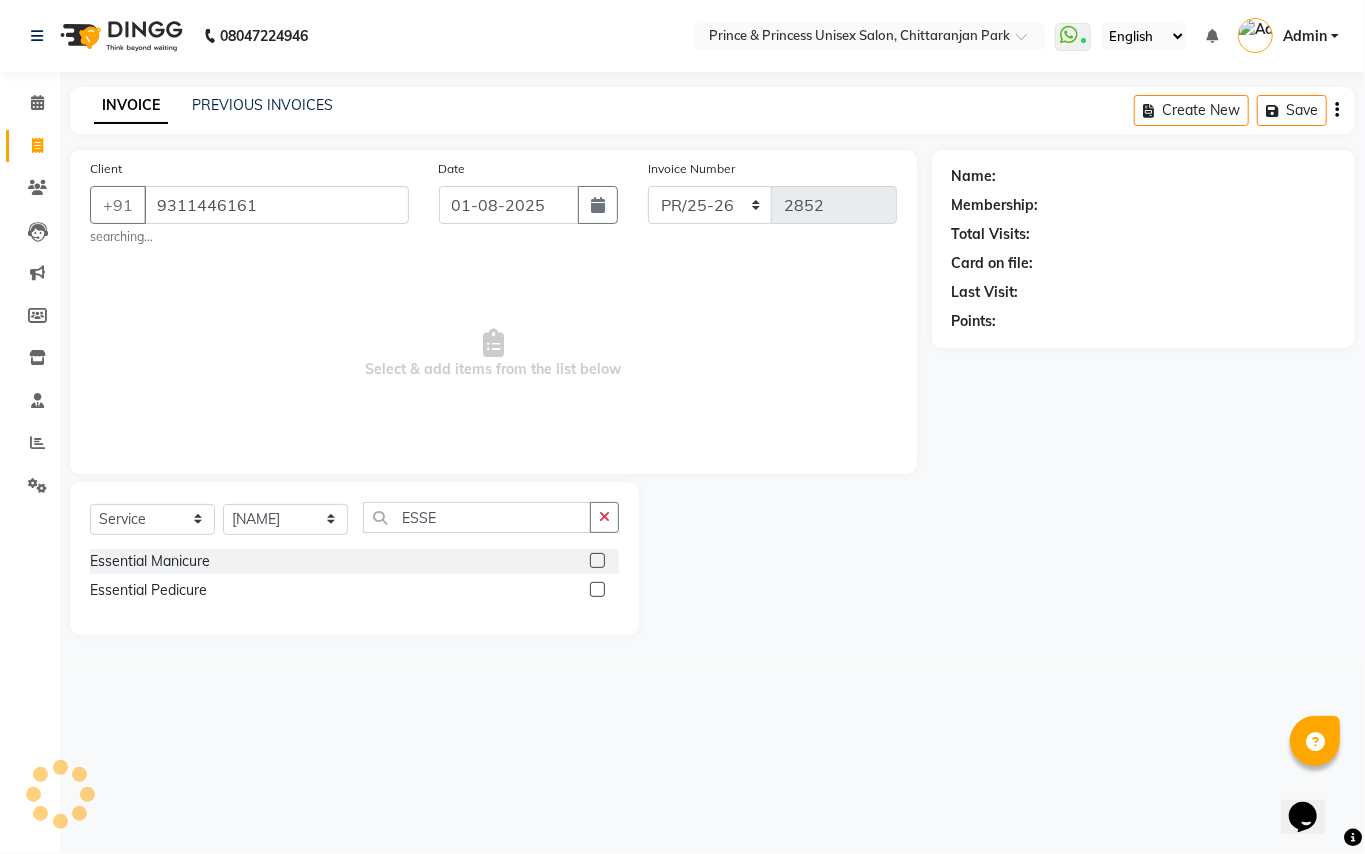 drag, startPoint x: 136, startPoint y: 588, endPoint x: 165, endPoint y: 605, distance: 33.61547 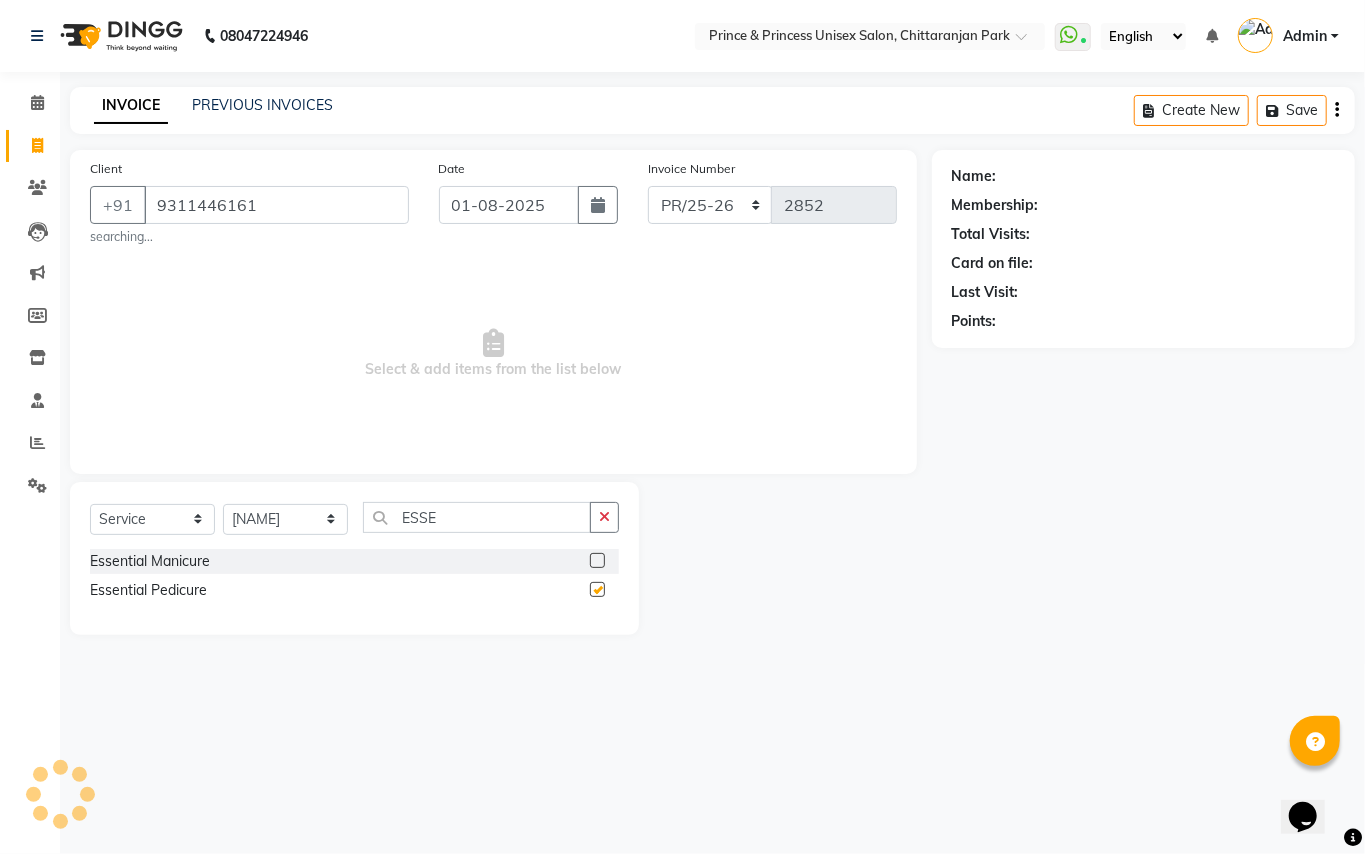 checkbox on "false" 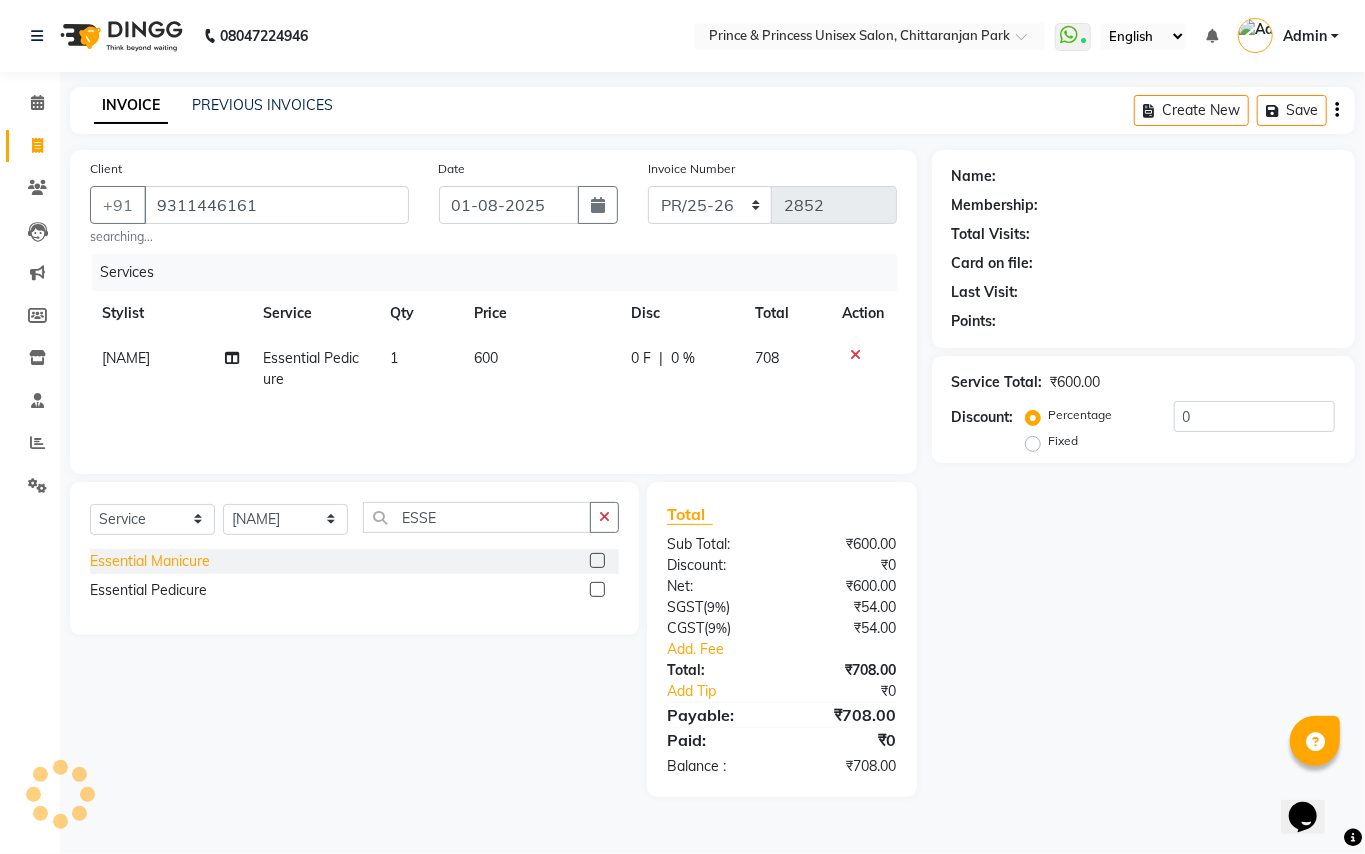 click on "Essential Manicure" 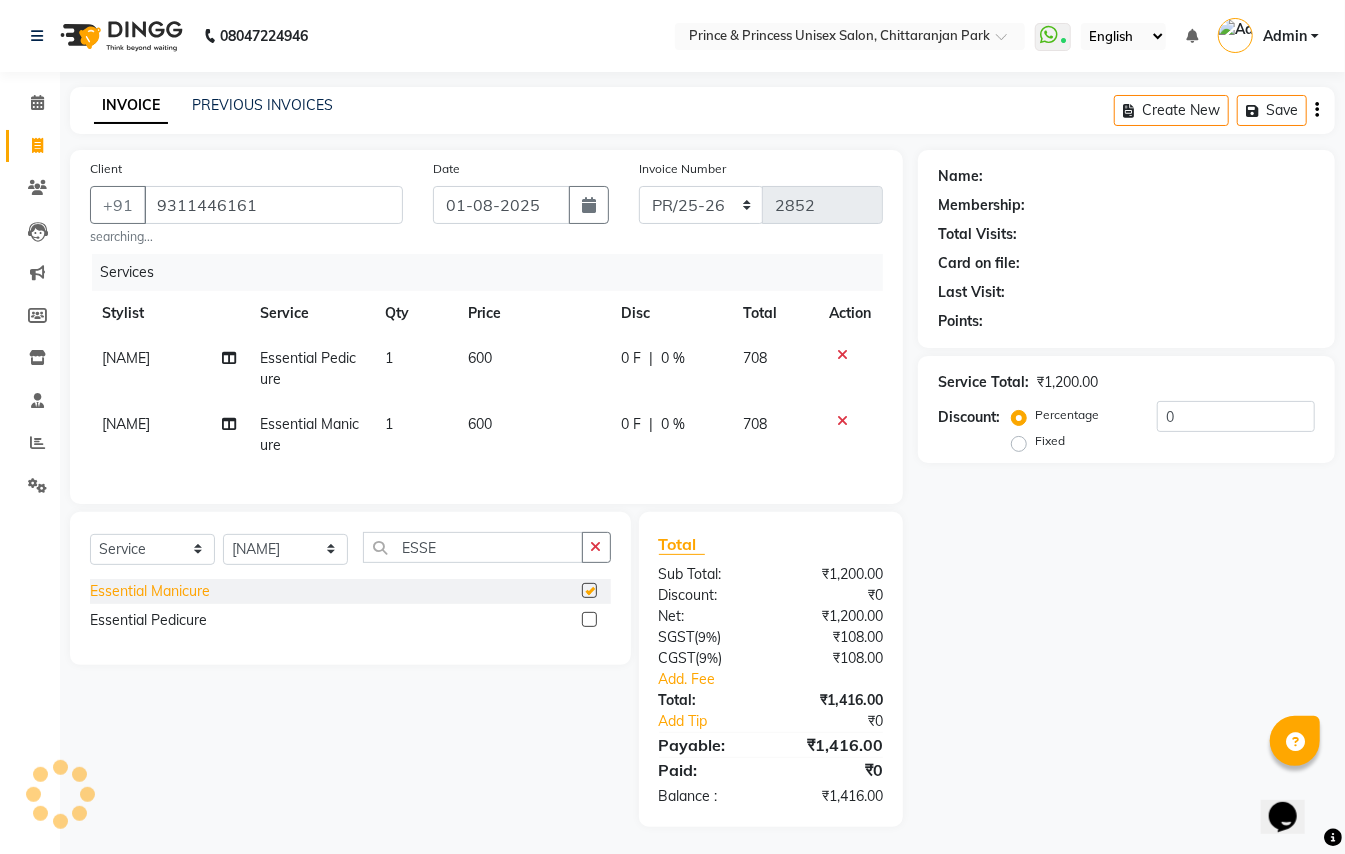 checkbox on "false" 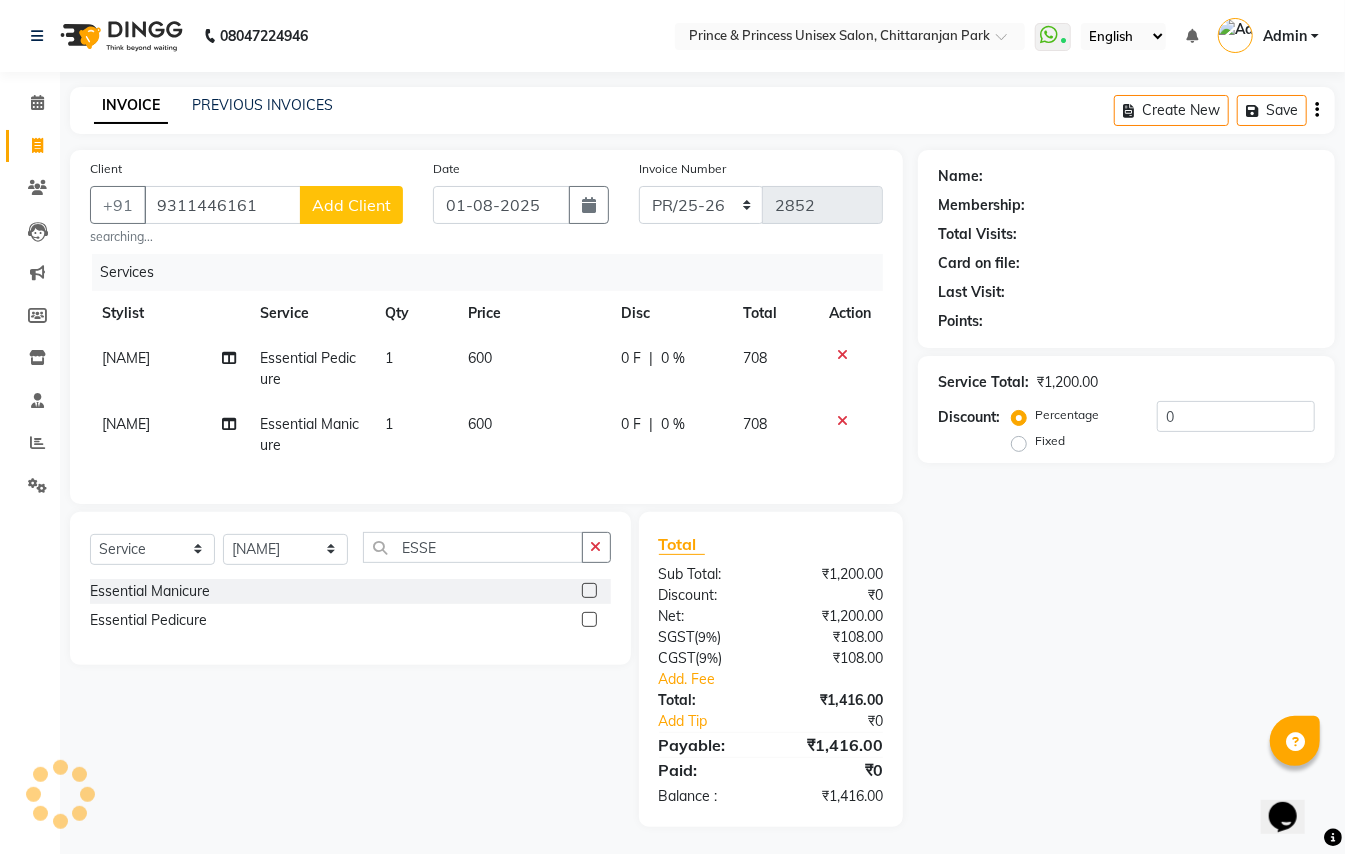 click 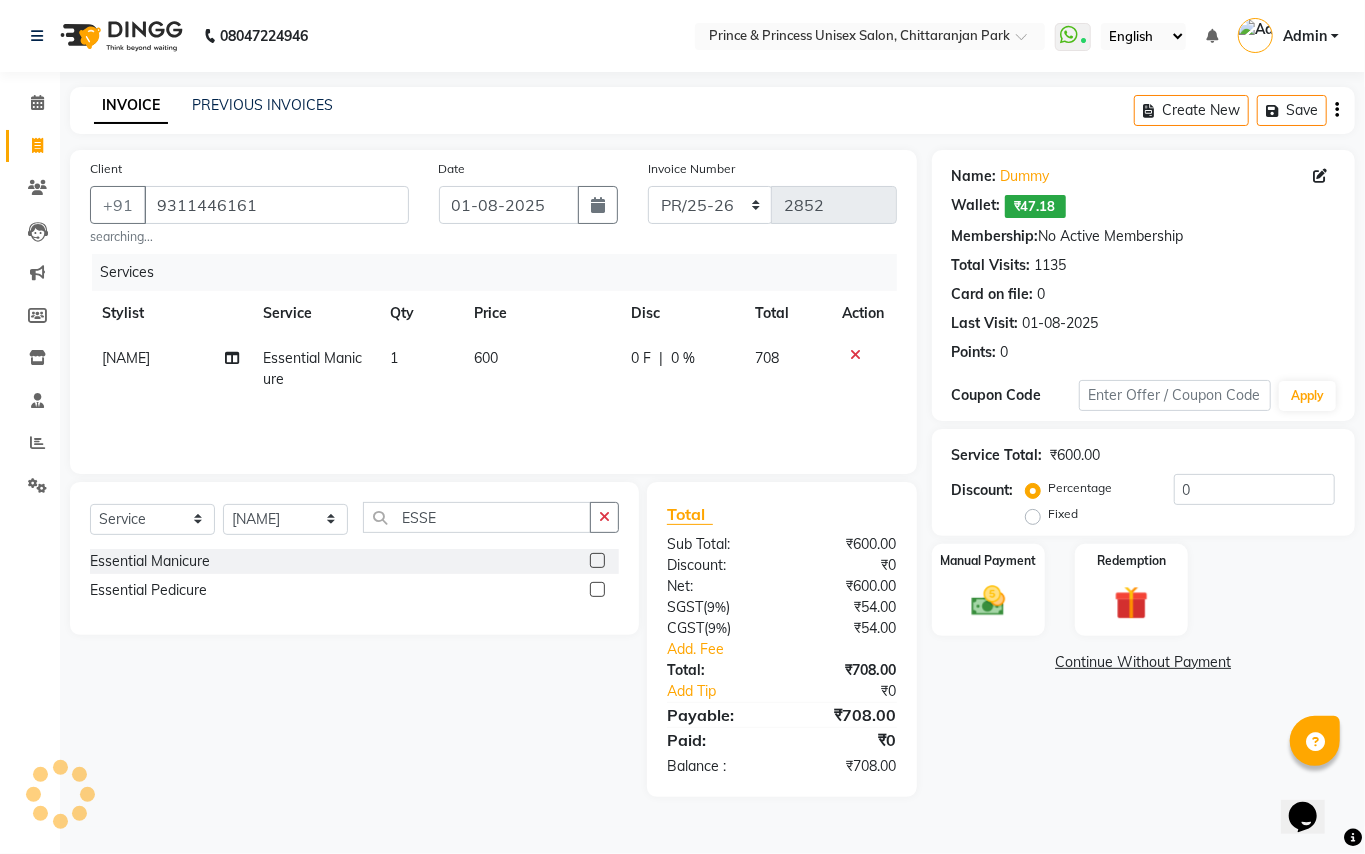 click 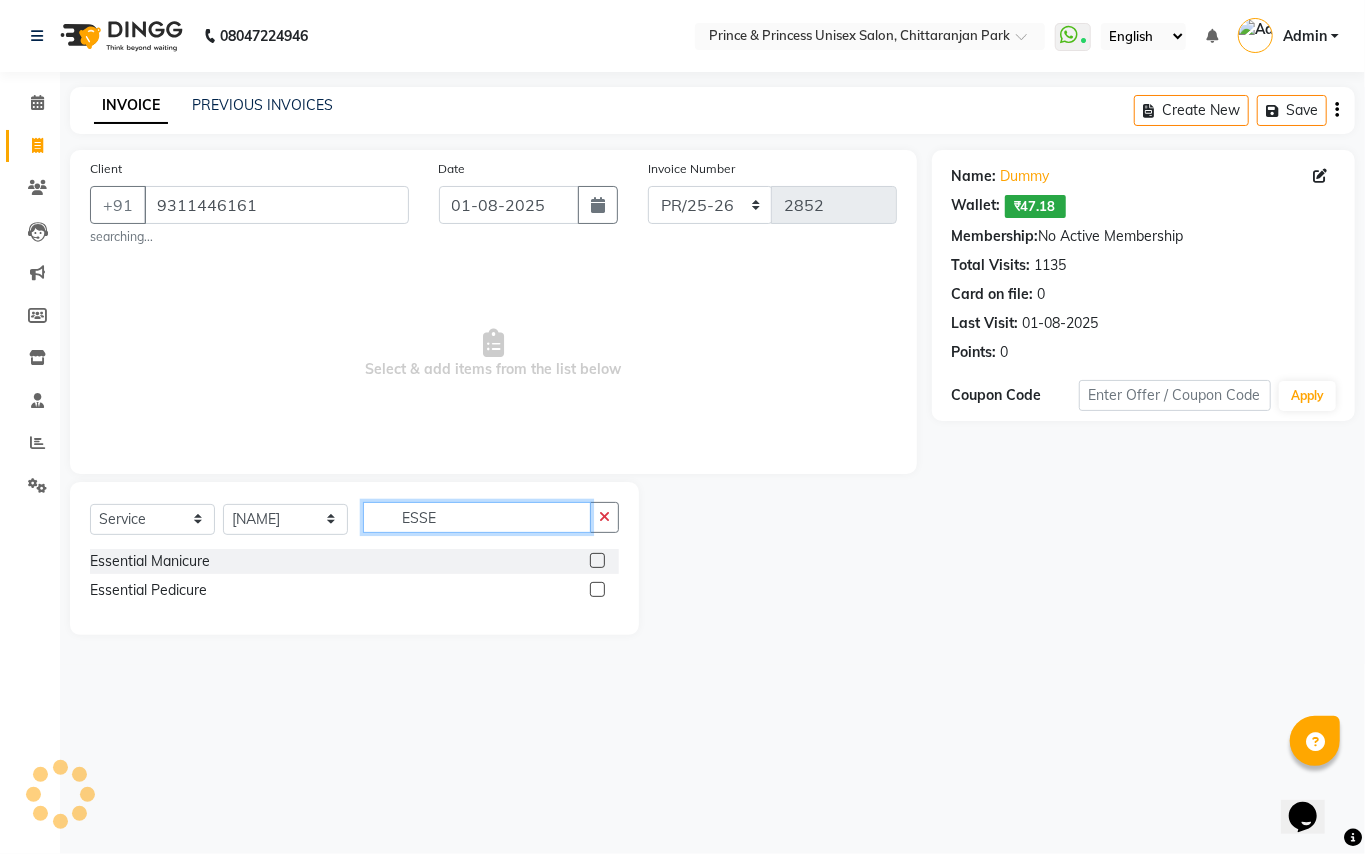 drag, startPoint x: 448, startPoint y: 518, endPoint x: 248, endPoint y: 314, distance: 285.68515 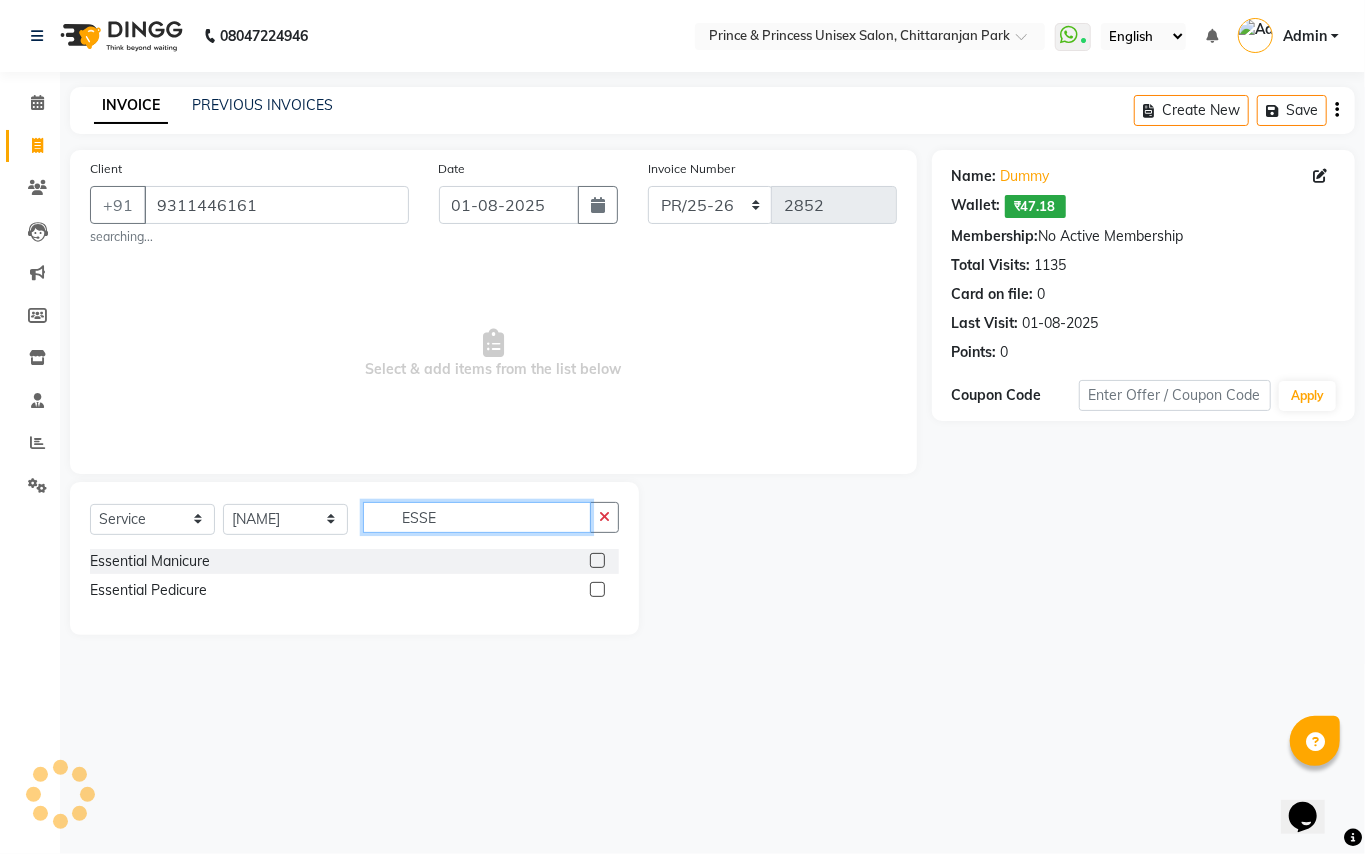 click on "Client +91 [PHONE] searching... Date [DATE] Invoice Number [INVOICE_NUMBER] Select & add items from the list below Select Service Product Membership Package Voucher Prepaid Gift Card Select Stylist [NAME] [NAME] [NAME] [NAME] [NAME] [NAME] [NAME] [NAME] [NAME] [NAME] [NAME] [NAME] [NAME] [NAME] [NAME] [NAME] [NAME] ESSE Essential Manicure Essential Pedicure" 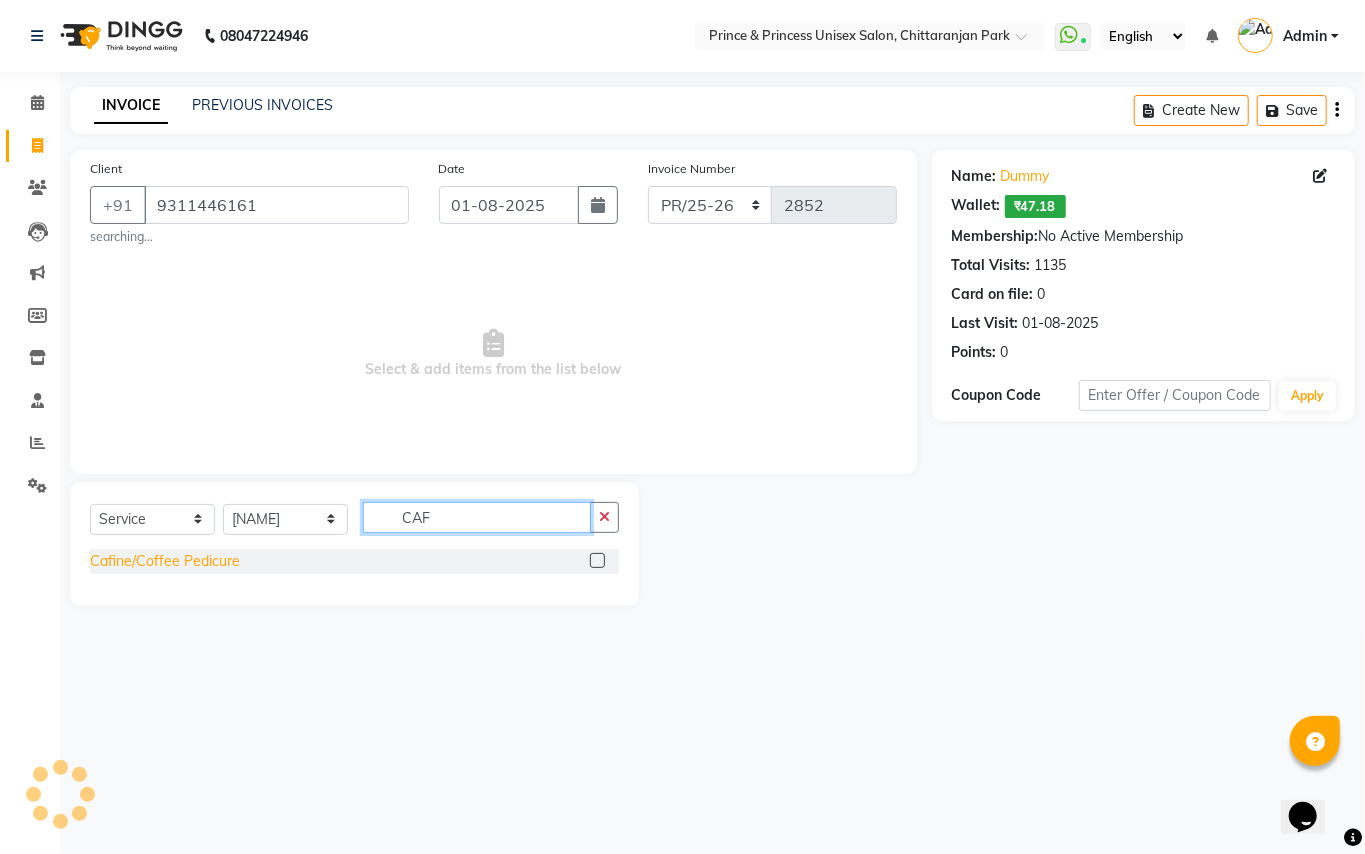 type on "CAF" 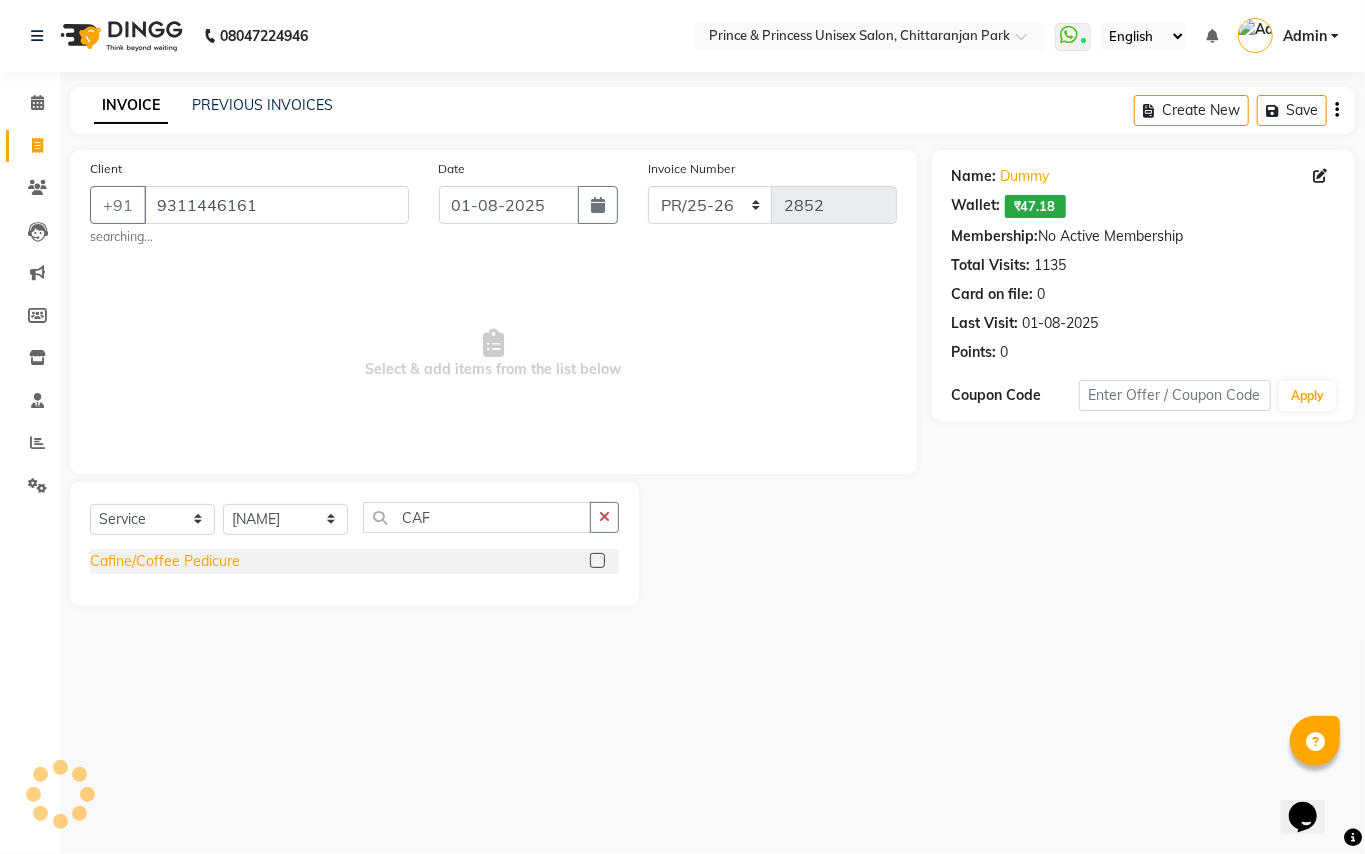 click on "Cafine/Coffee Pedicure" 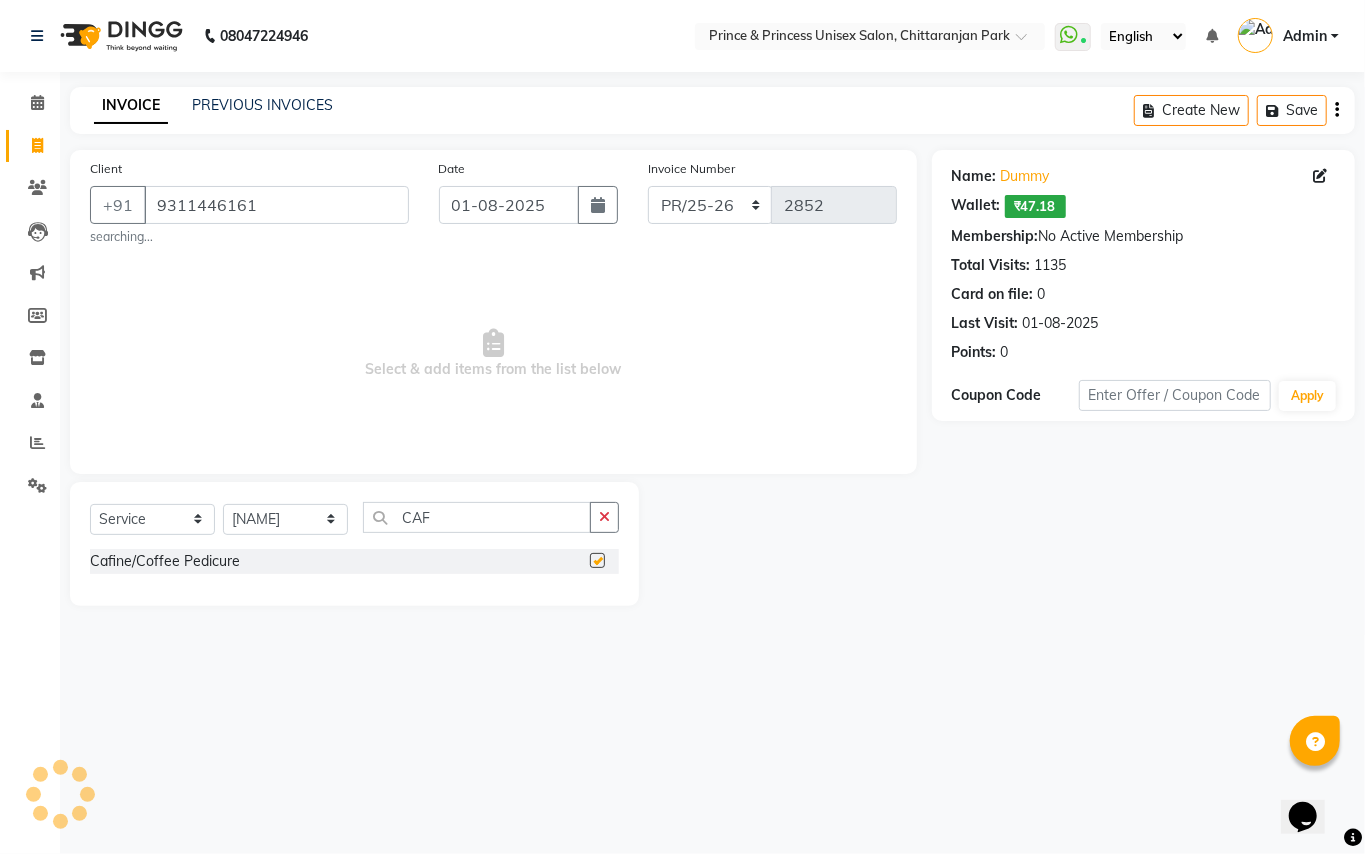 checkbox on "false" 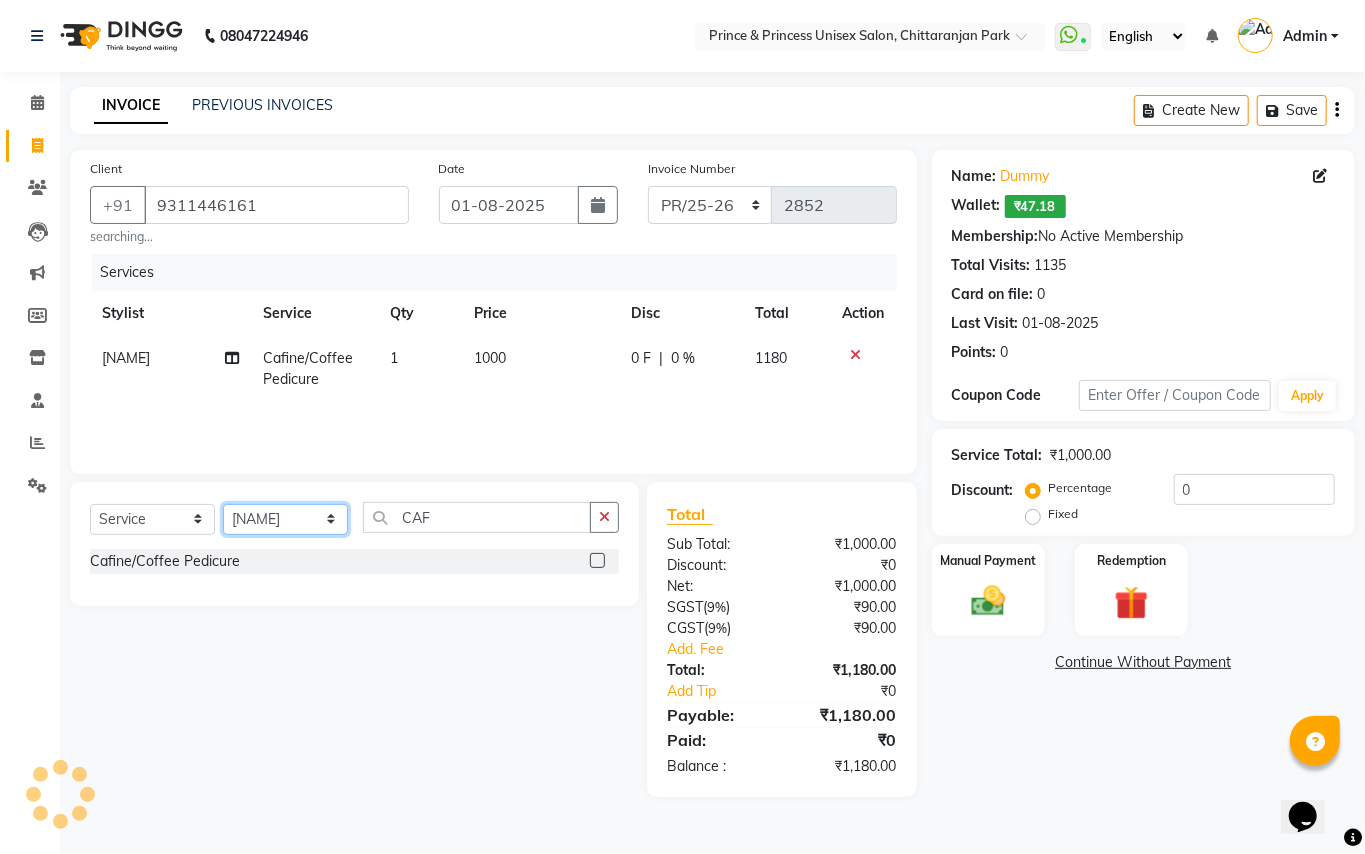 click on "Select Stylist [NAME] [NAME] [NAME] [NAME] [NAME] [NAME] [NAME] [NAME] [NAME] [NAME] [NAME] [NAME] [NAME] [NAME] [NAME] [NAME] [NAME]" 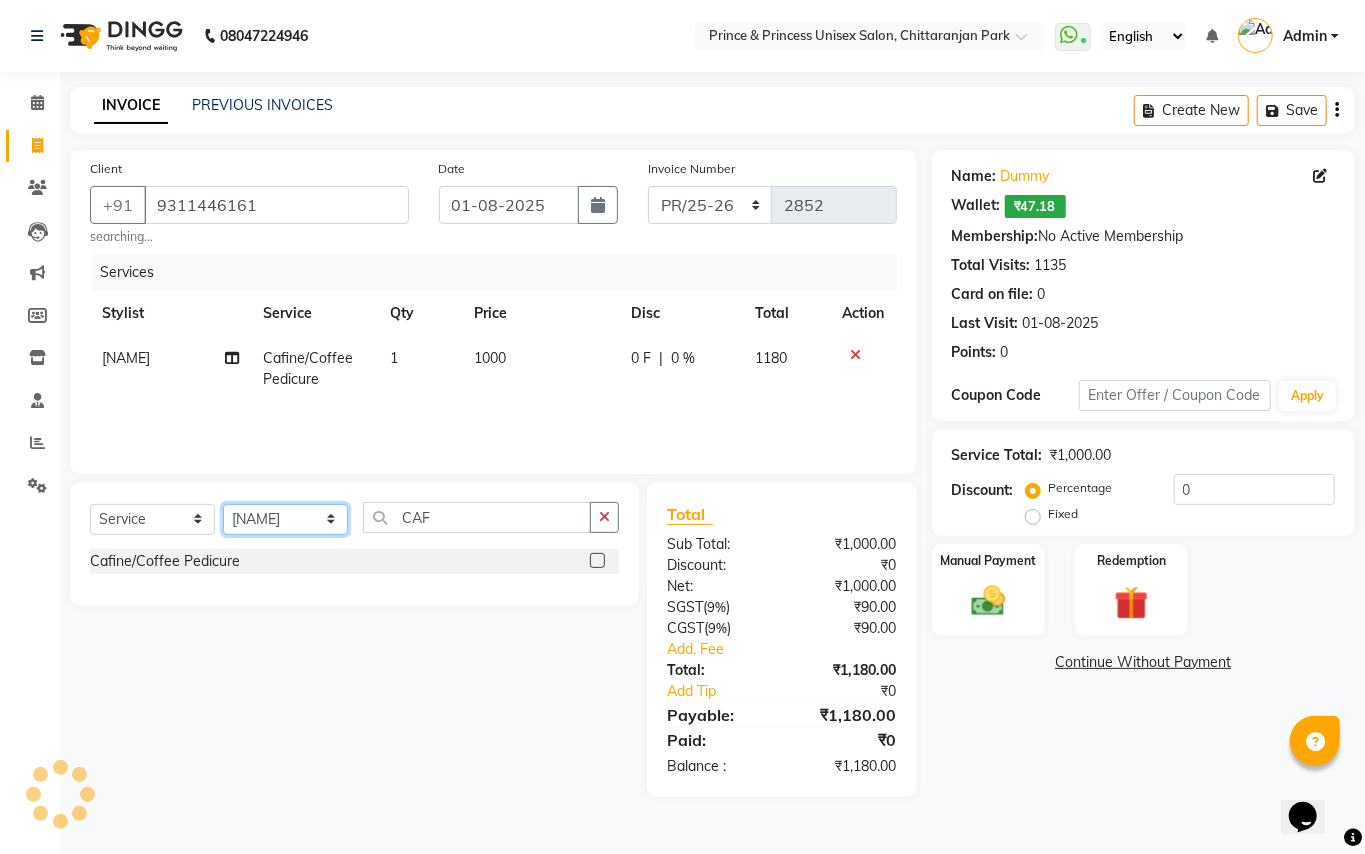 select on "44027" 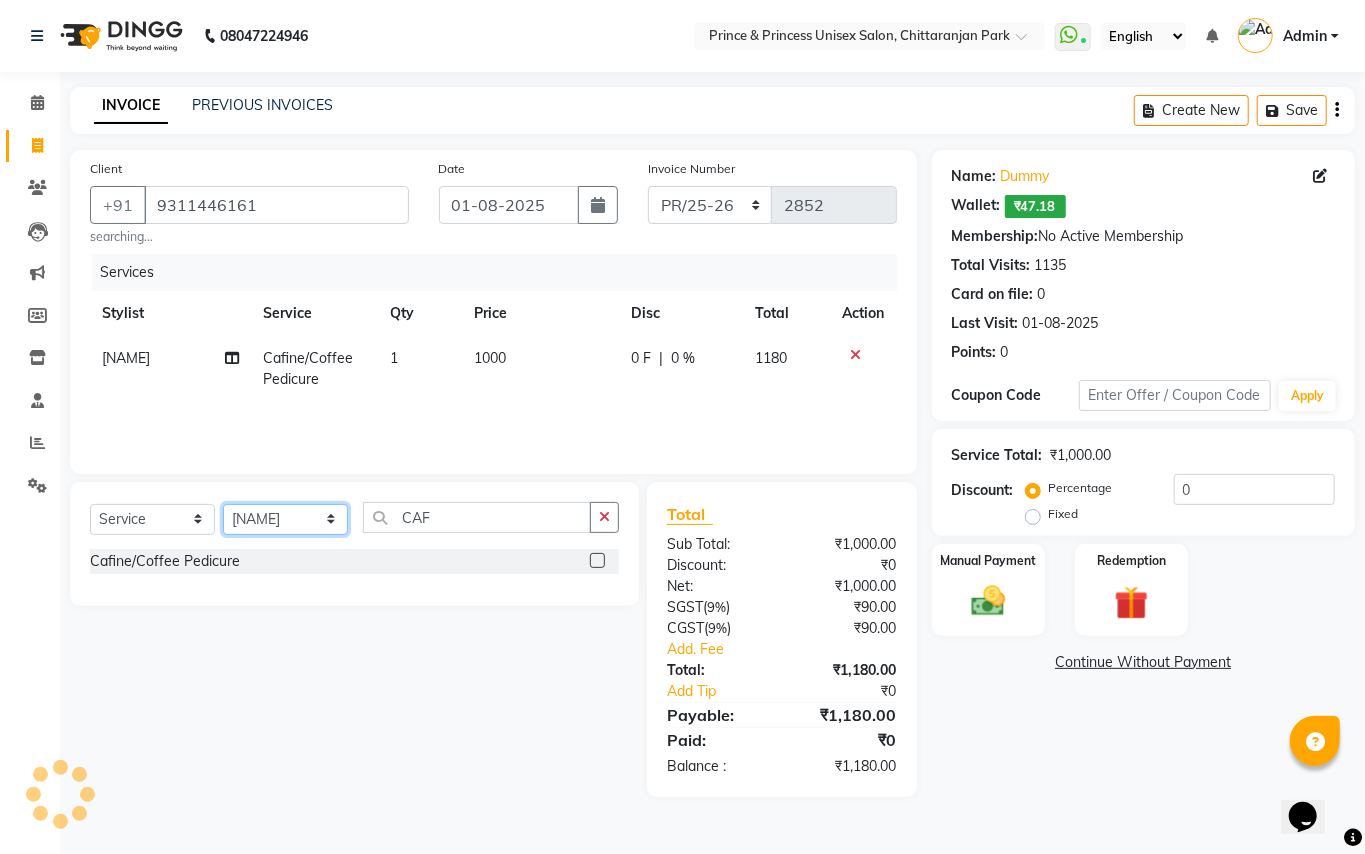 drag, startPoint x: 262, startPoint y: 520, endPoint x: 417, endPoint y: 508, distance: 155.46382 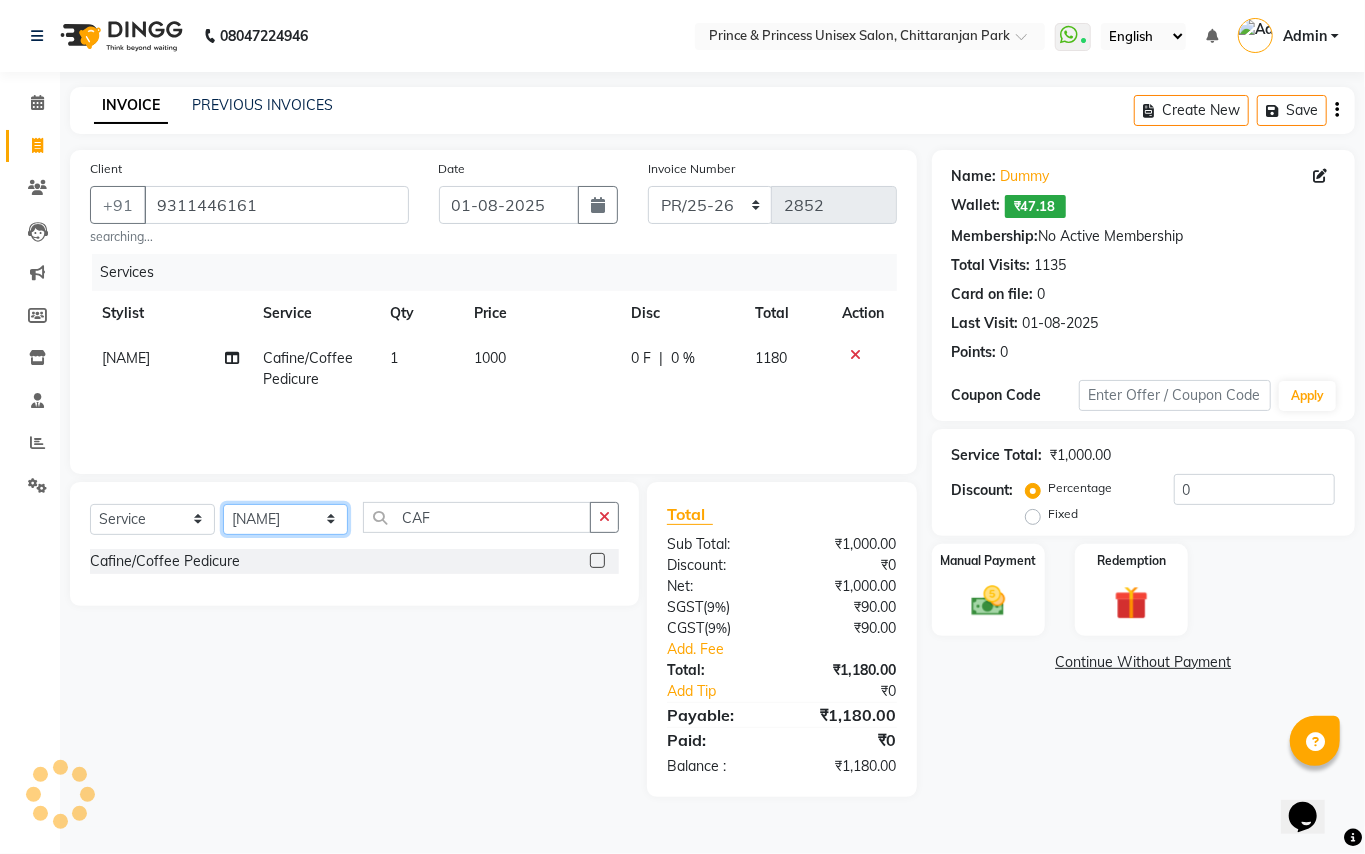 click on "Select Stylist [NAME] [NAME] [NAME] [NAME] [NAME] [NAME] [NAME] [NAME] [NAME] [NAME] [NAME] [NAME] [NAME] [NAME] [NAME] [NAME] [NAME]" 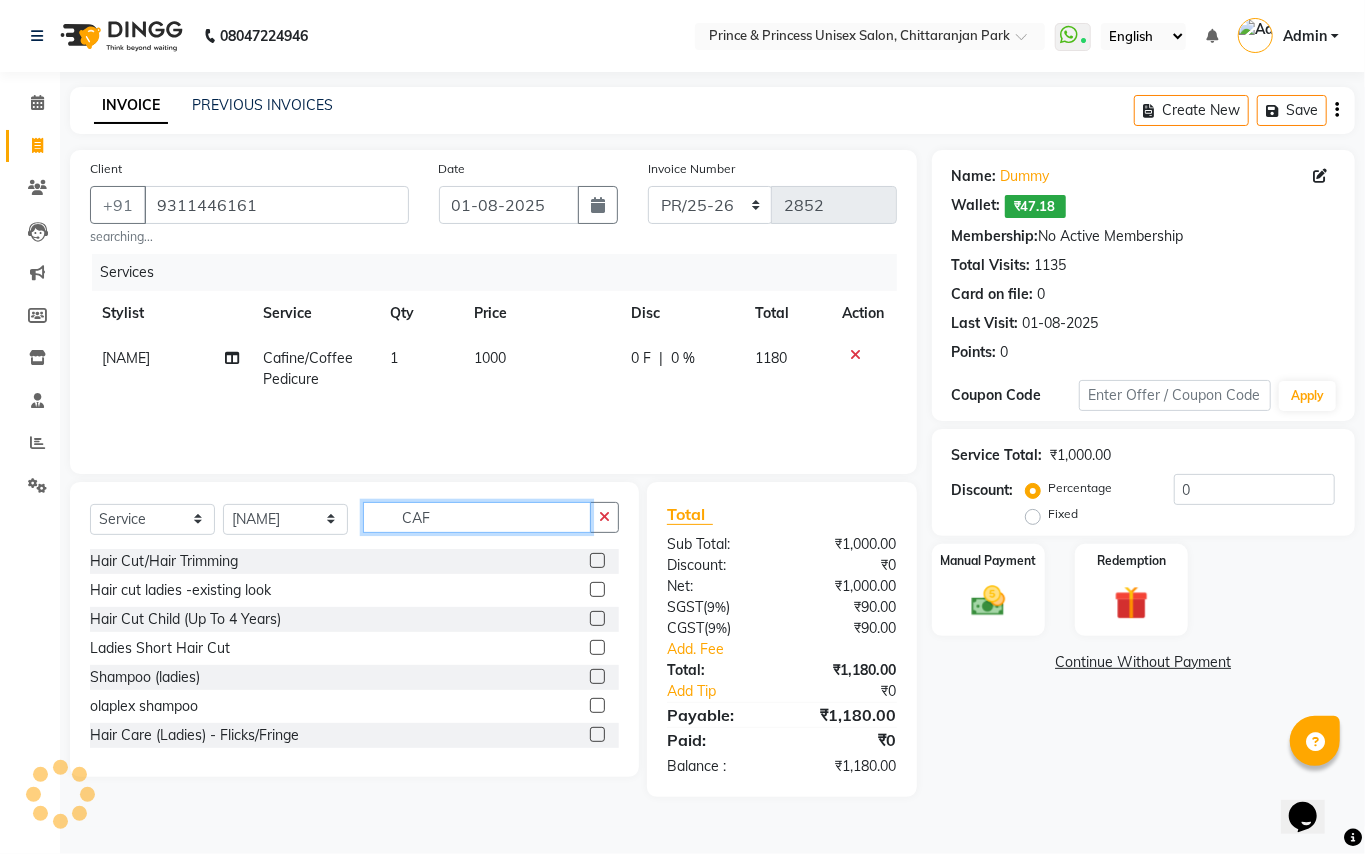 click on "CAF" 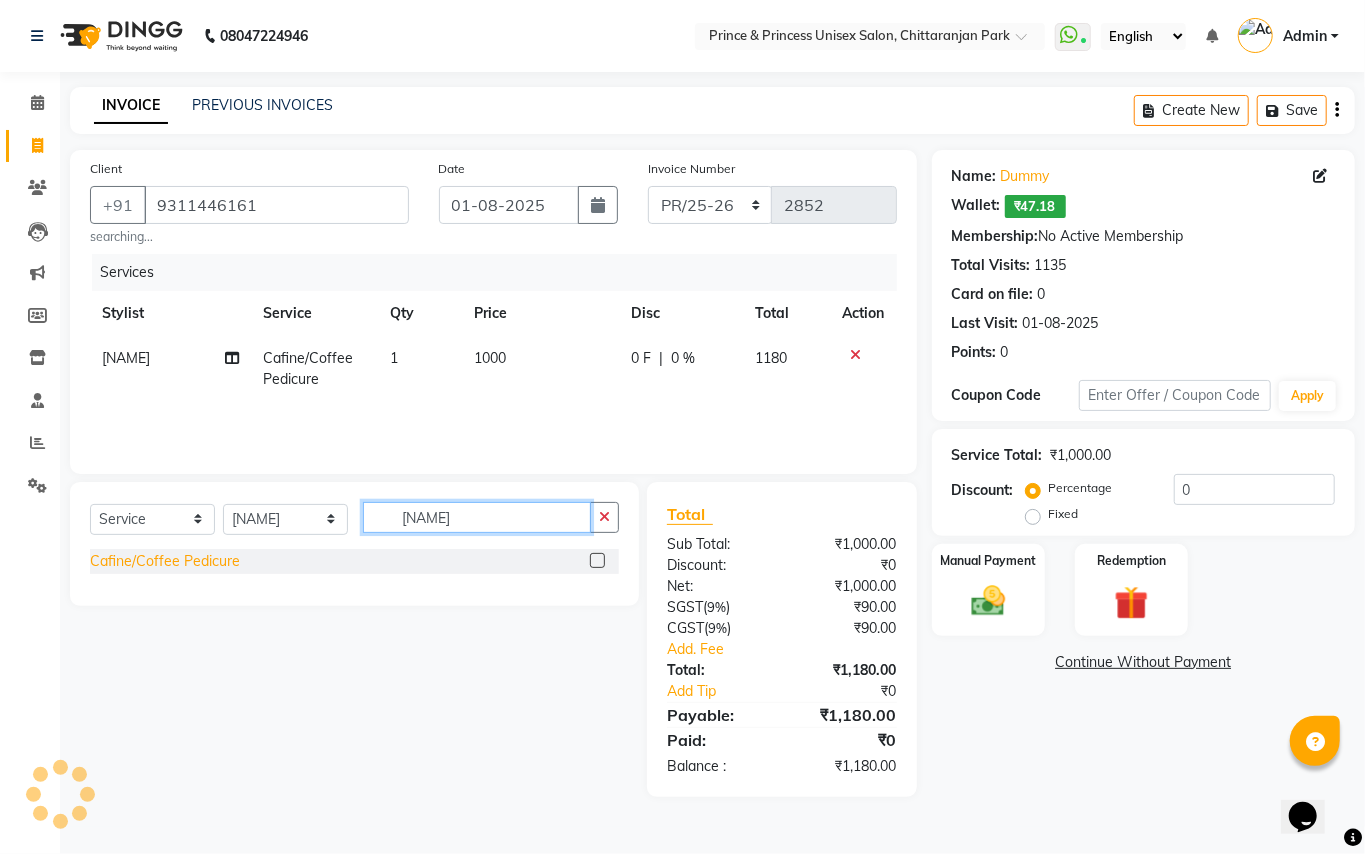 type on "[NAME]" 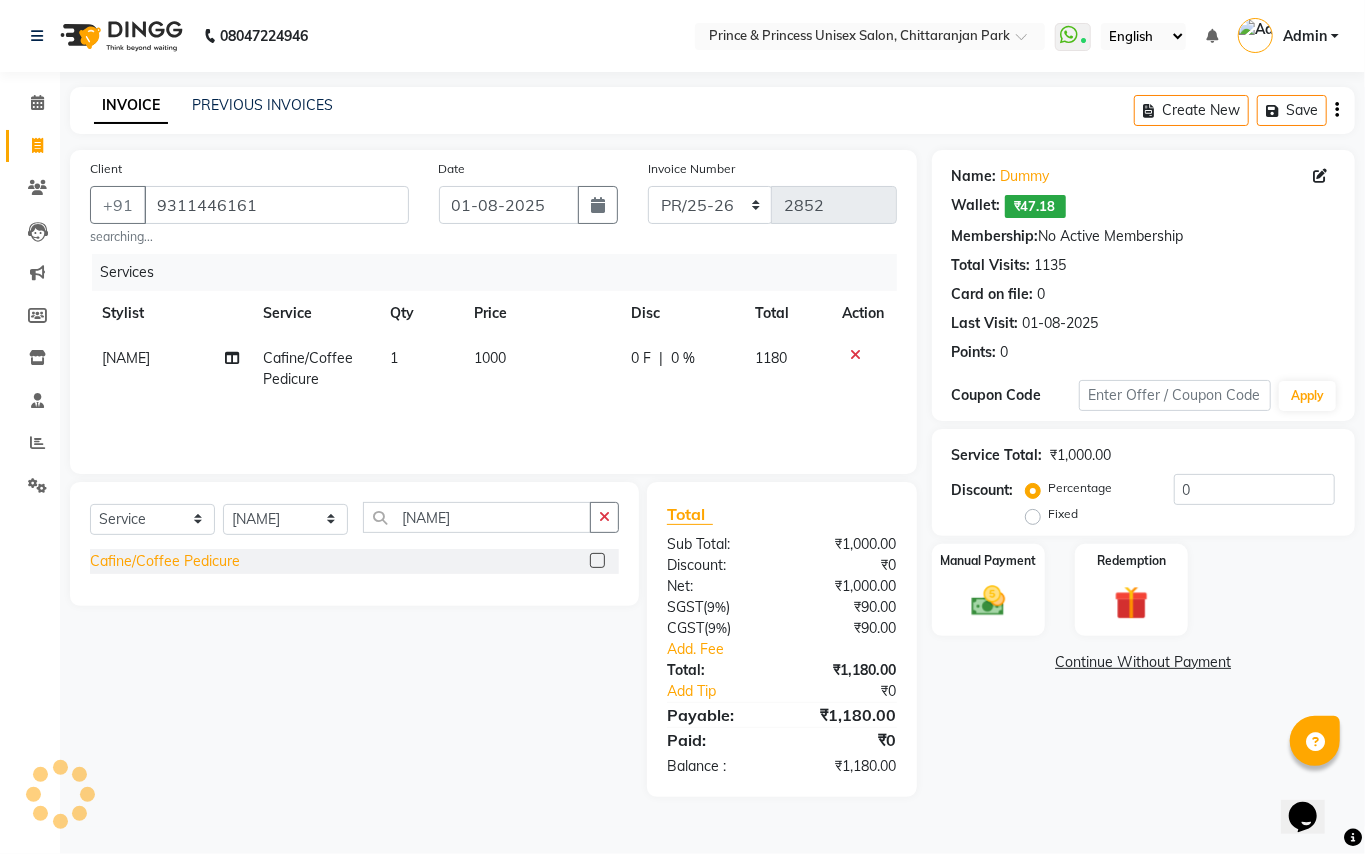 click on "Cafine/Coffee Pedicure" 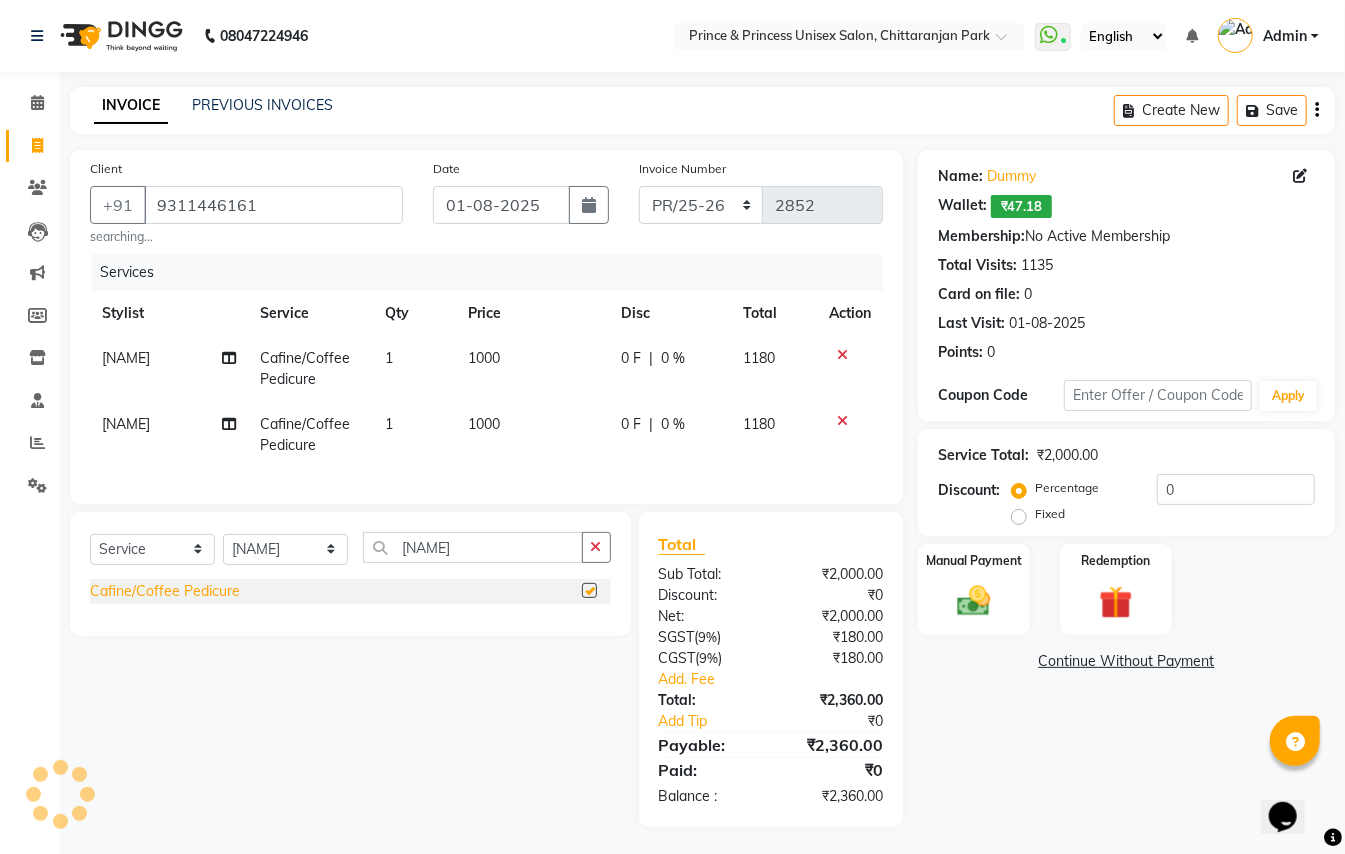 checkbox on "false" 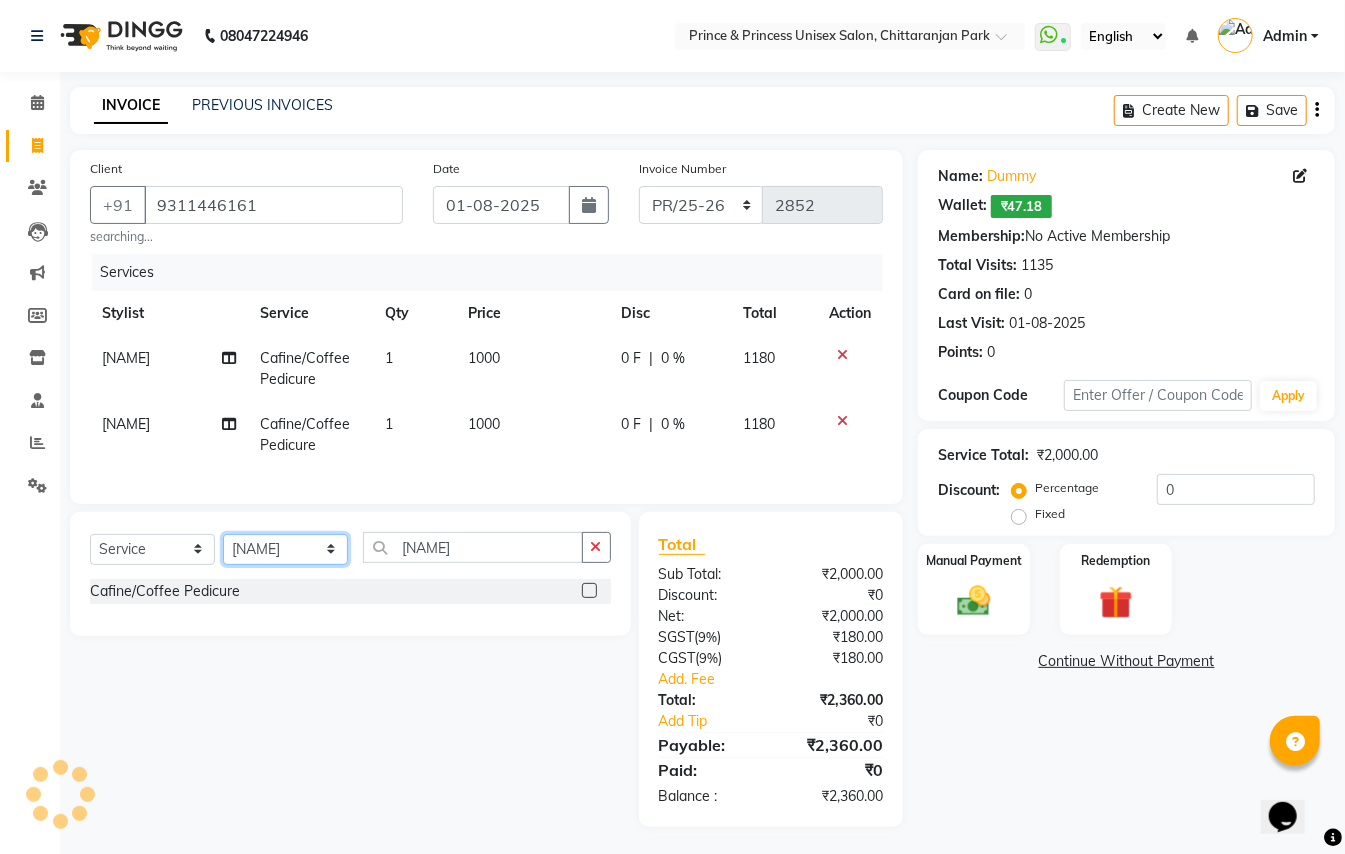 click on "Select Stylist [NAME] [NAME] [NAME] [NAME] [NAME] [NAME] [NAME] [NAME] [NAME] [NAME] [NAME] [NAME] [NAME] [NAME] [NAME] [NAME] [NAME]" 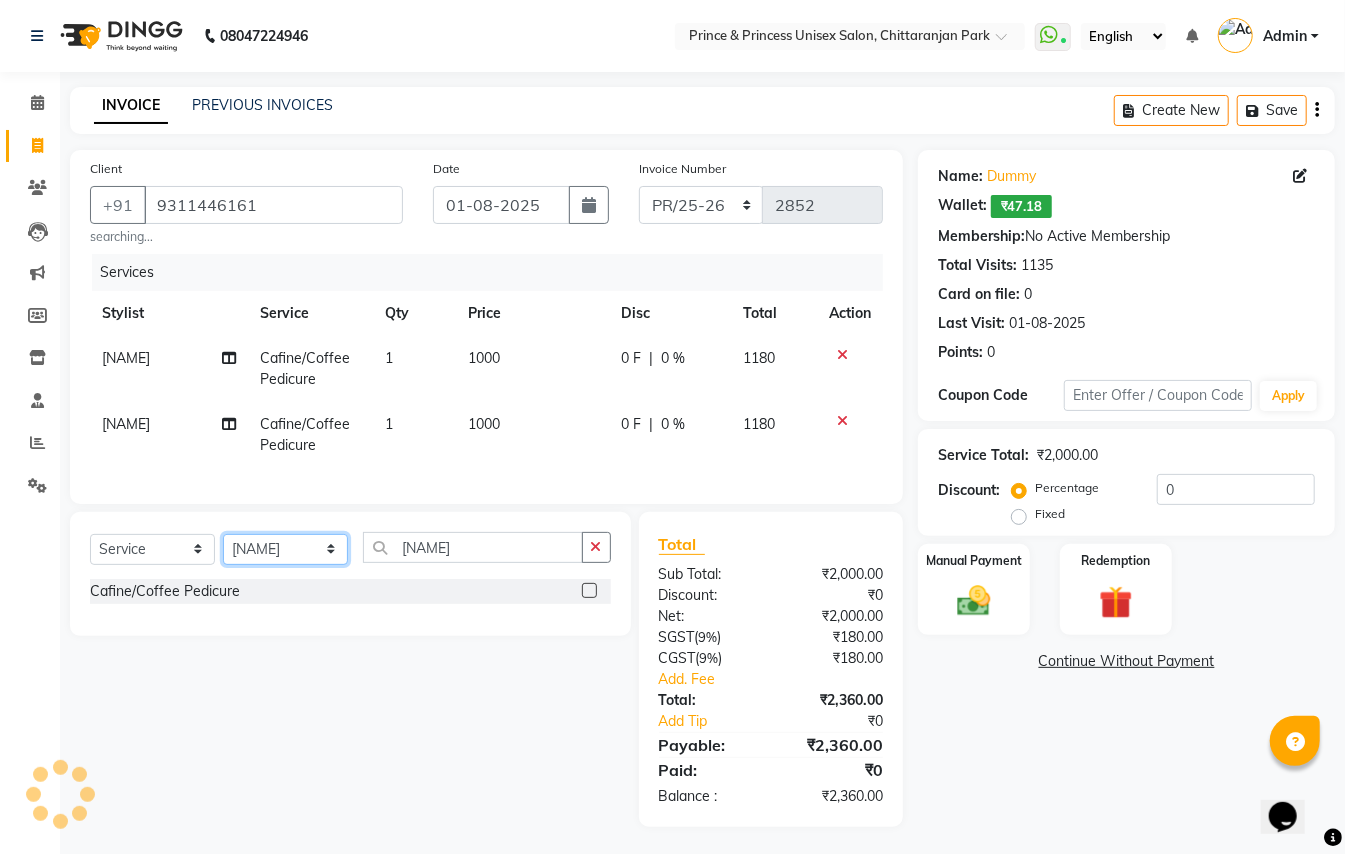 select on "50724" 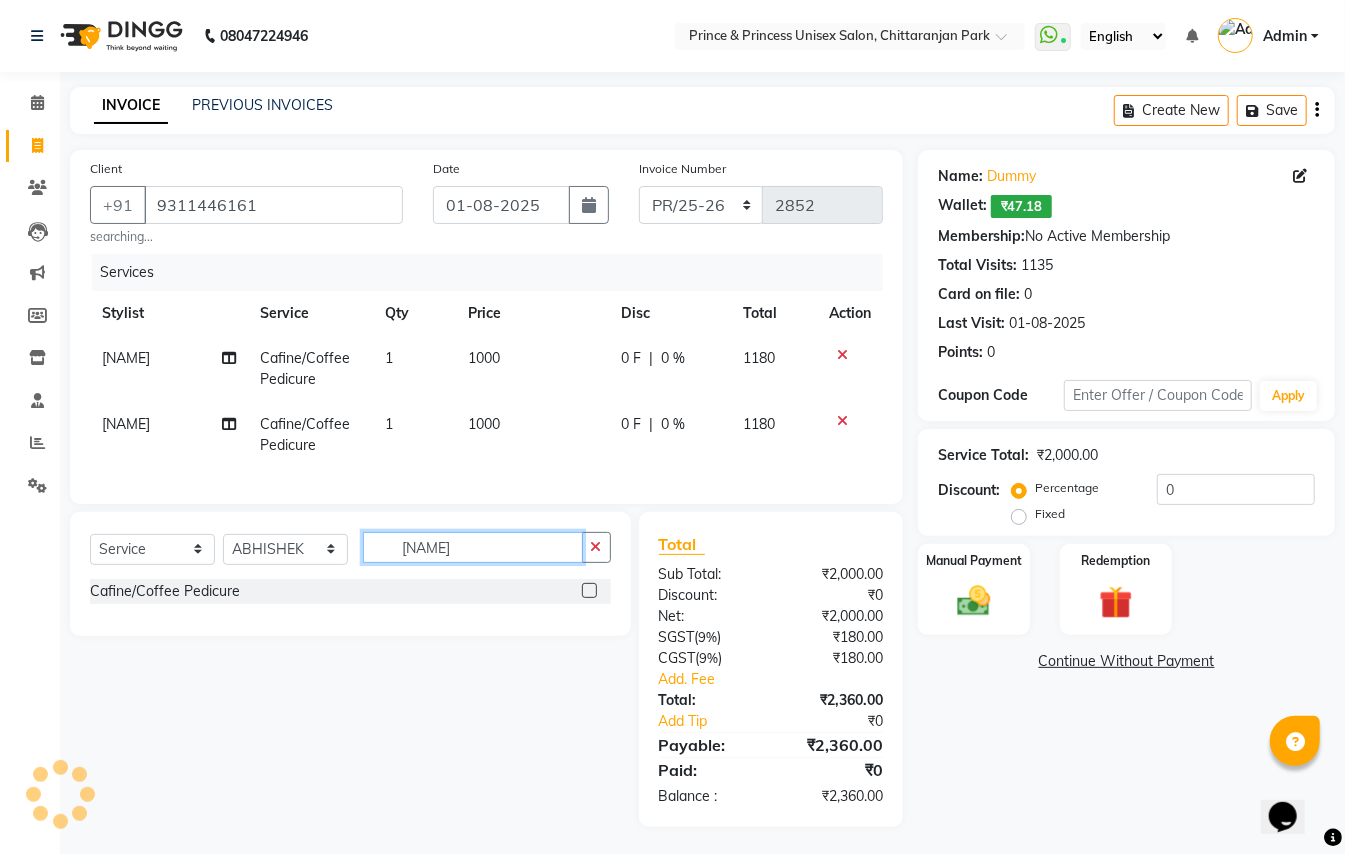 drag, startPoint x: 456, startPoint y: 568, endPoint x: 130, endPoint y: 405, distance: 364.4791 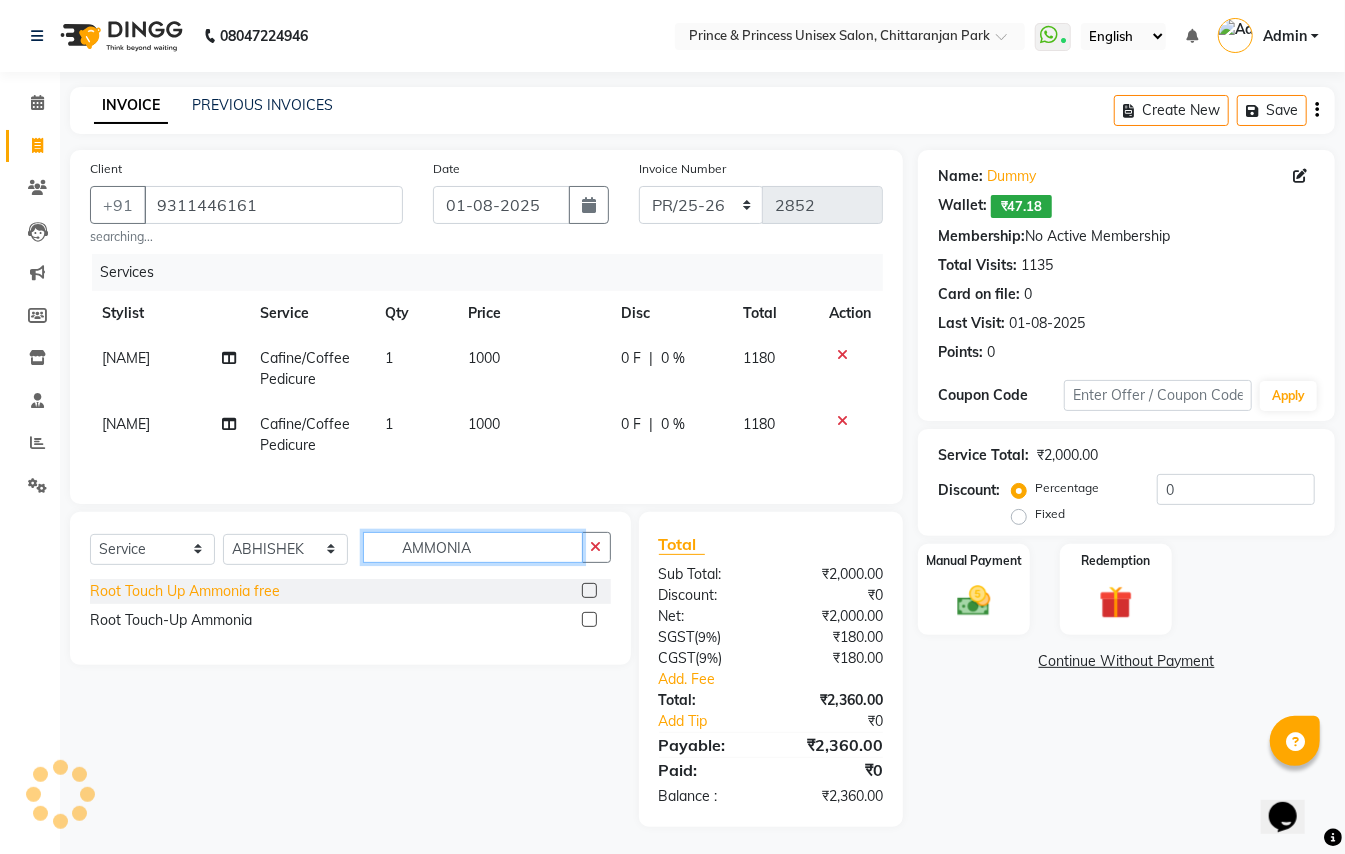 type on "AMMONIA" 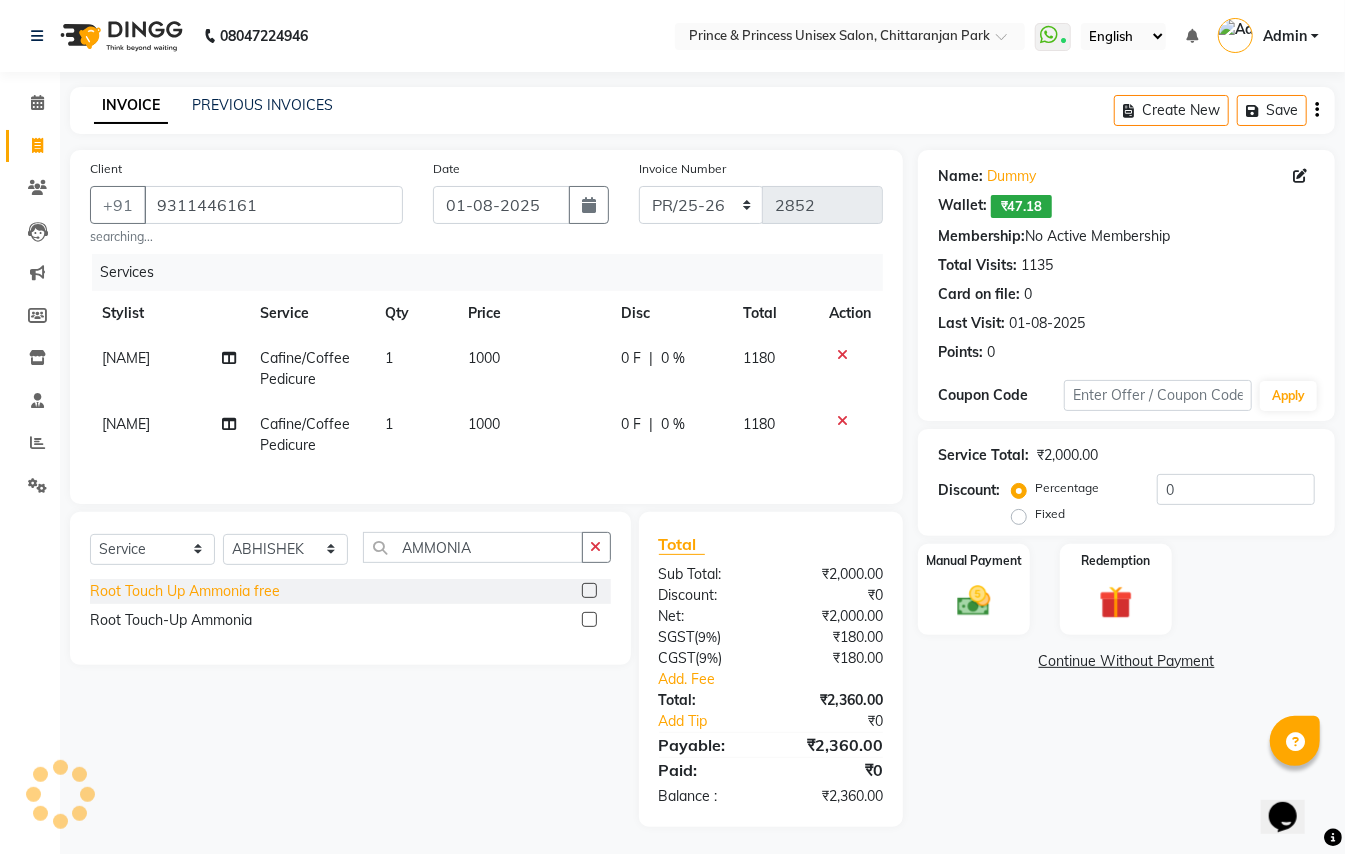 click on "Root Touch Up Ammonia free" 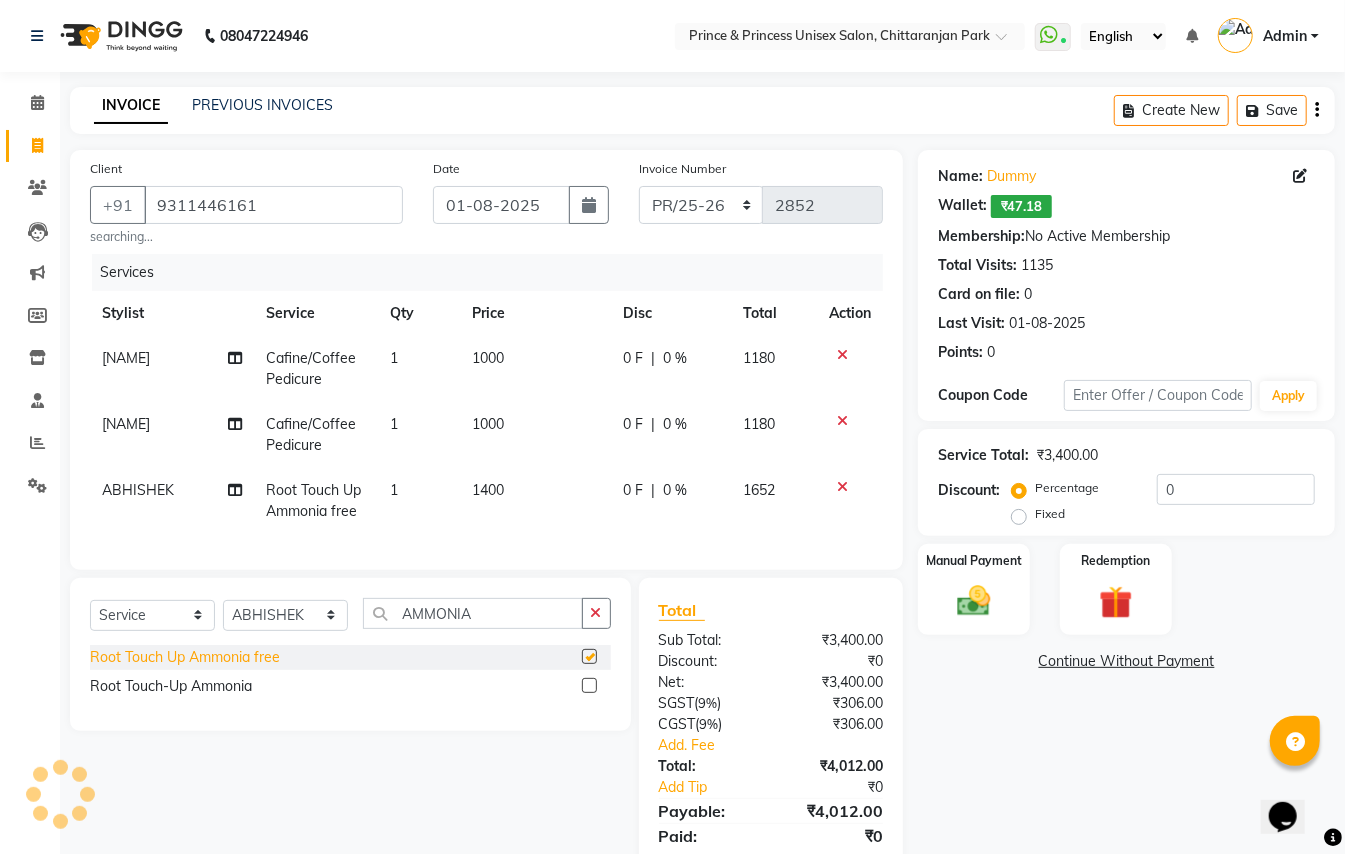 checkbox on "false" 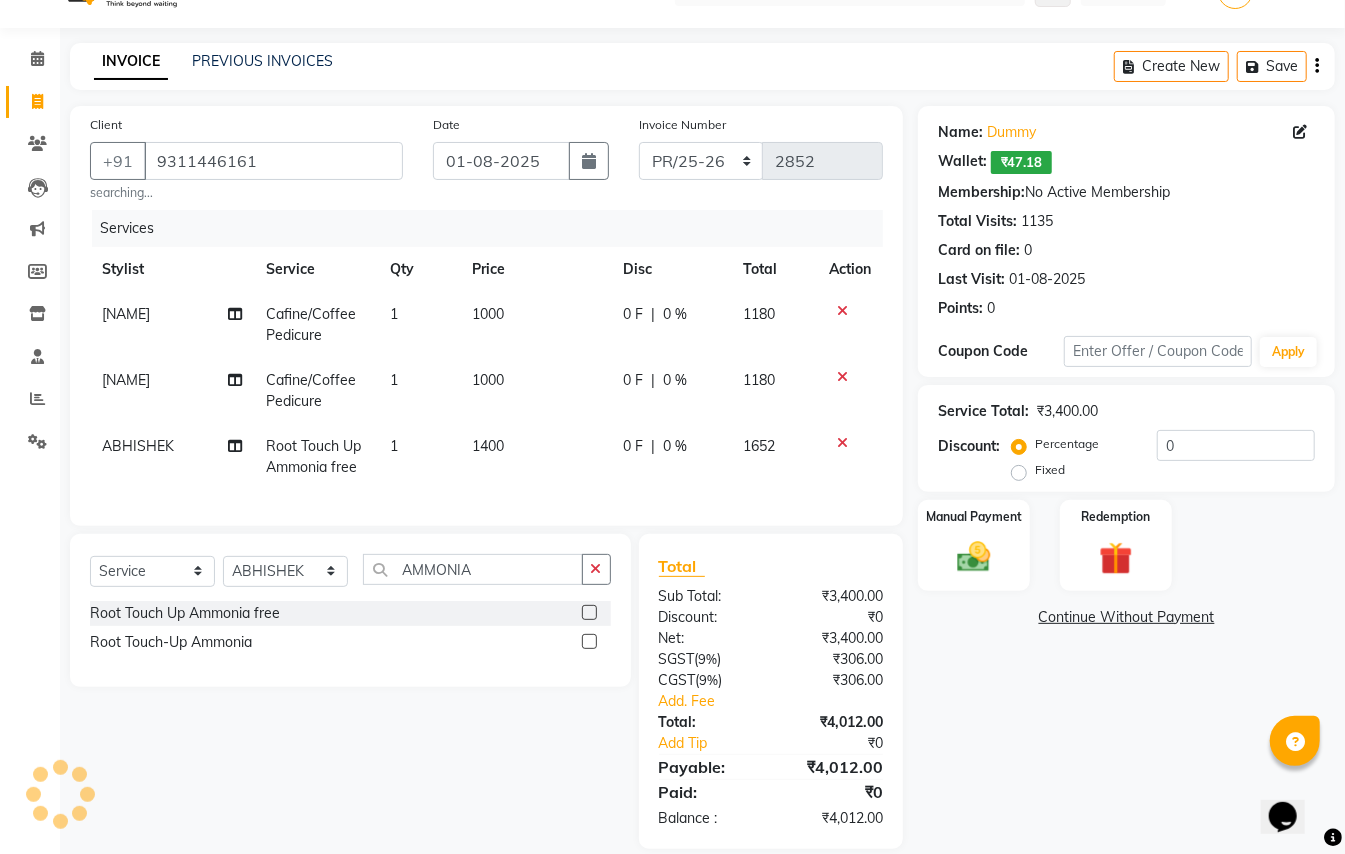 scroll, scrollTop: 0, scrollLeft: 0, axis: both 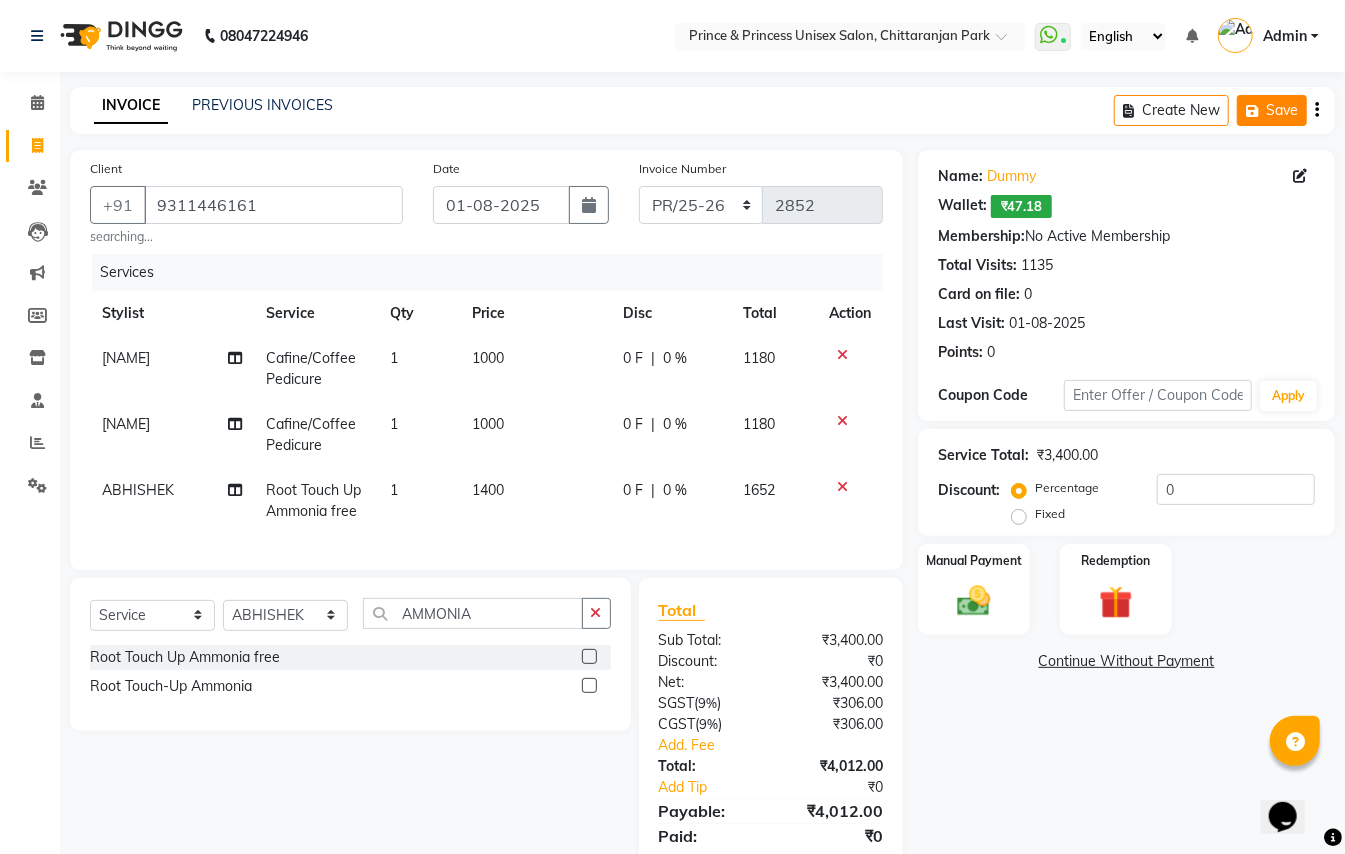 click on "Save" 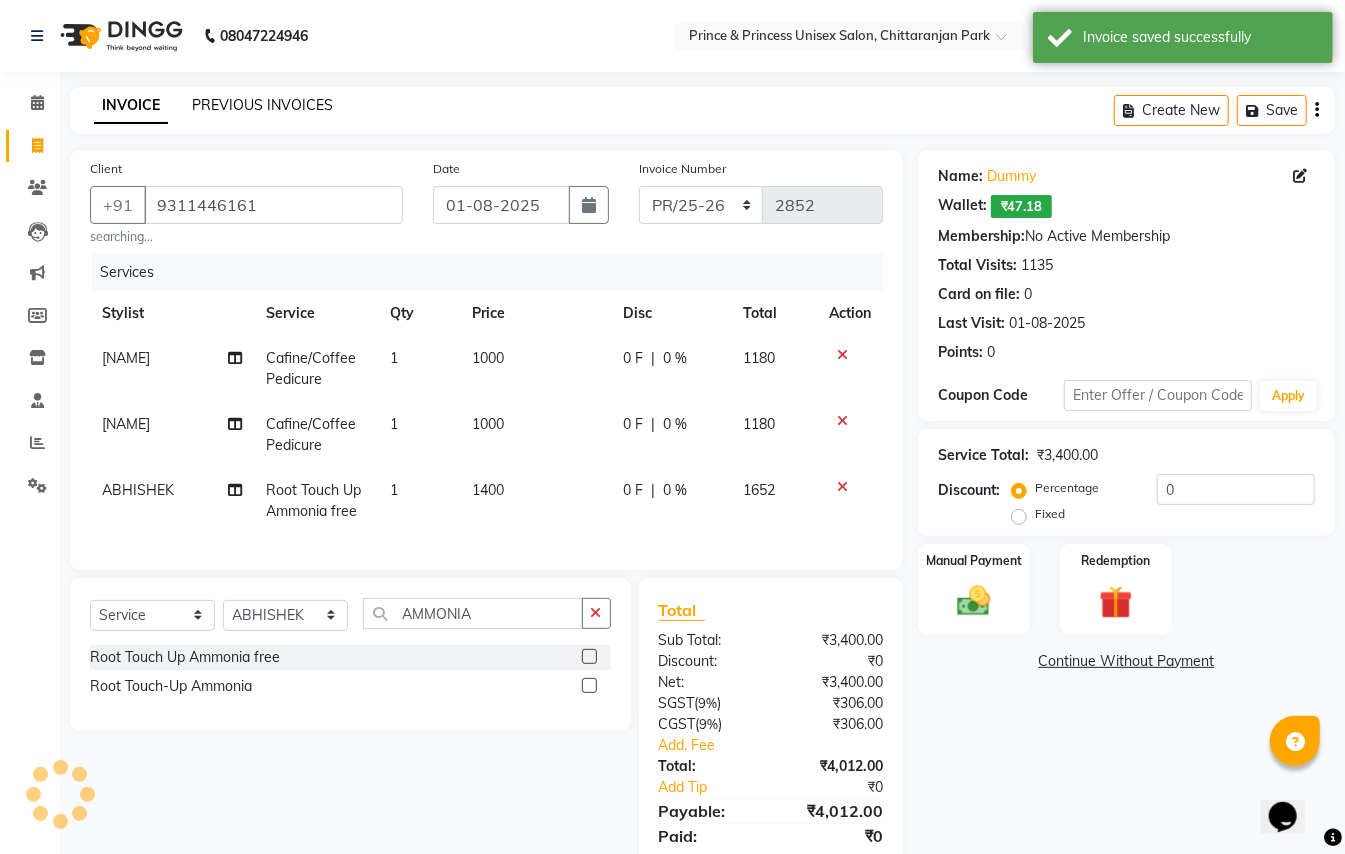 click on "PREVIOUS INVOICES" 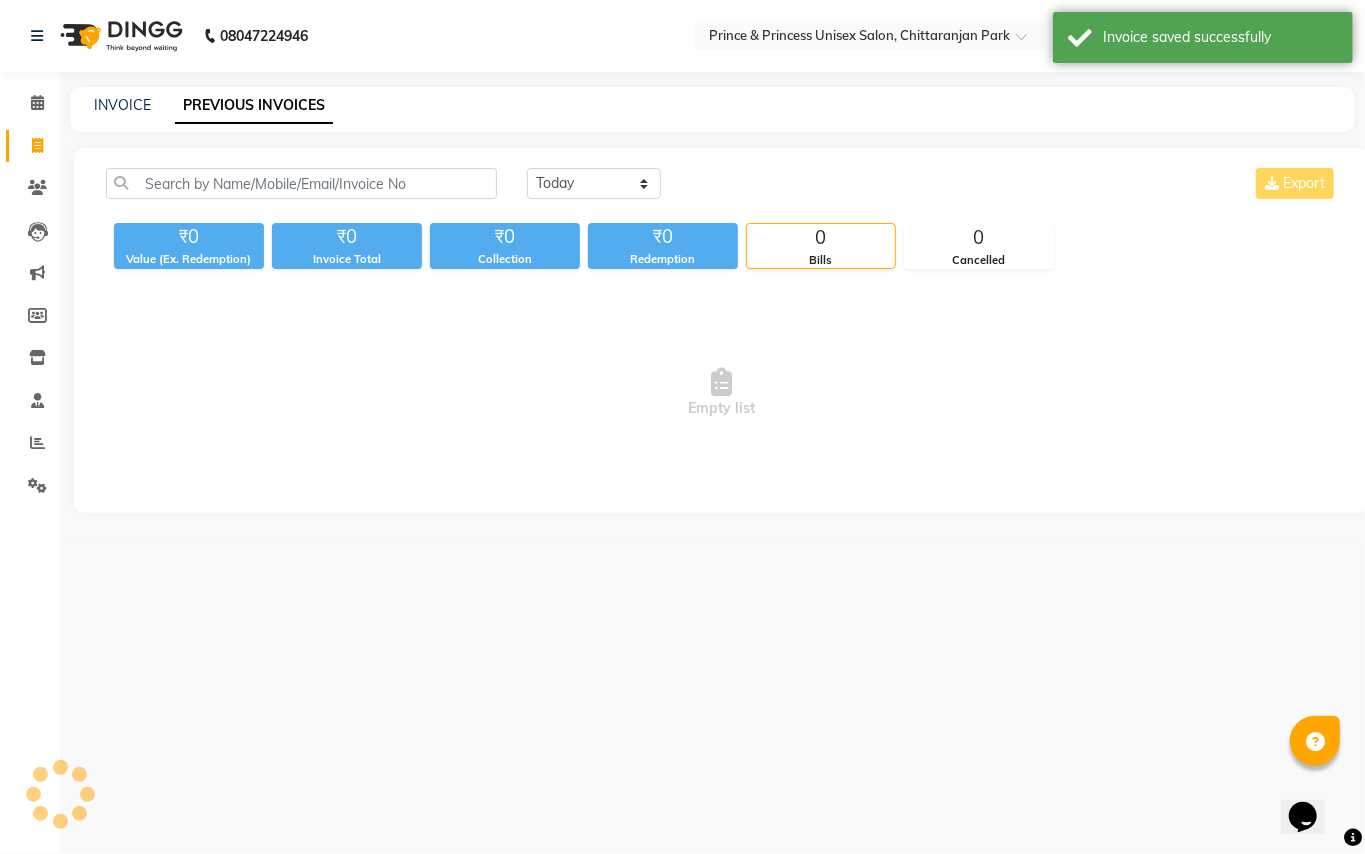 click on "INVOICE" 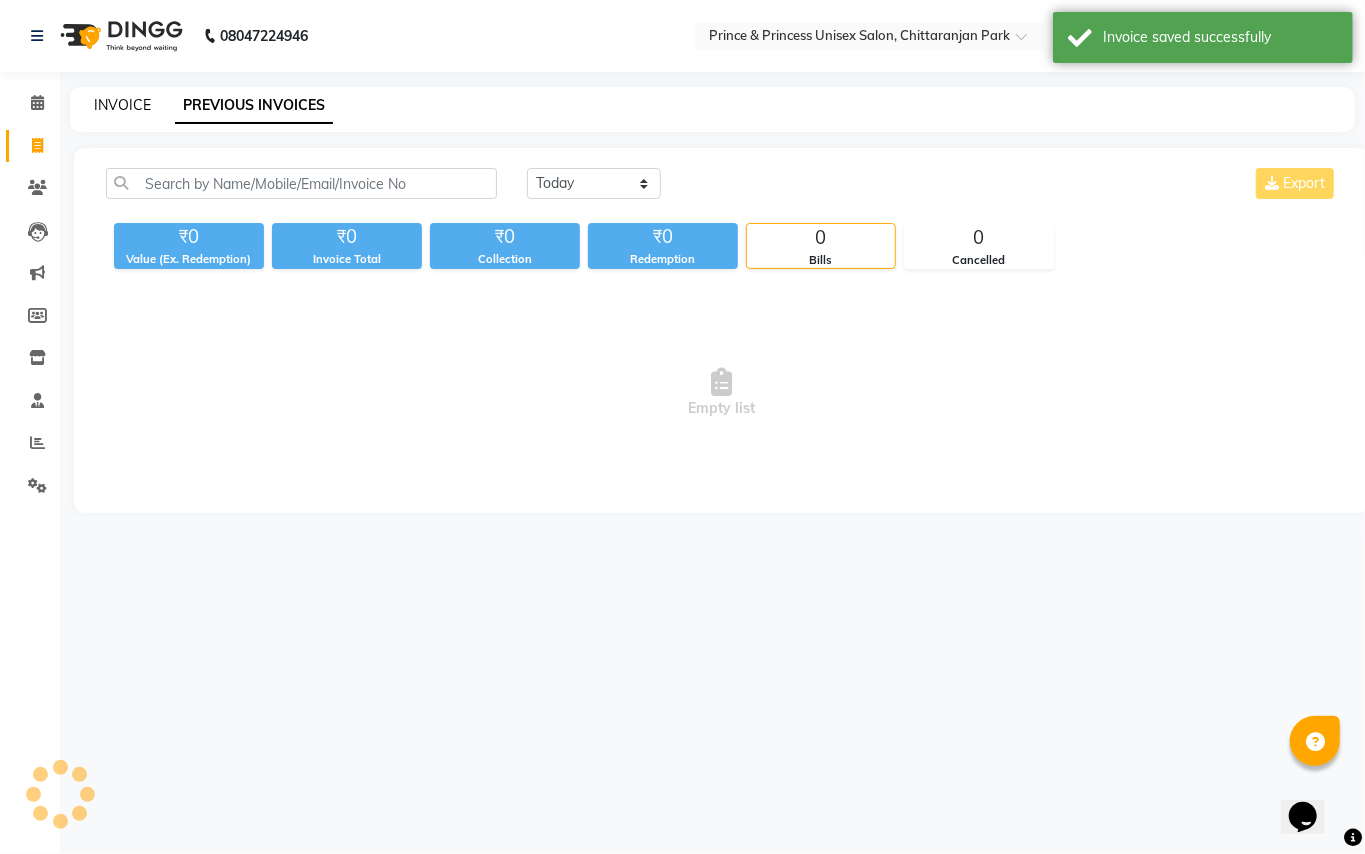 click on "INVOICE" 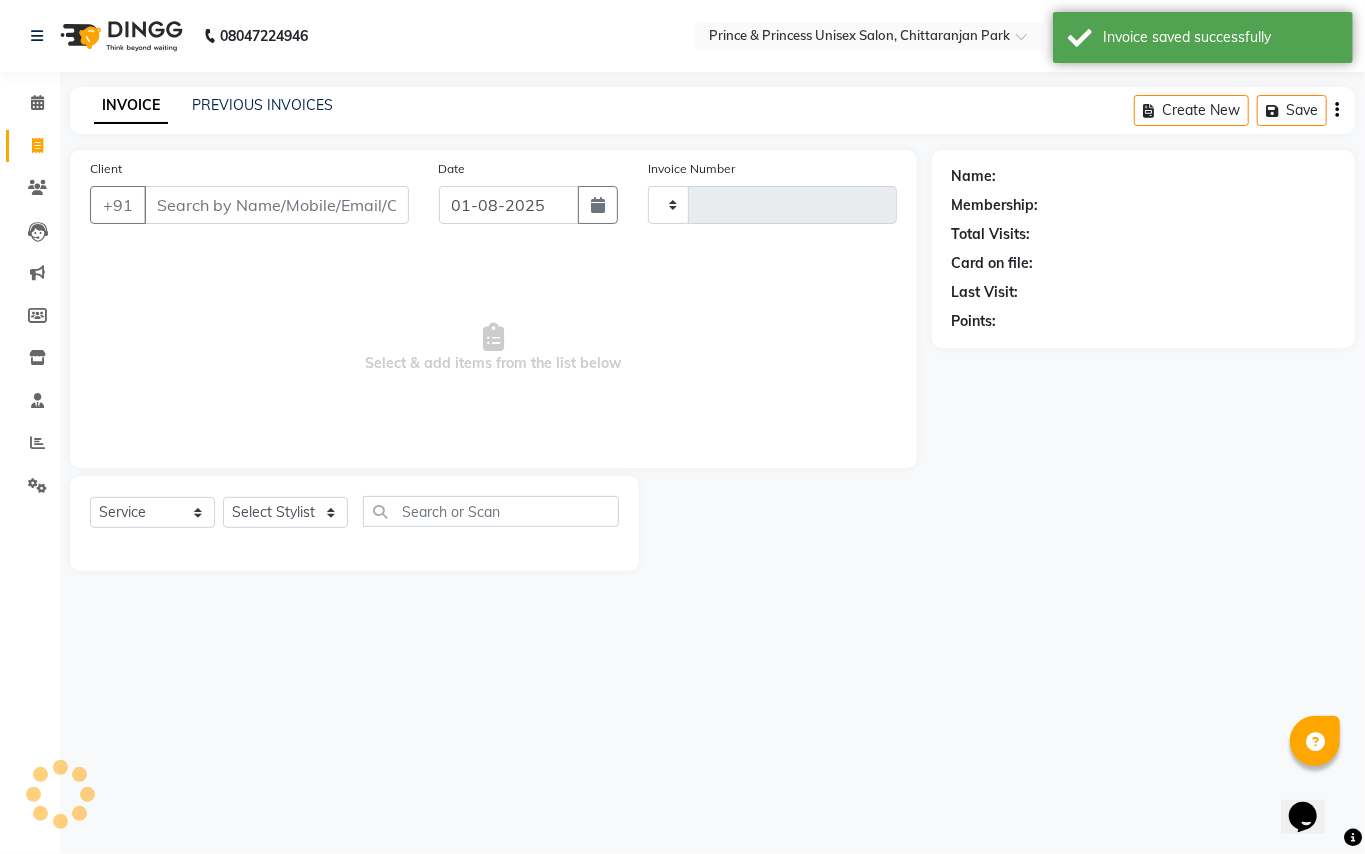 type on "2852" 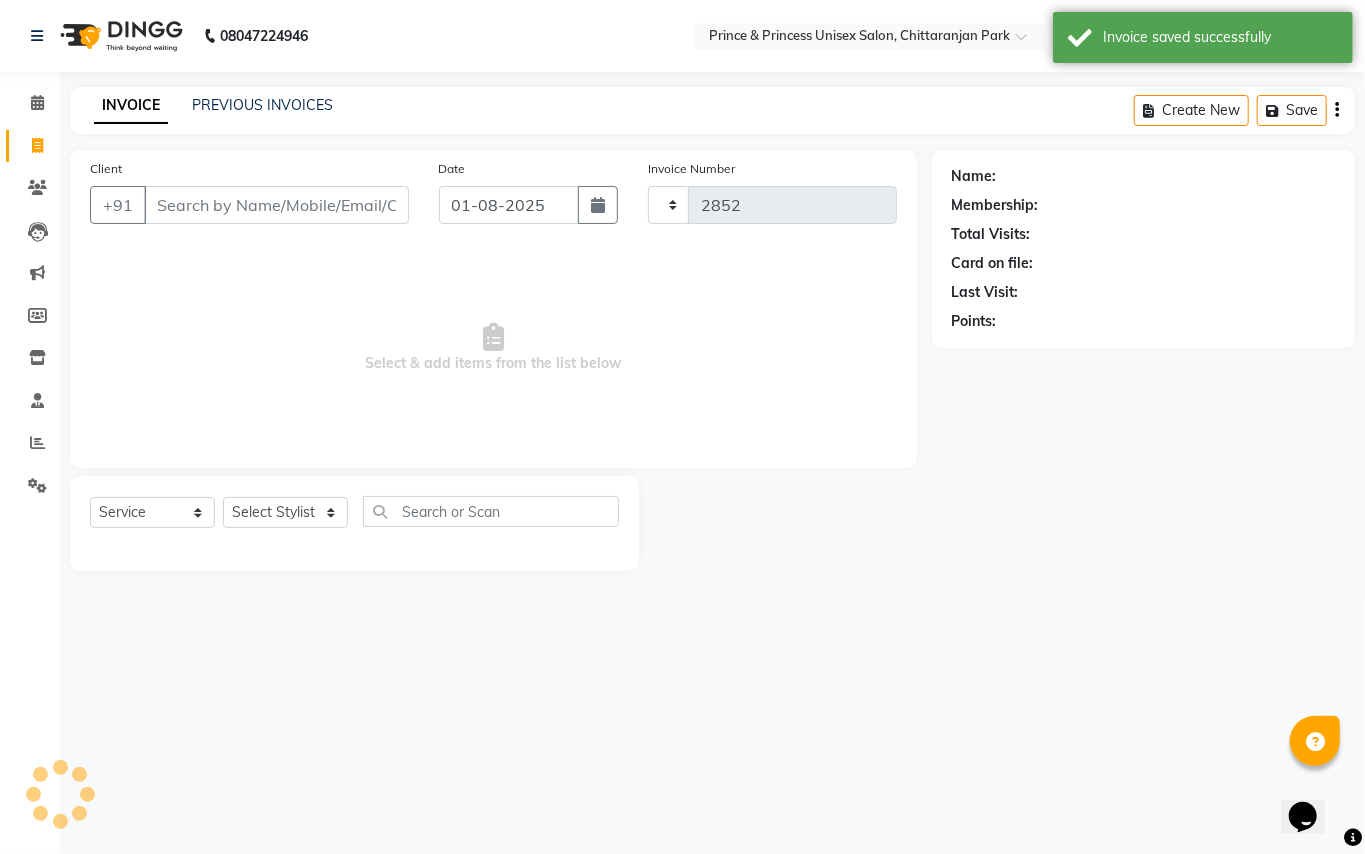select on "3760" 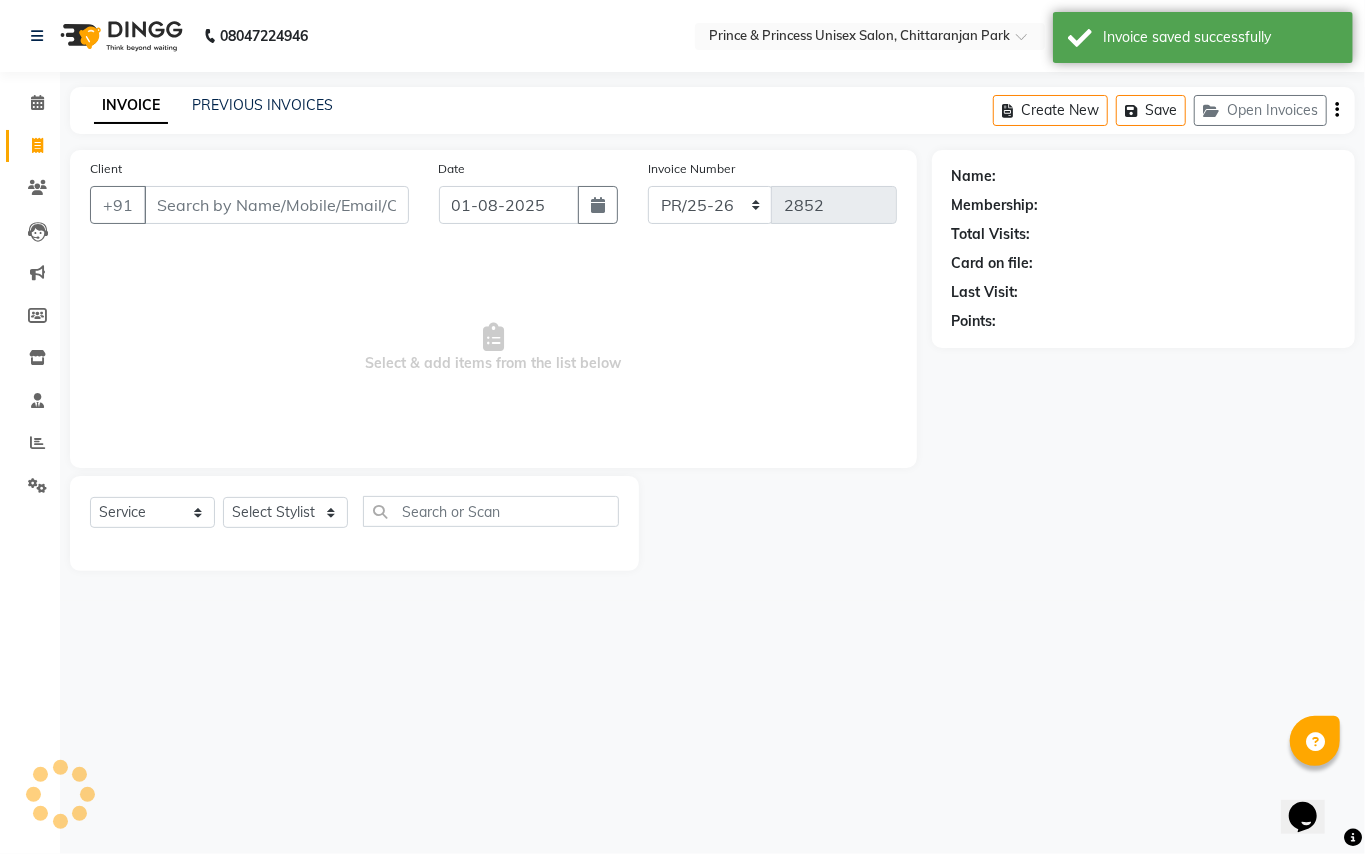 click on "Client" at bounding box center (276, 205) 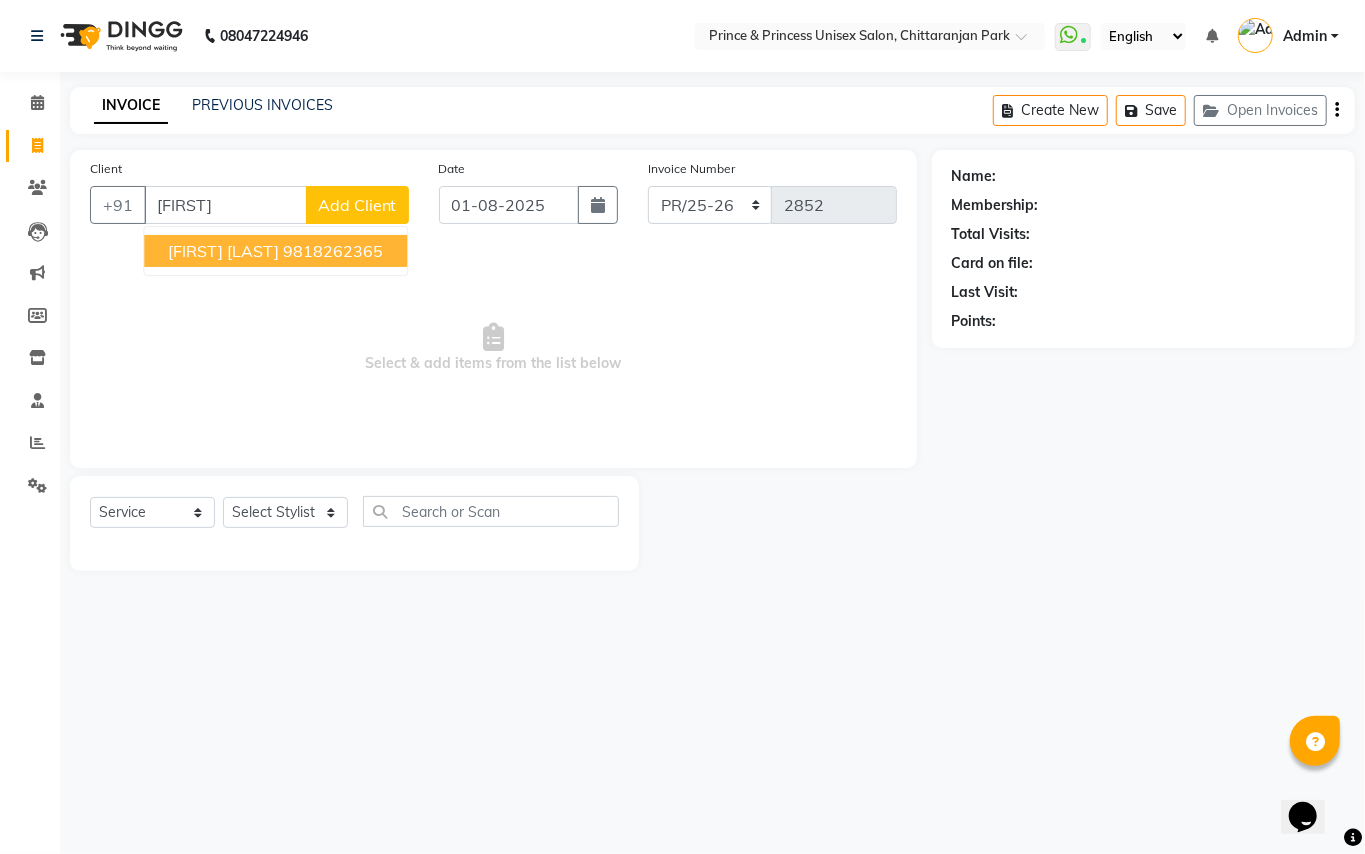 click on "[FIRST] [LAST]" at bounding box center [223, 251] 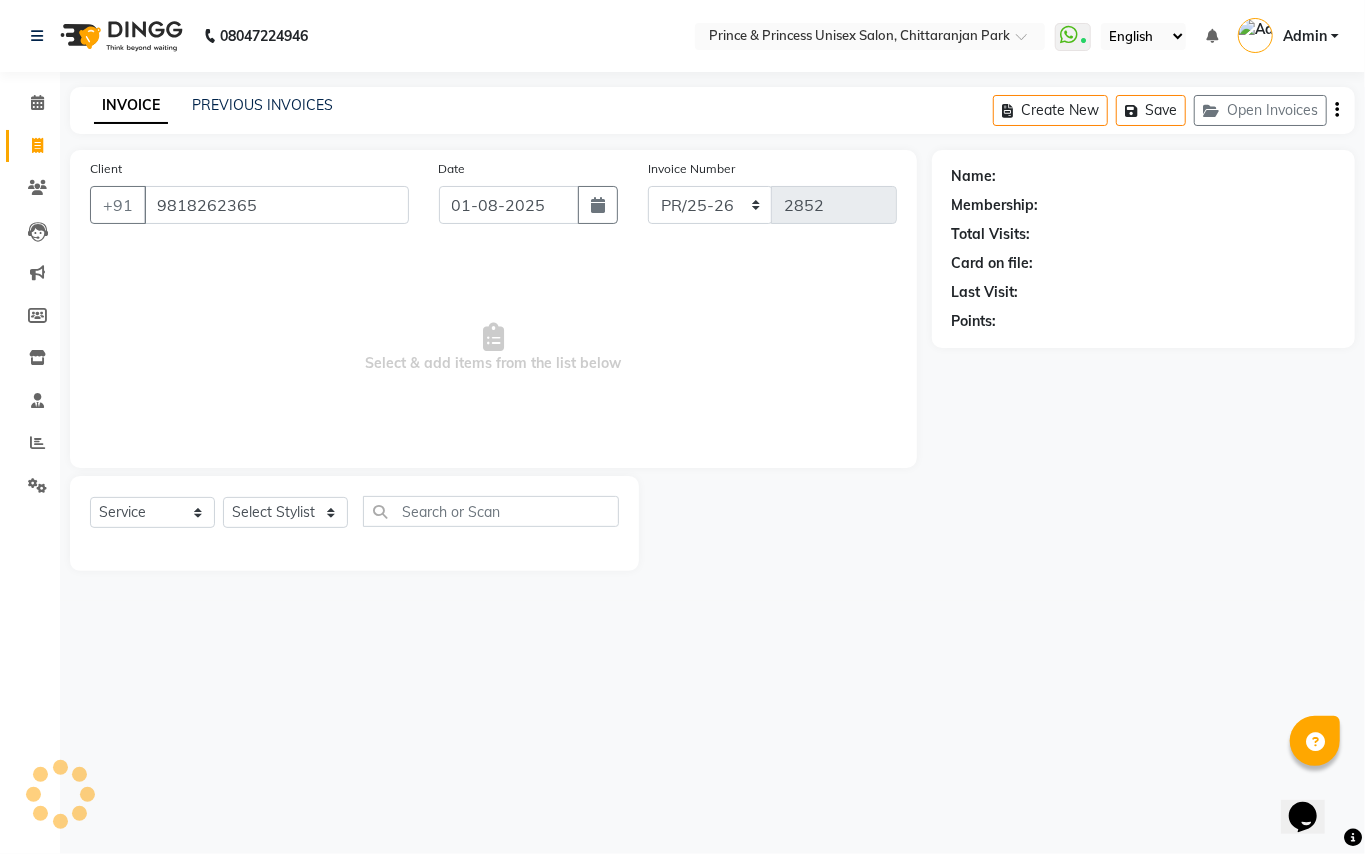 type on "9818262365" 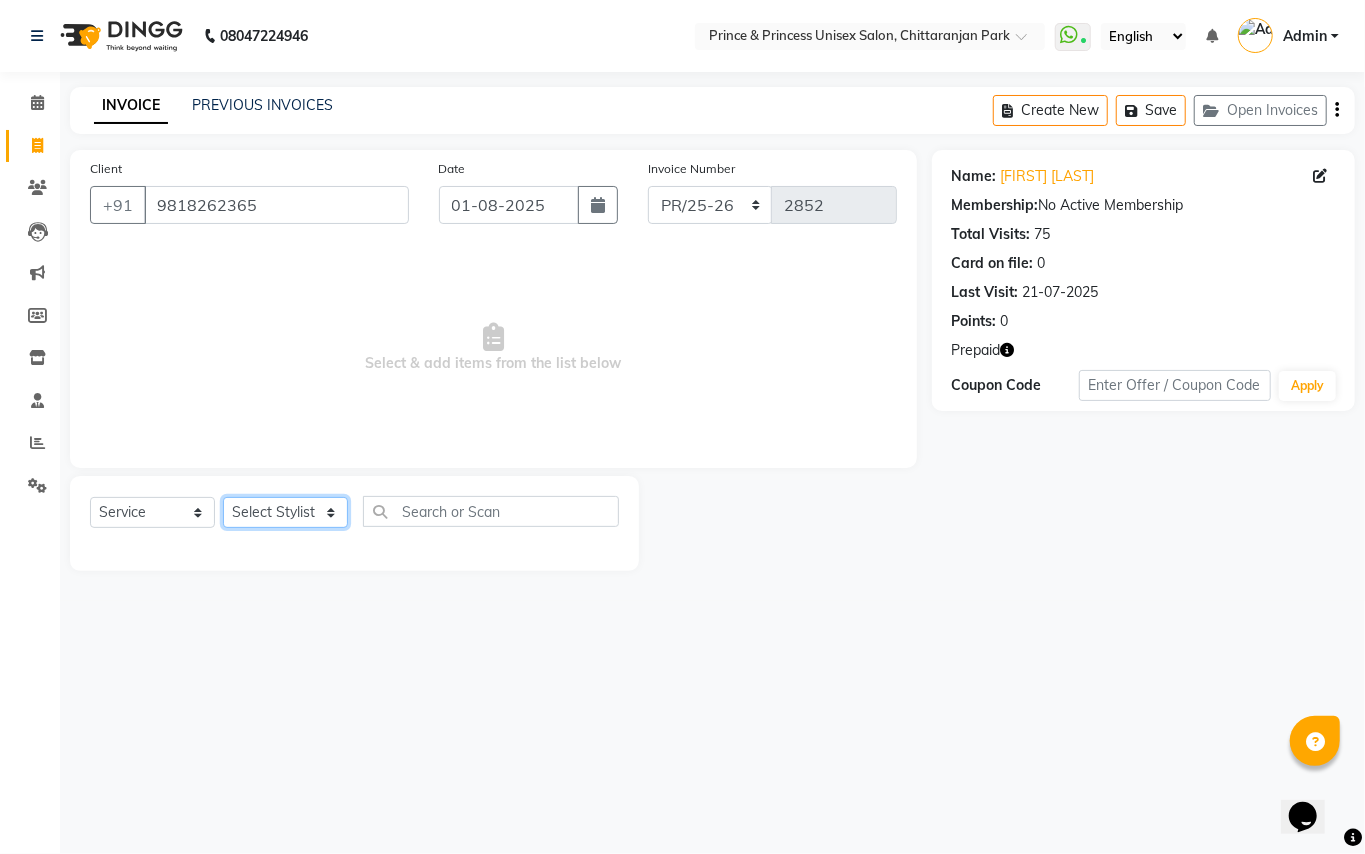 click on "Select Stylist [NAME] [NAME] [NAME] [NAME] [NAME] [NAME] [NAME] [NAME] [NAME] [NAME] [NAME] [NAME] [NAME] [NAME] [NAME] [NAME] [NAME]" 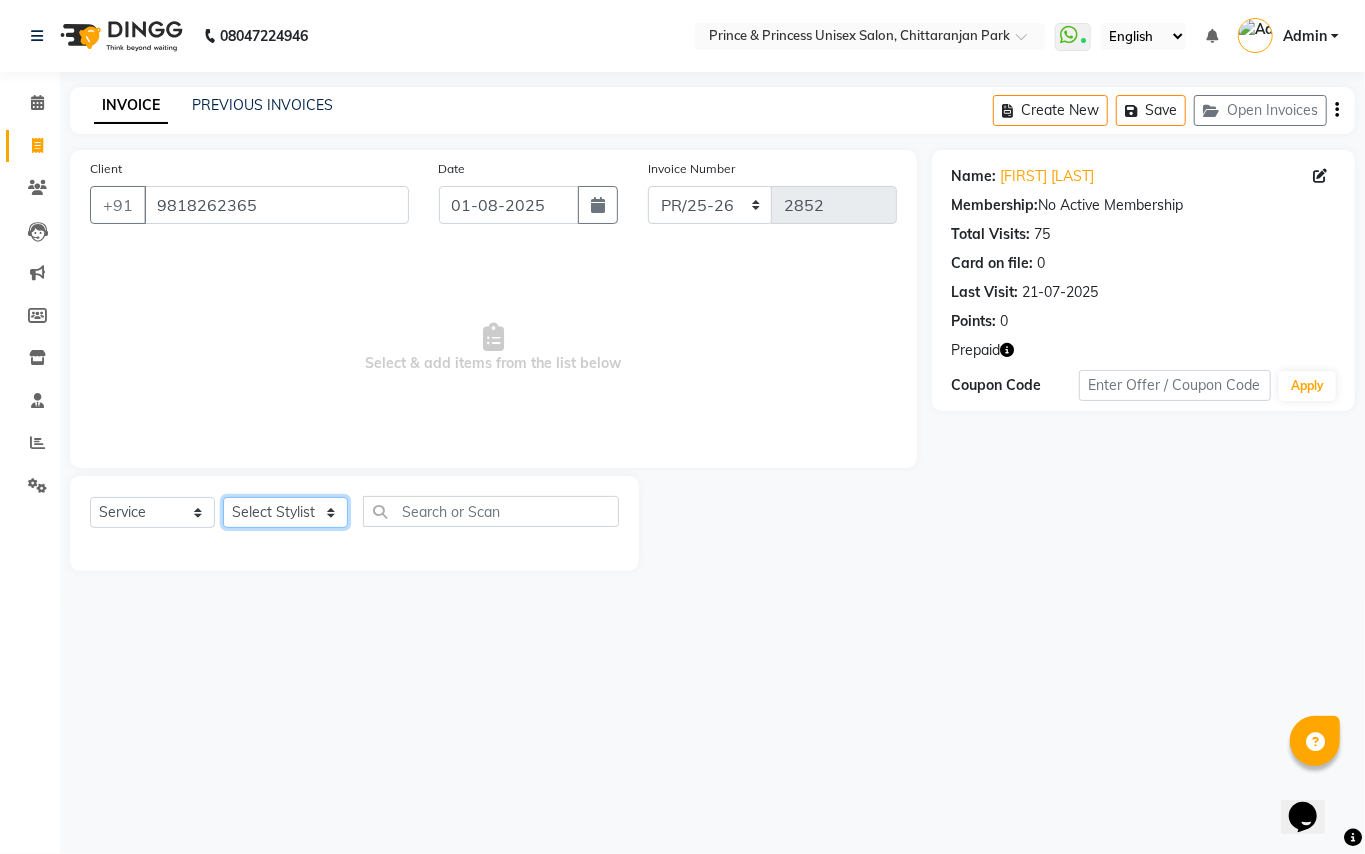 select on "17910" 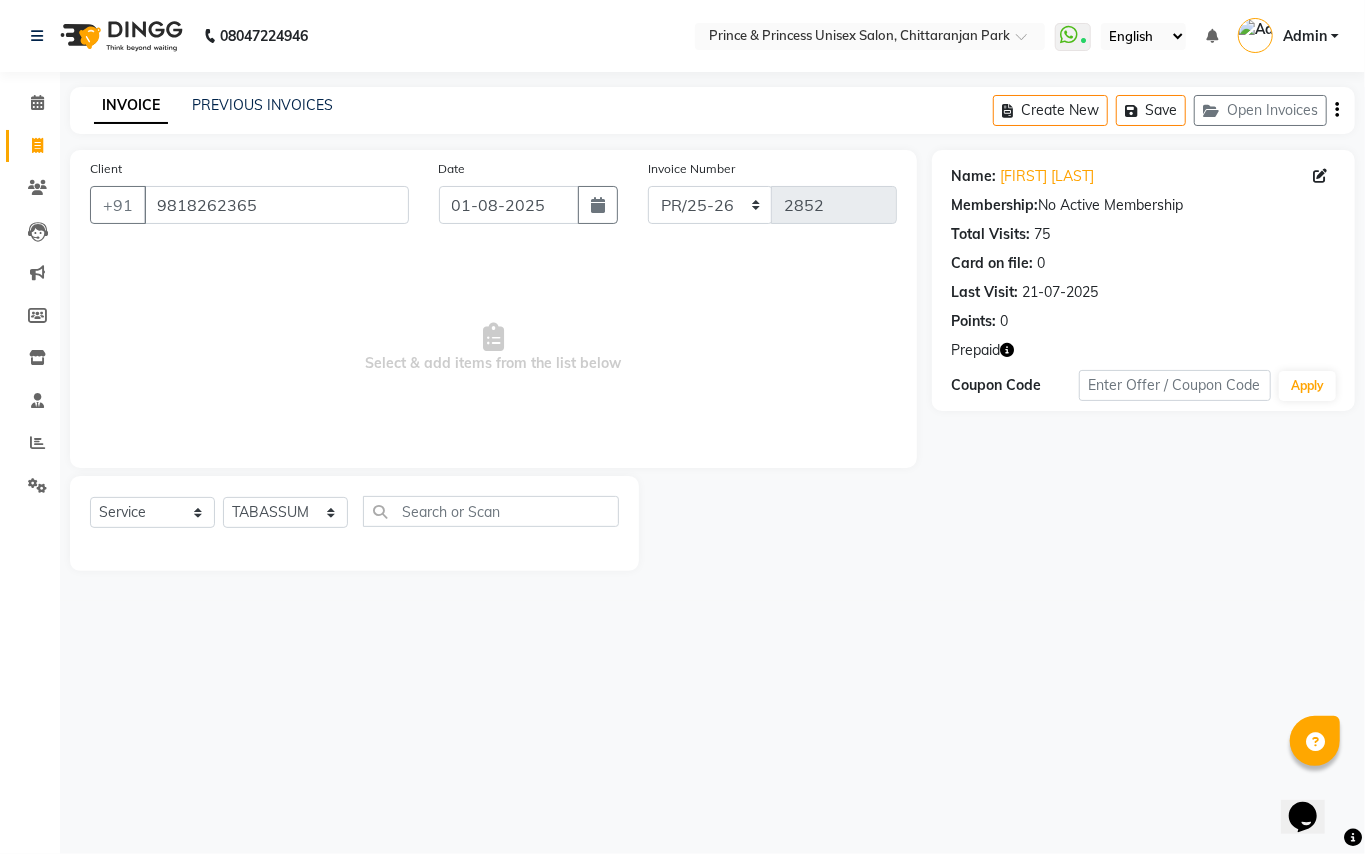 drag, startPoint x: 313, startPoint y: 538, endPoint x: 424, endPoint y: 497, distance: 118.33005 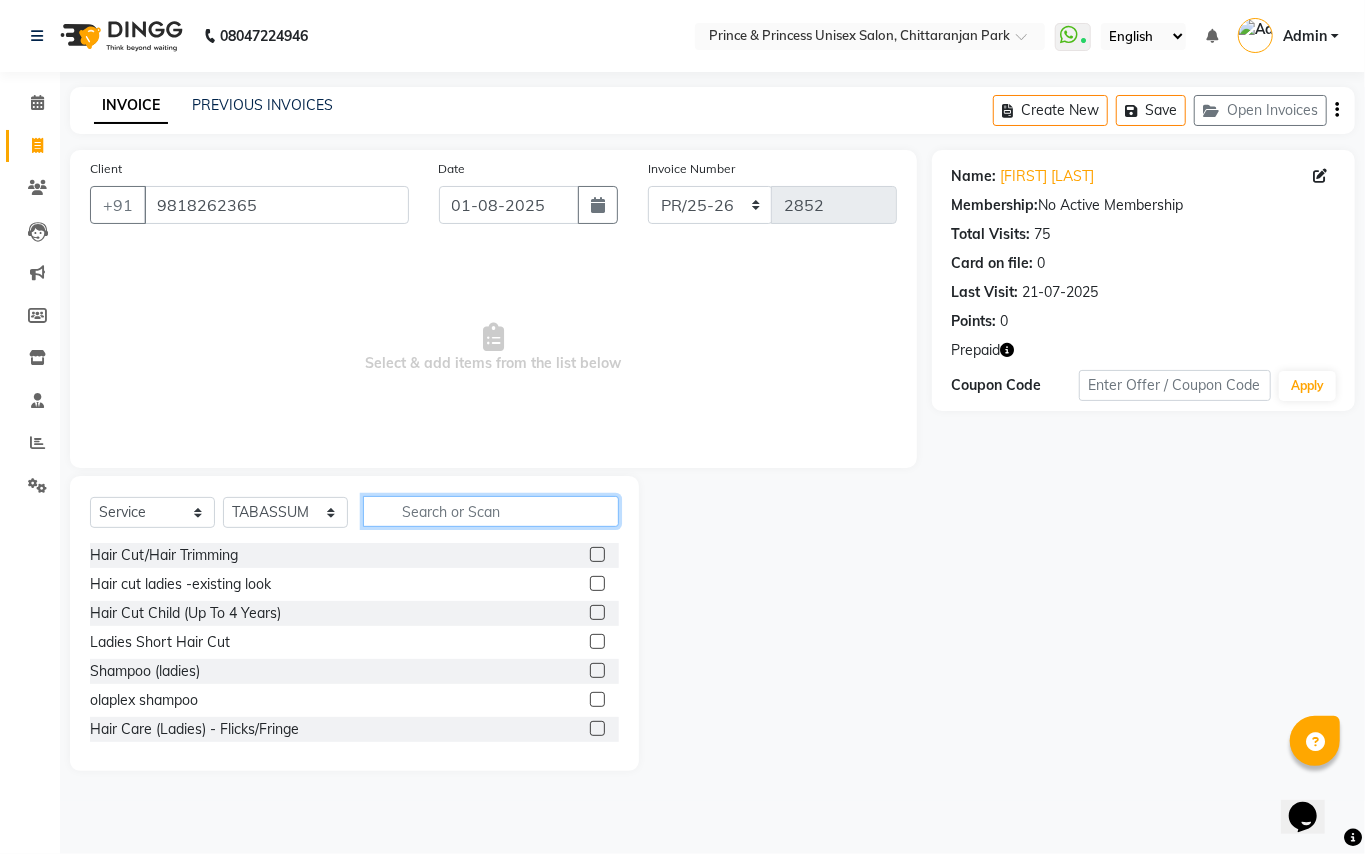 click 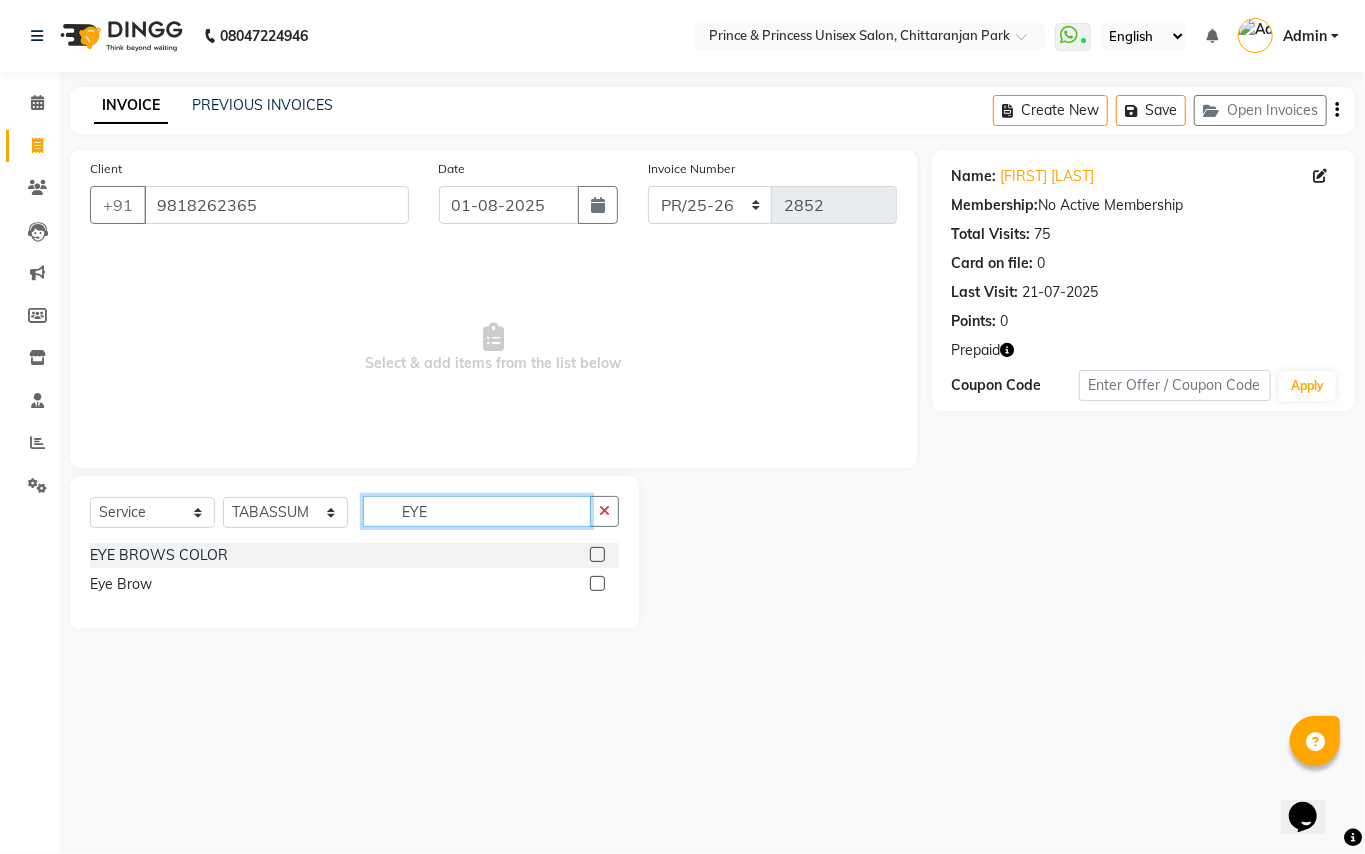 type on "EYE" 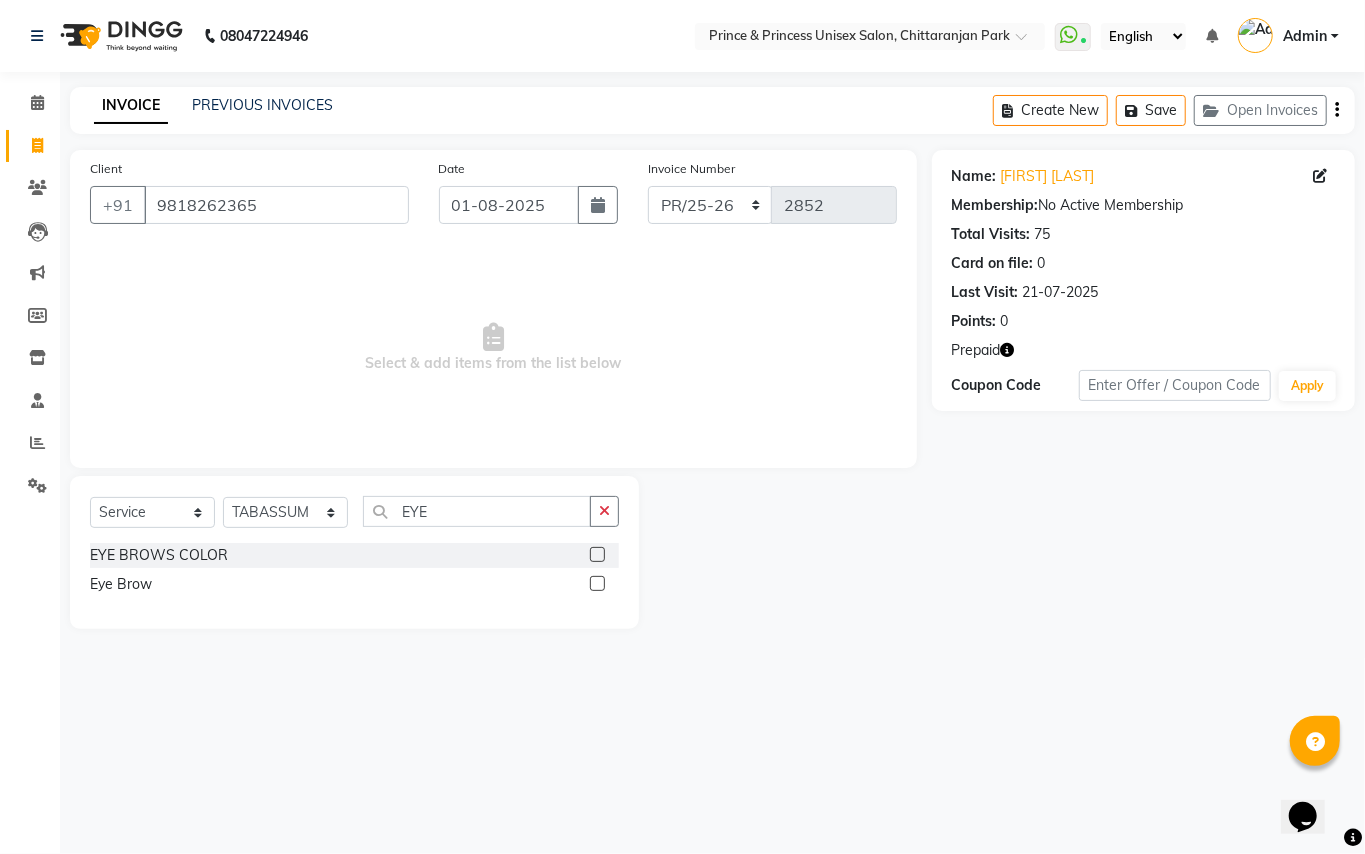 click on "EYE BROWS COLOR Eye Brow" 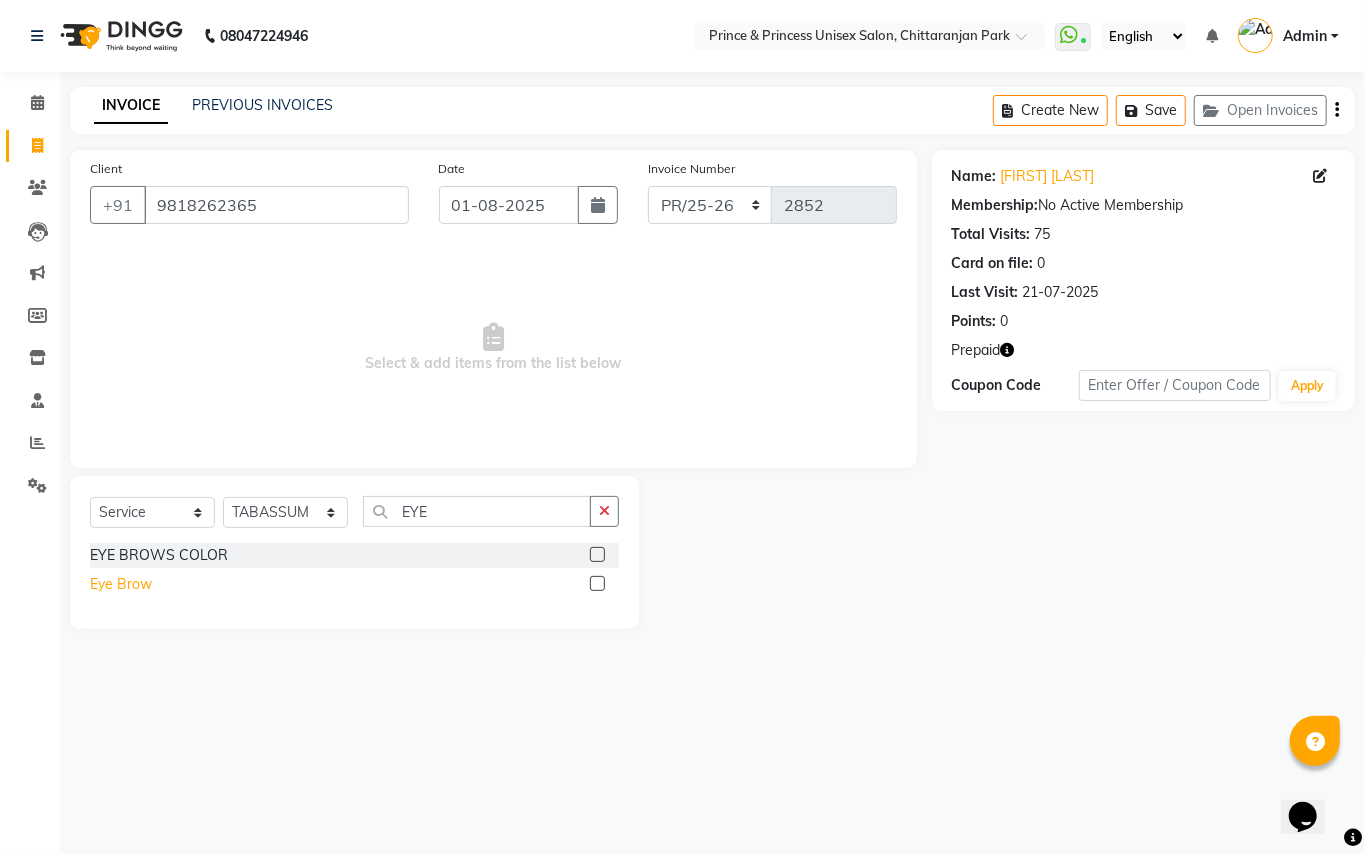 click on "Eye Brow" 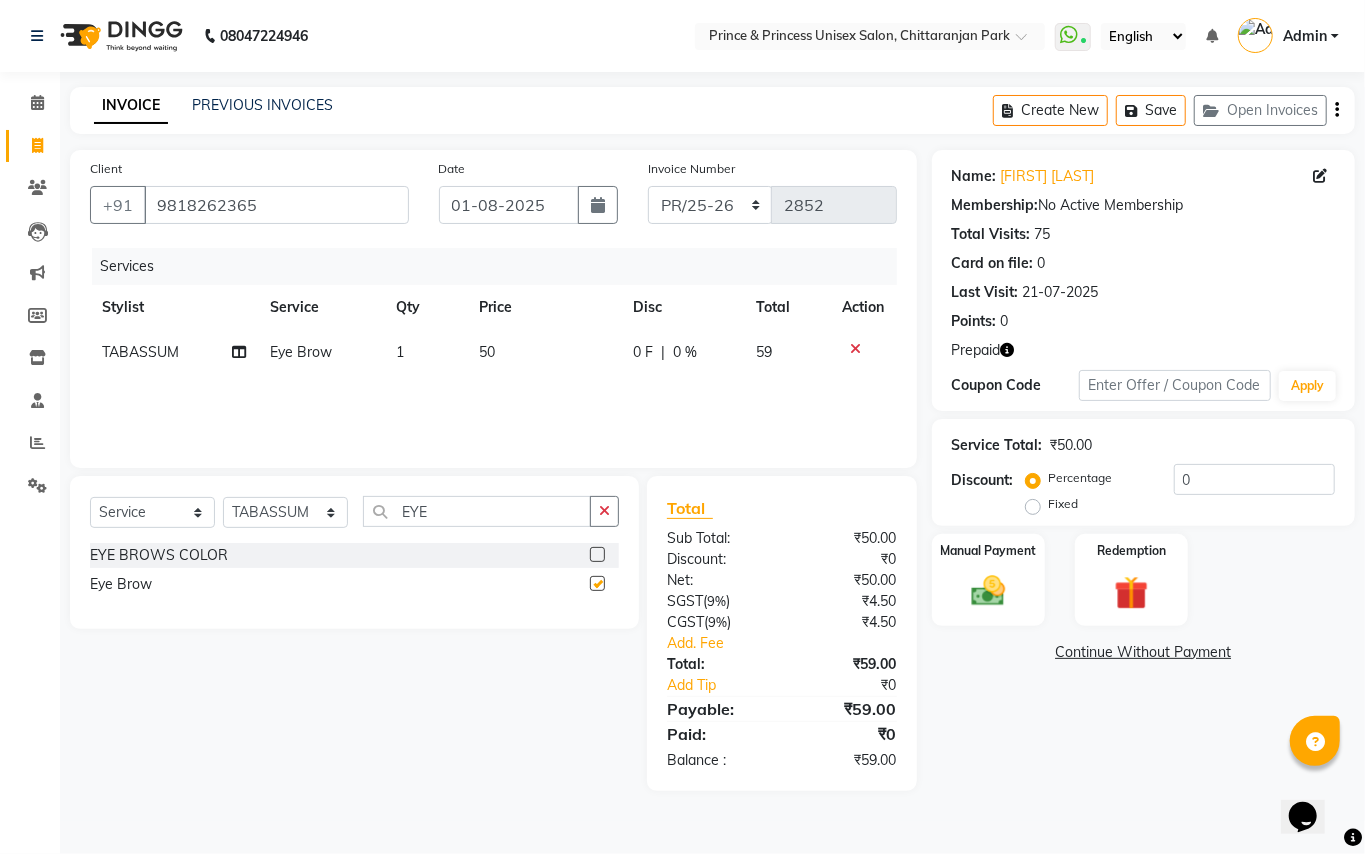 checkbox on "false" 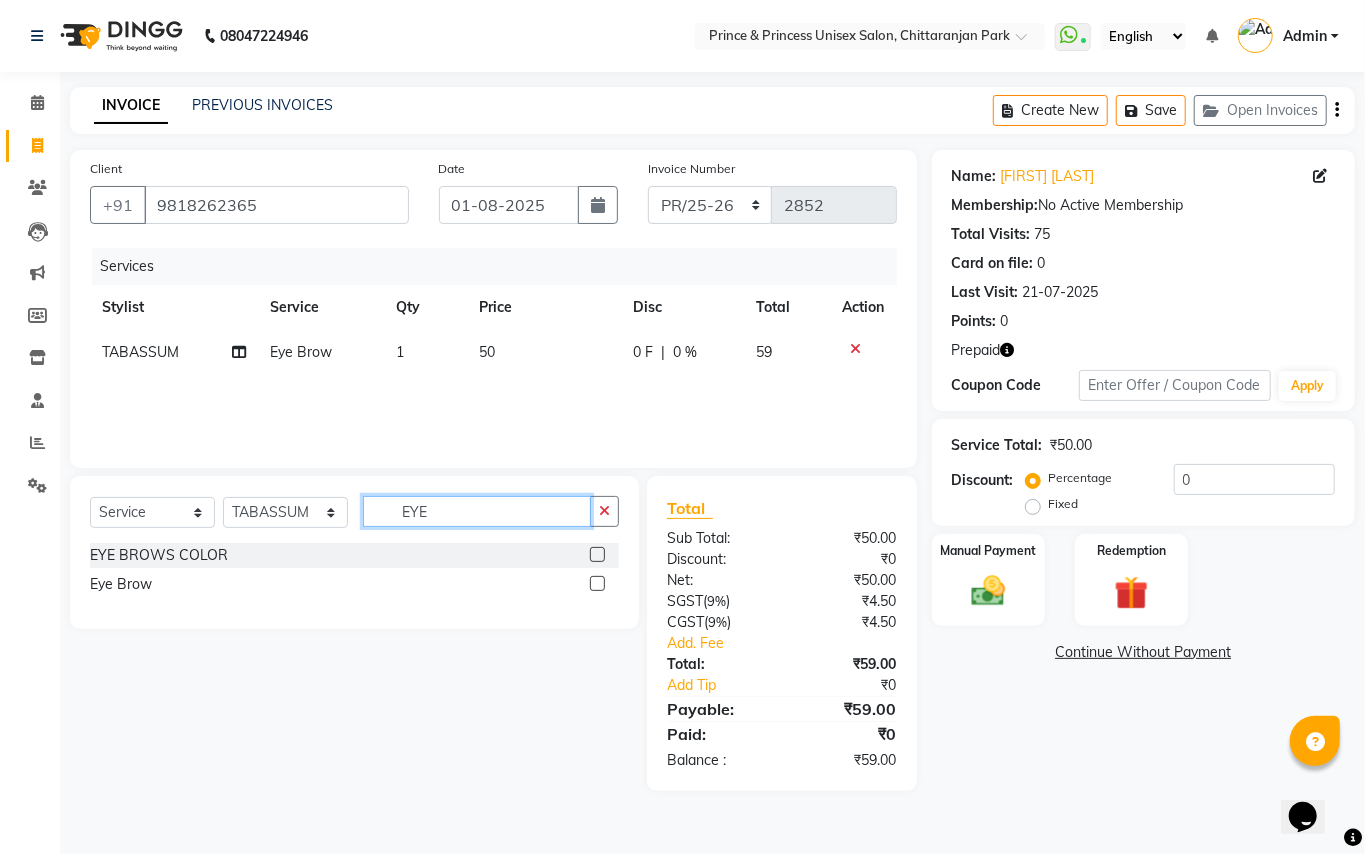 drag, startPoint x: 438, startPoint y: 510, endPoint x: 269, endPoint y: 205, distance: 348.69183 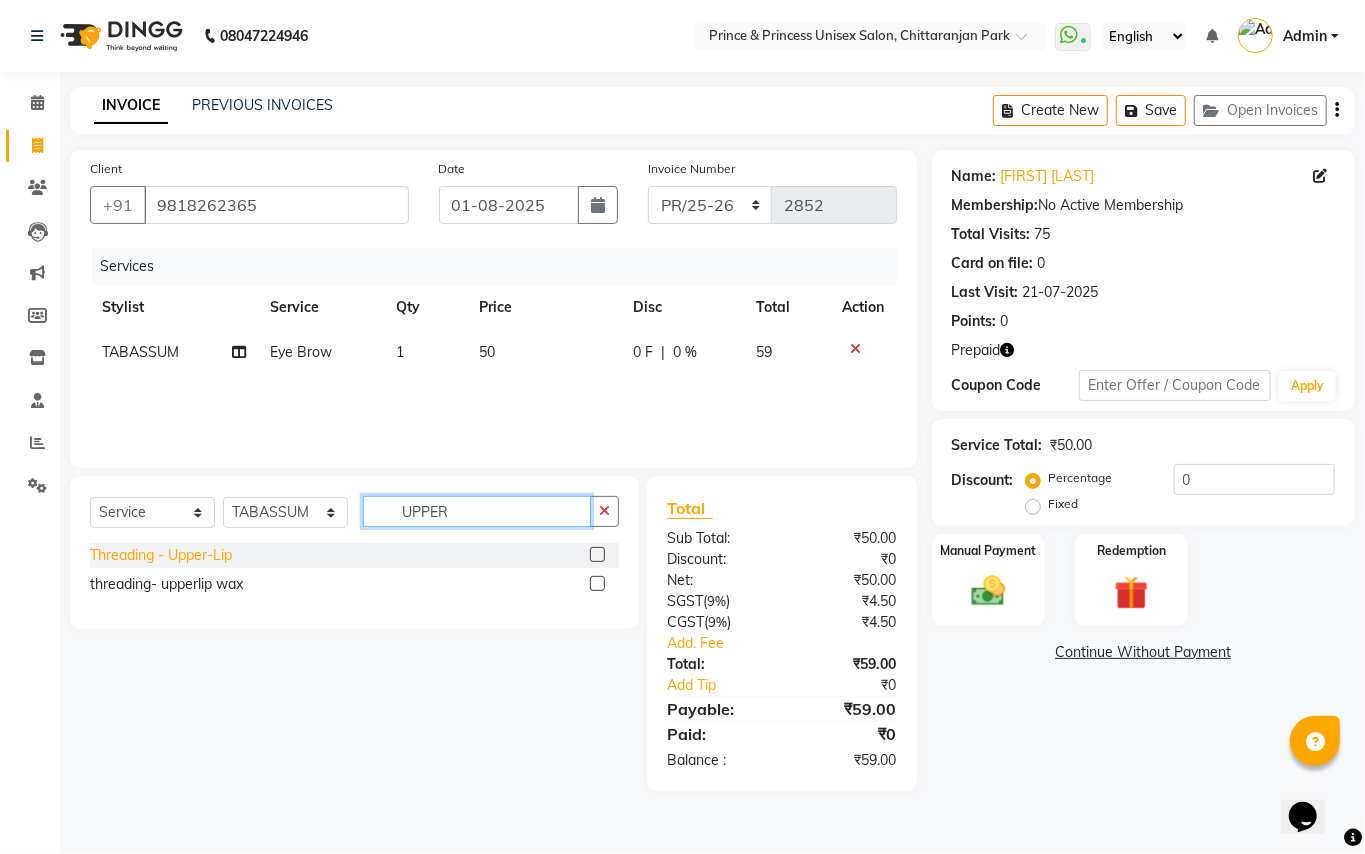 type on "UPPER" 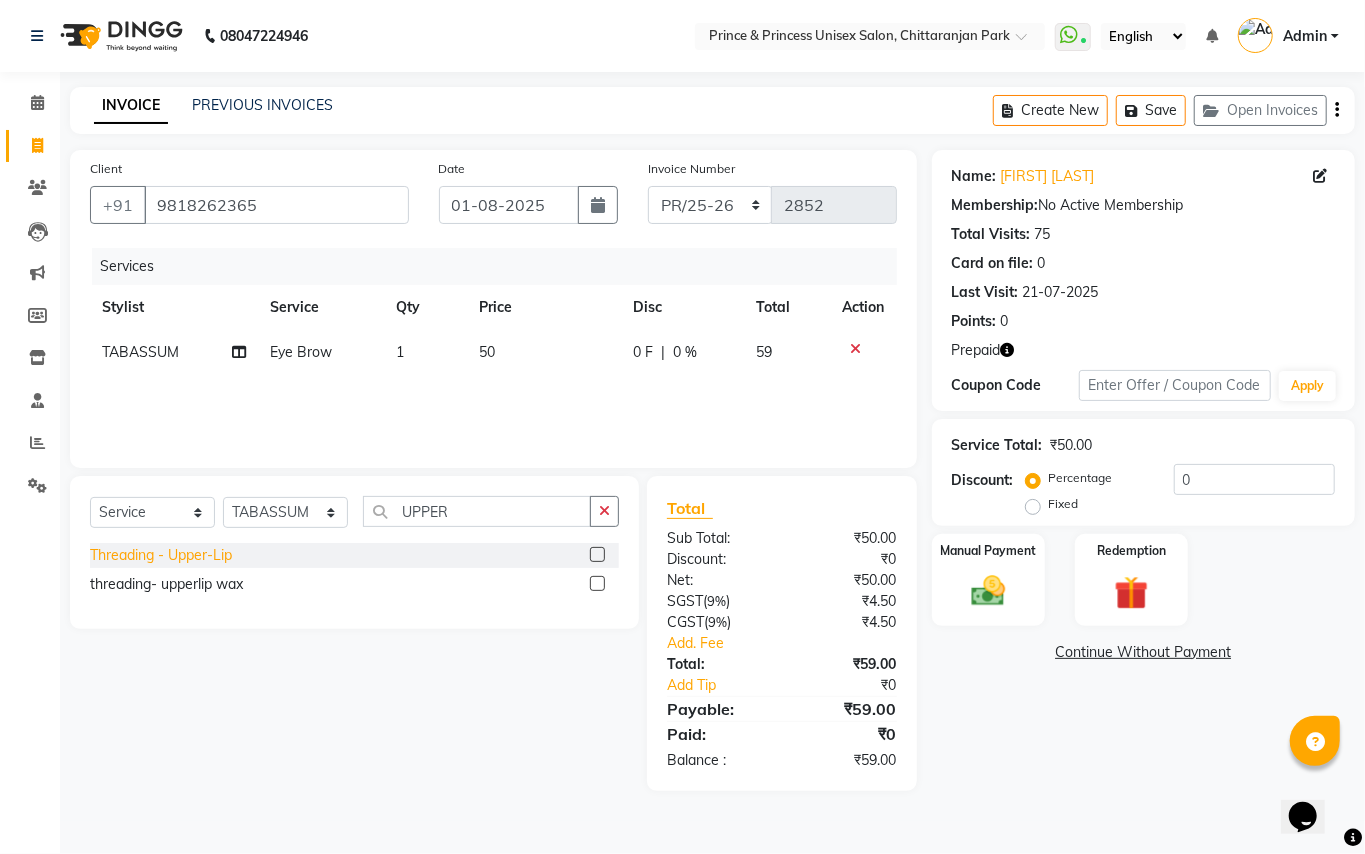 click on "Threading  - Upper-Lip" 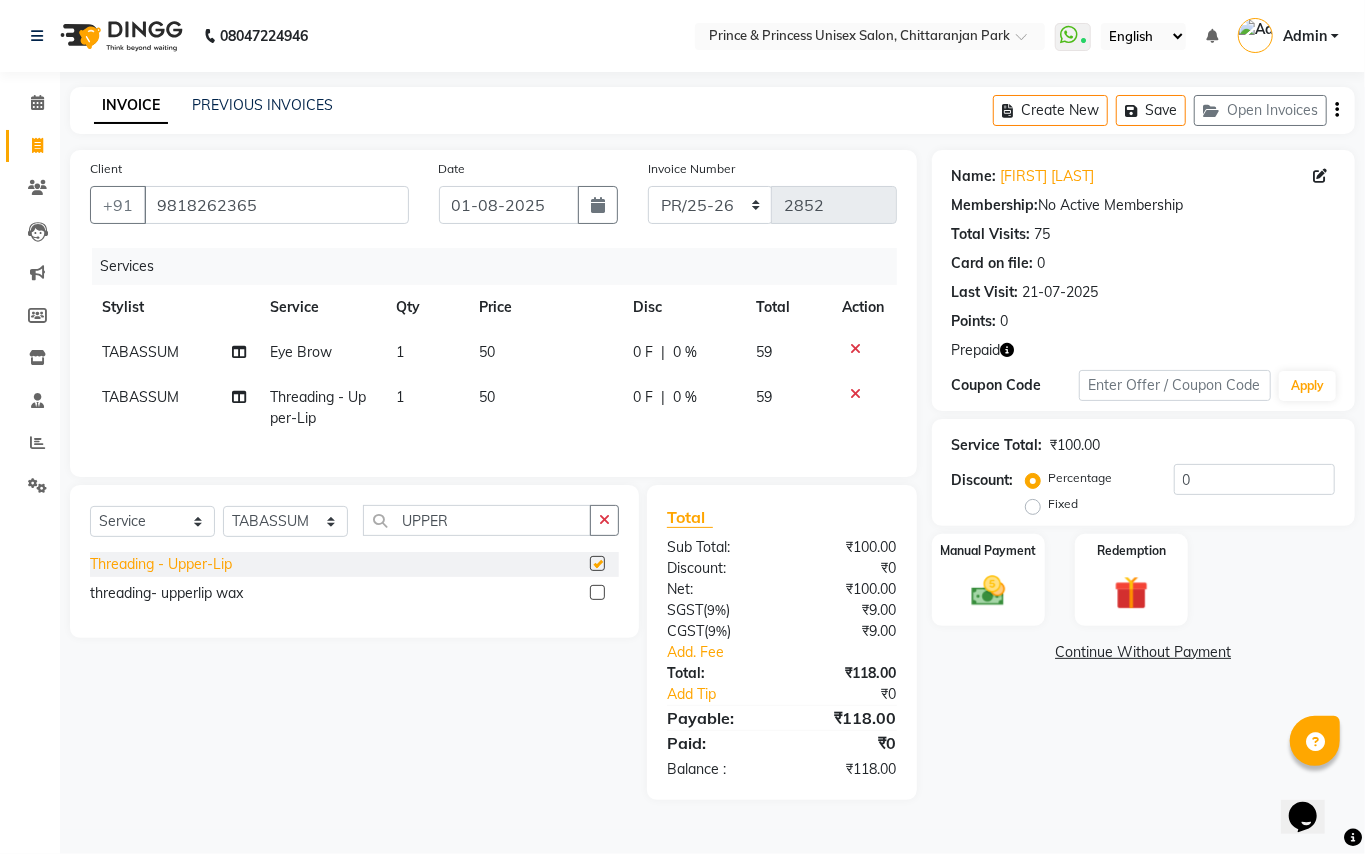 checkbox on "false" 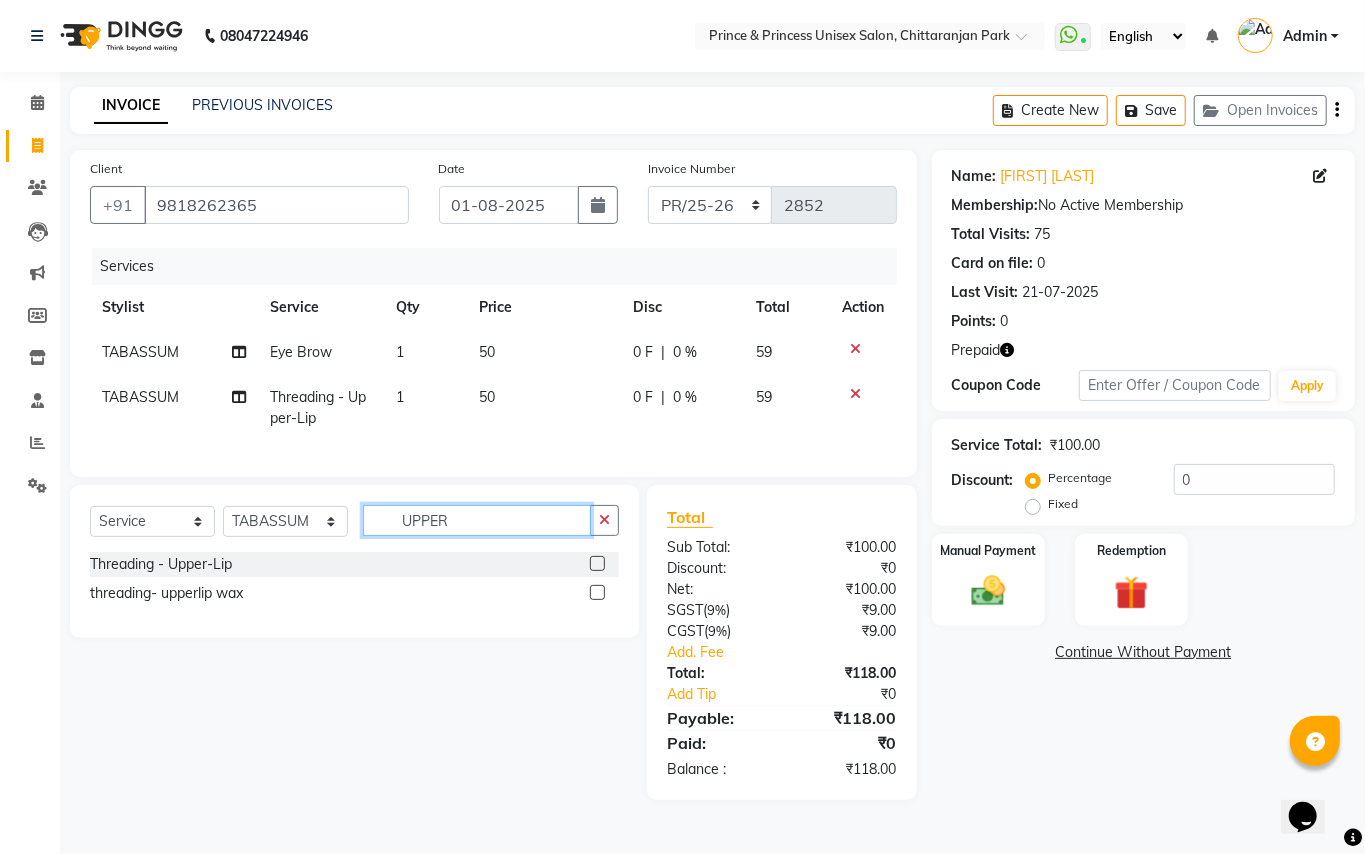drag, startPoint x: 456, startPoint y: 540, endPoint x: 281, endPoint y: 436, distance: 203.57063 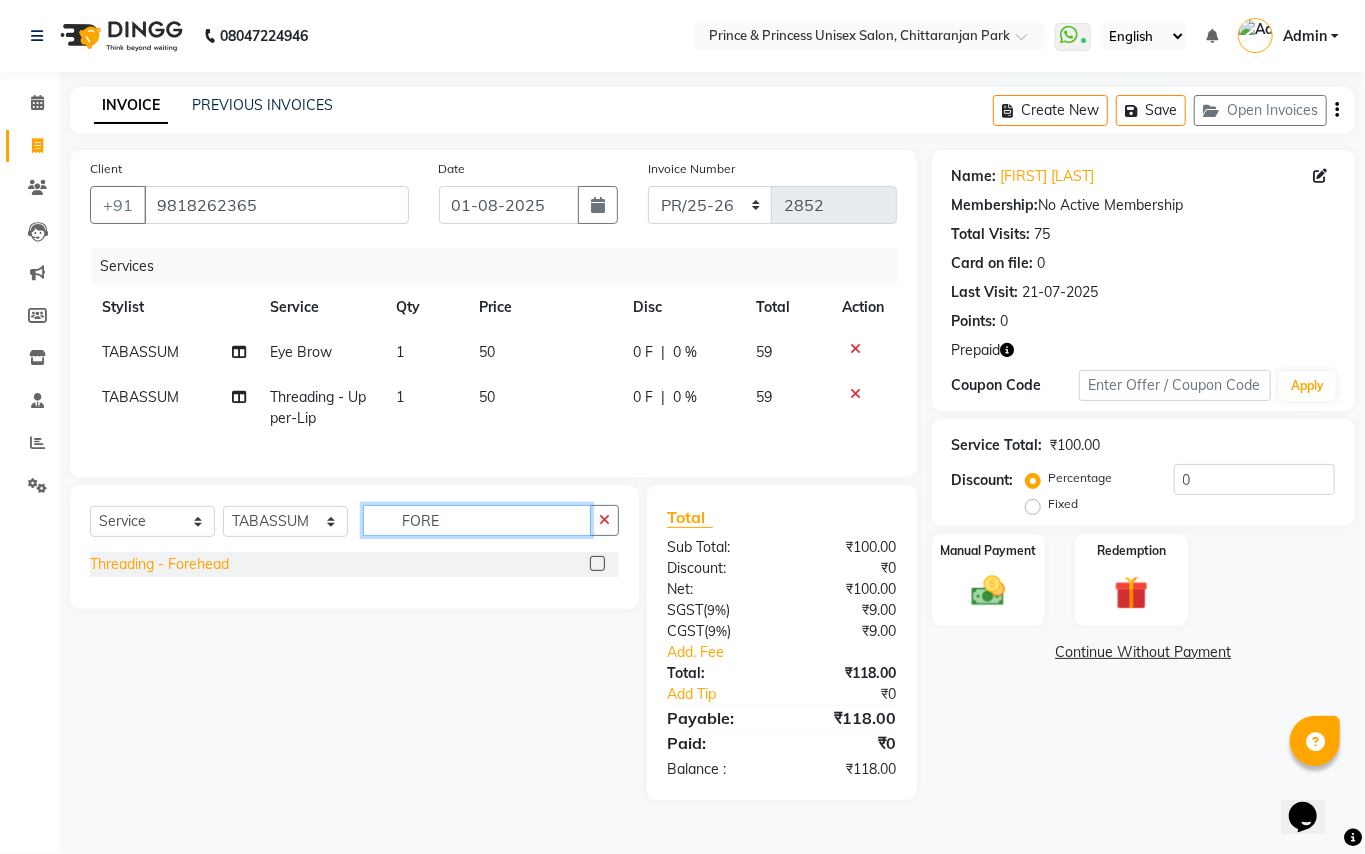 type on "FORE" 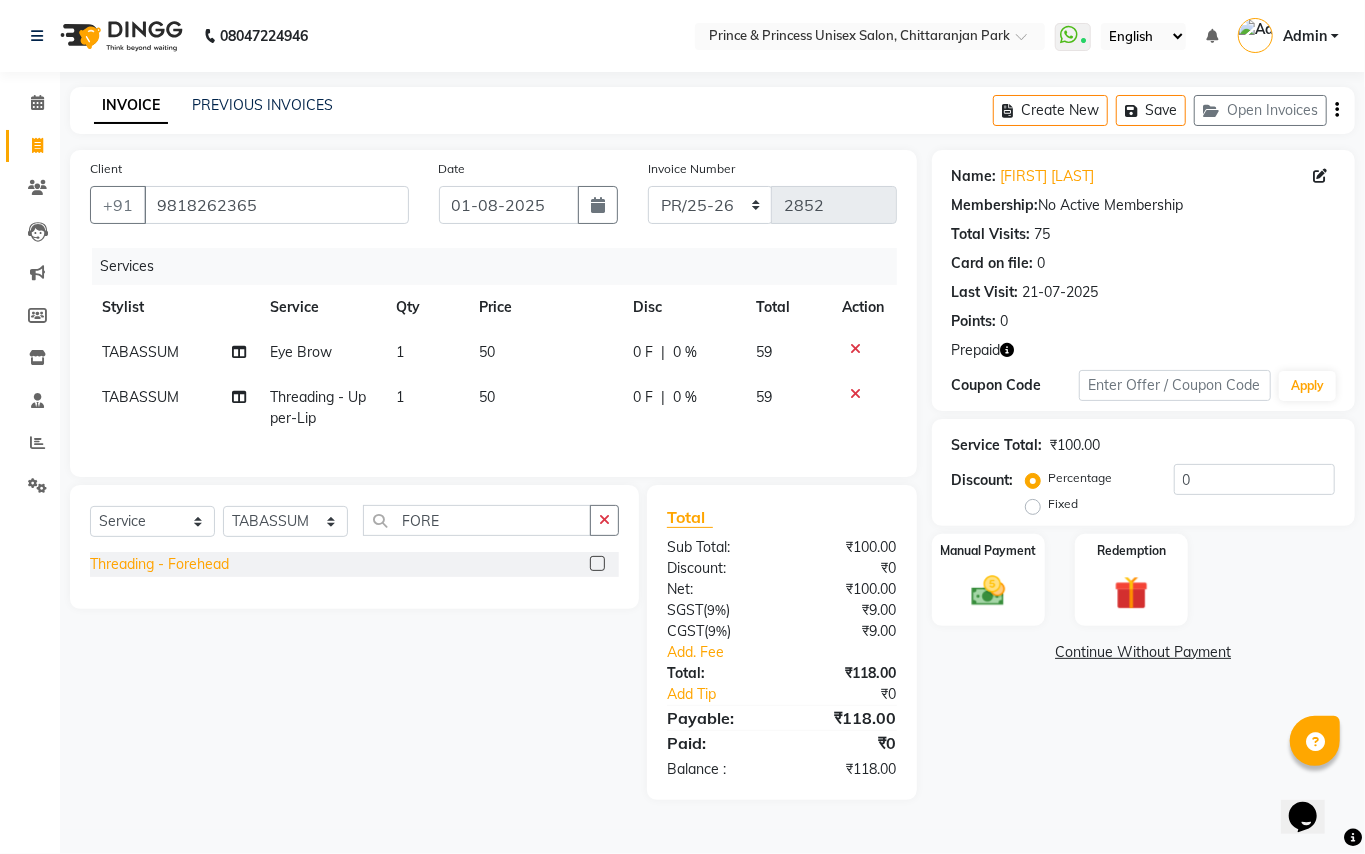 click on "Threading  - Forehead" 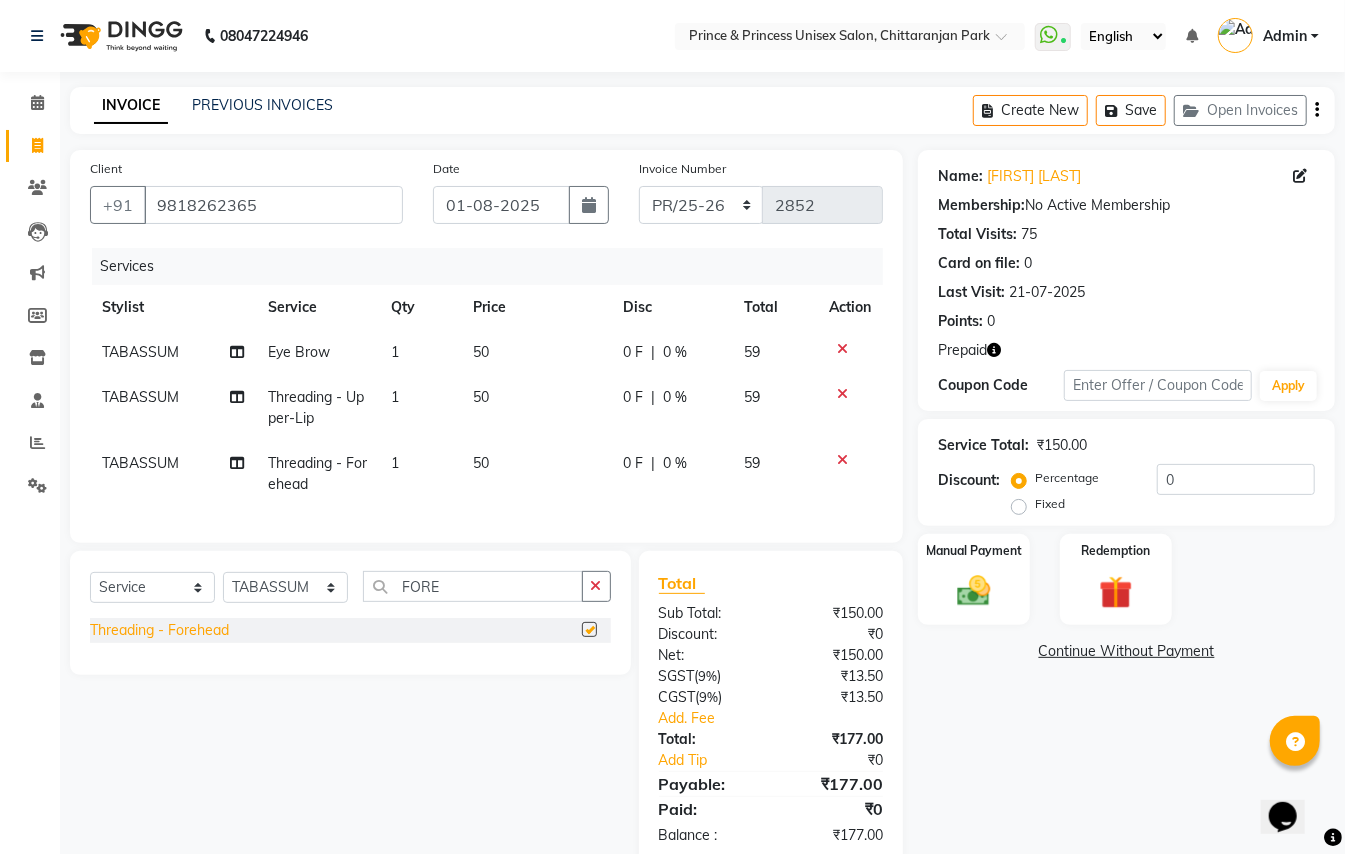 checkbox on "false" 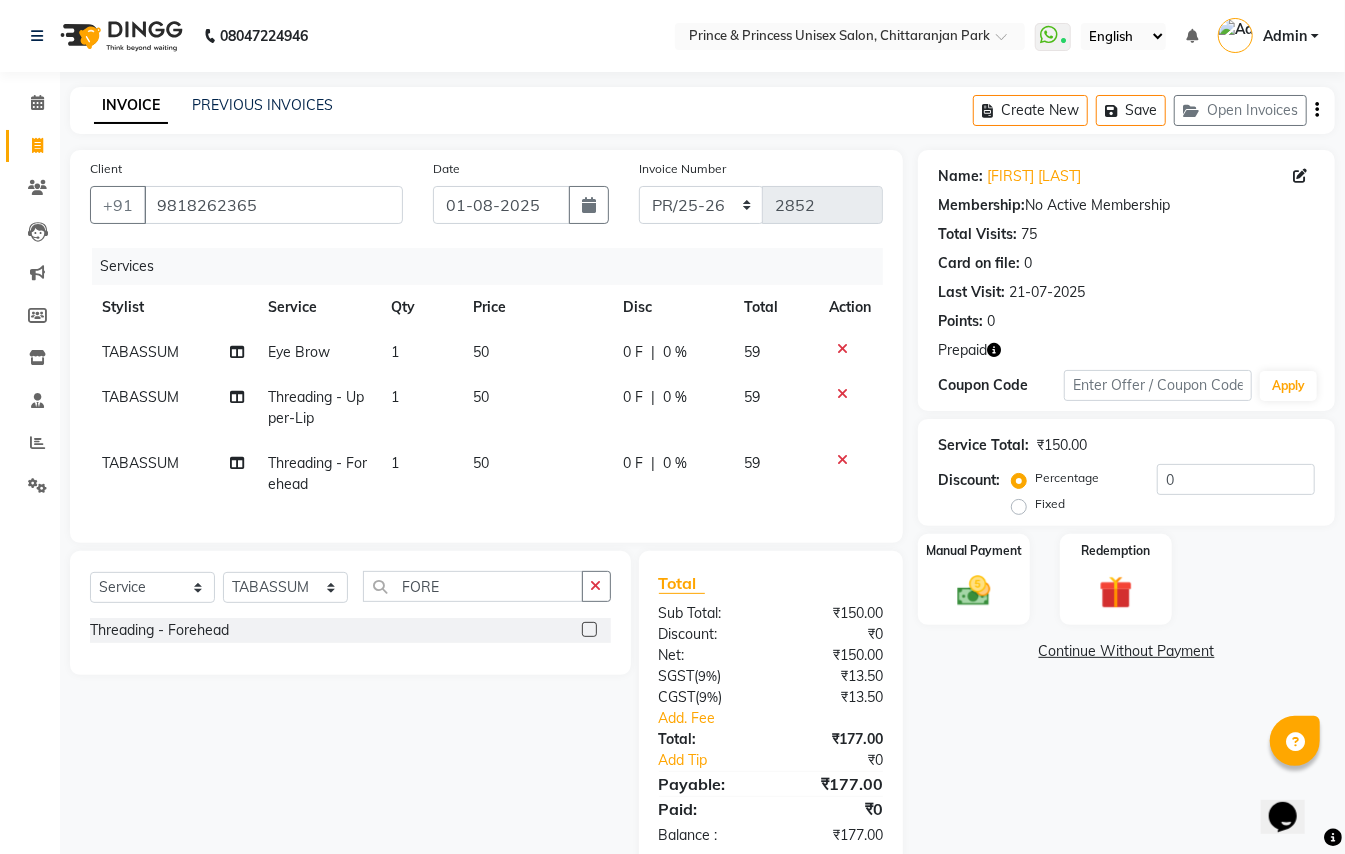 click 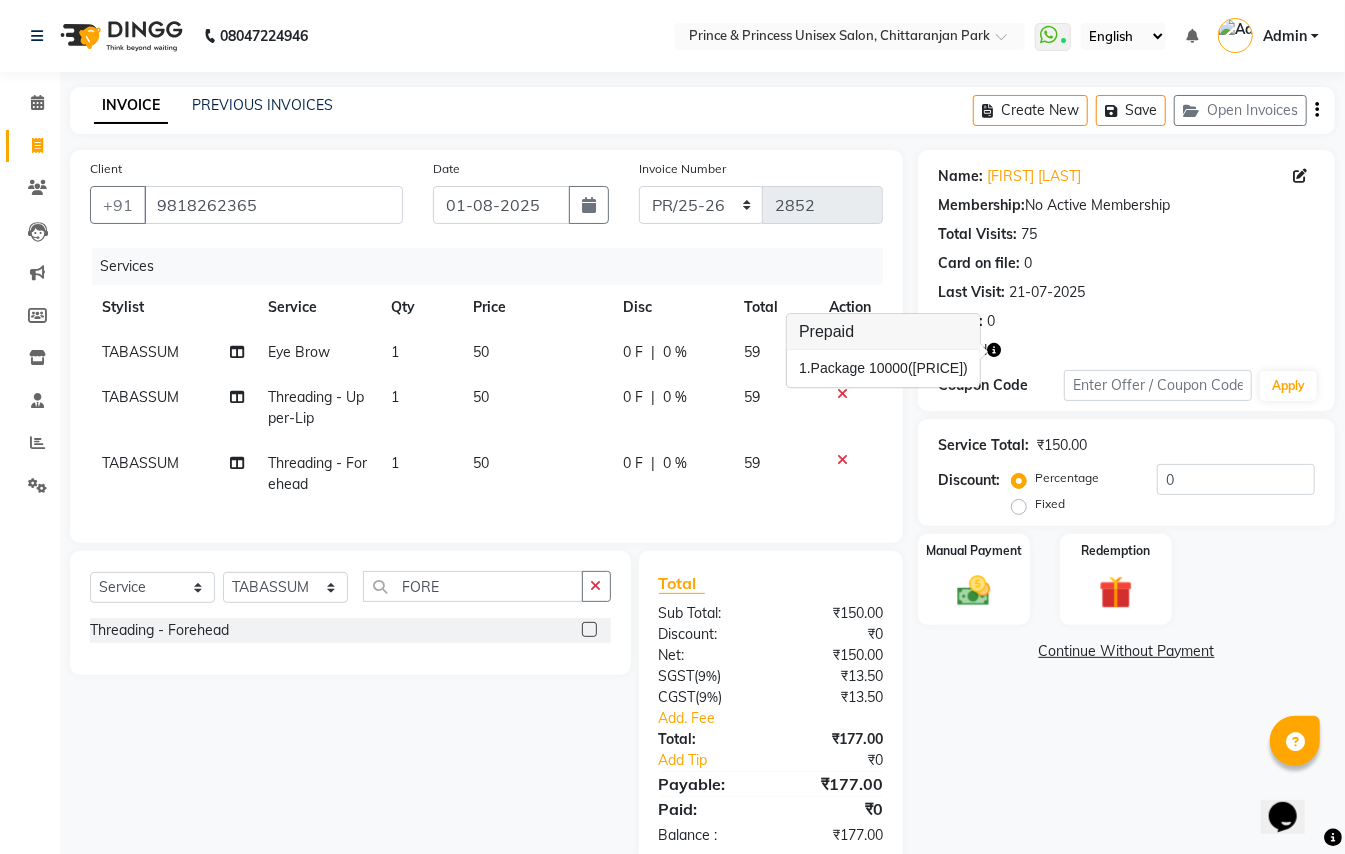 click on "Name: [FIRST] [LAST] Membership: No Active Membership Total Visits: 75 Card on file: 0 Last Visit: [DATE] Points: 0 Prepaid Coupon Code Apply" 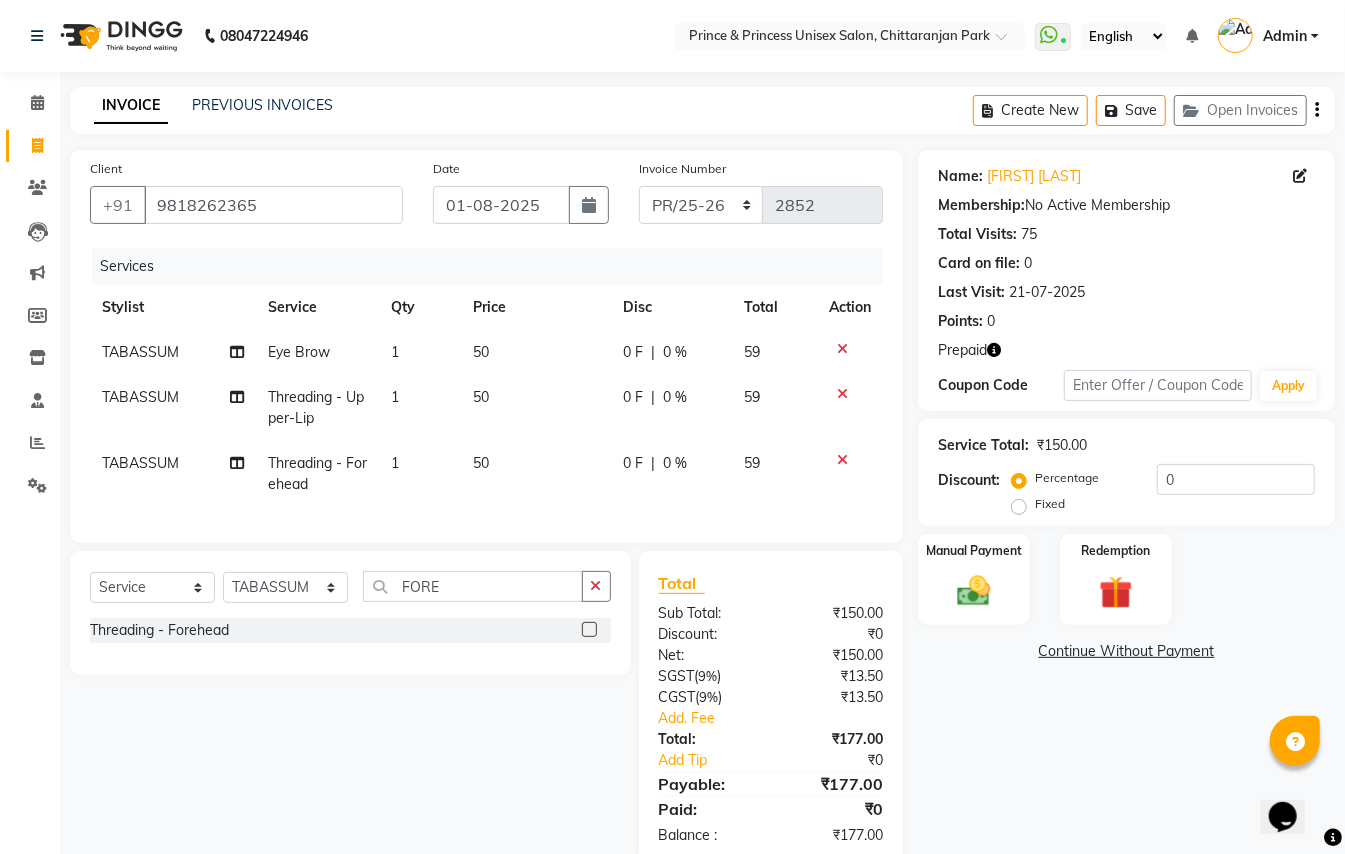click 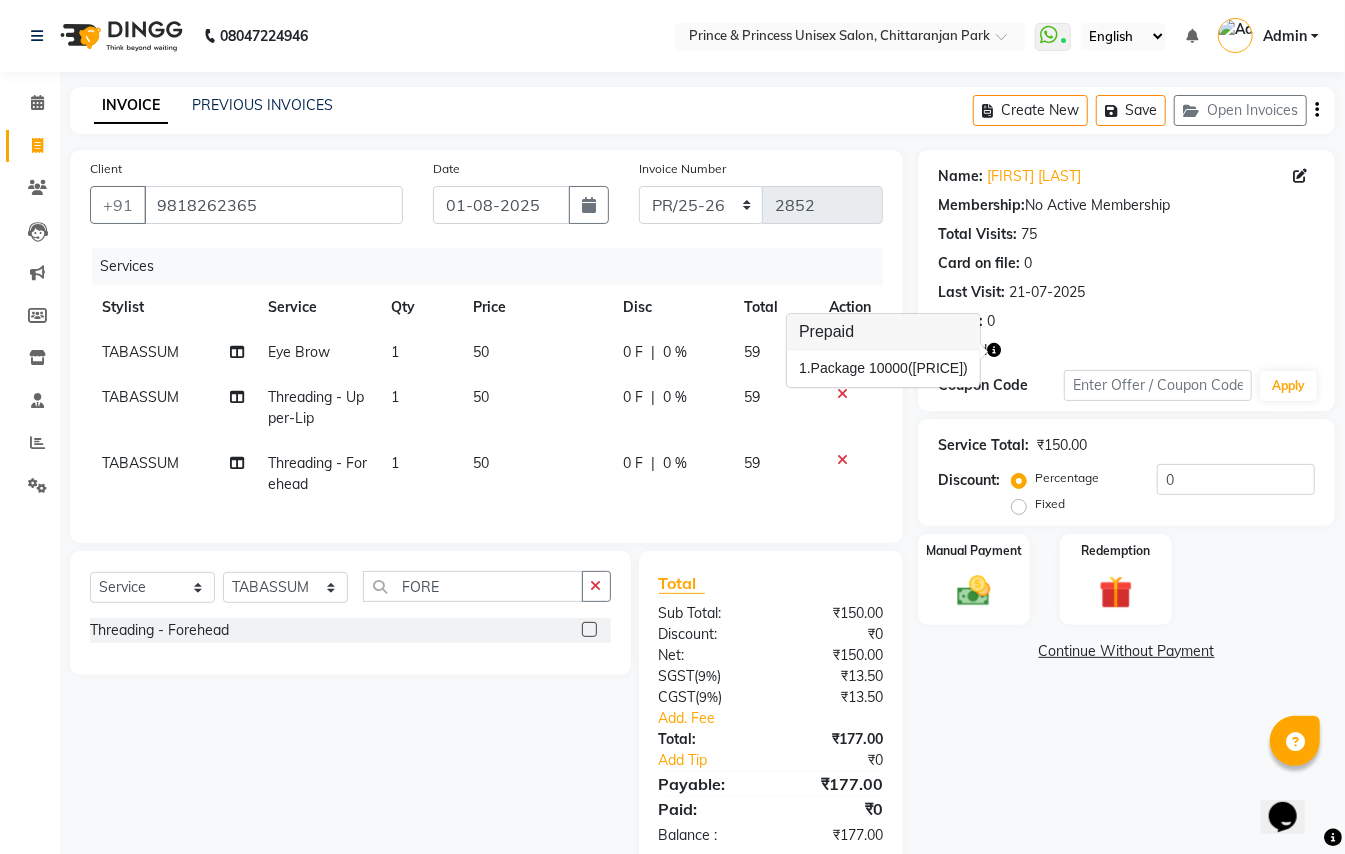 click 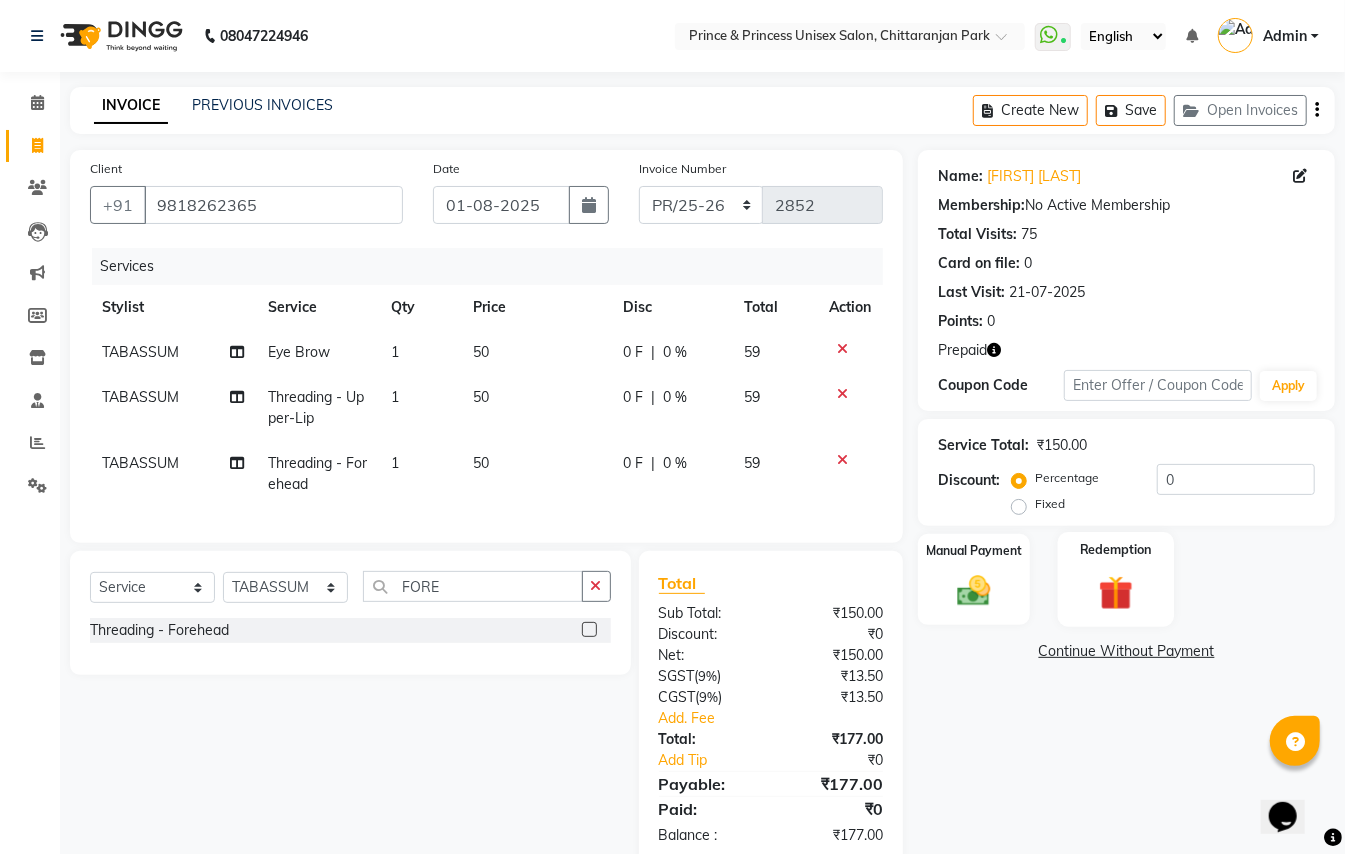 click 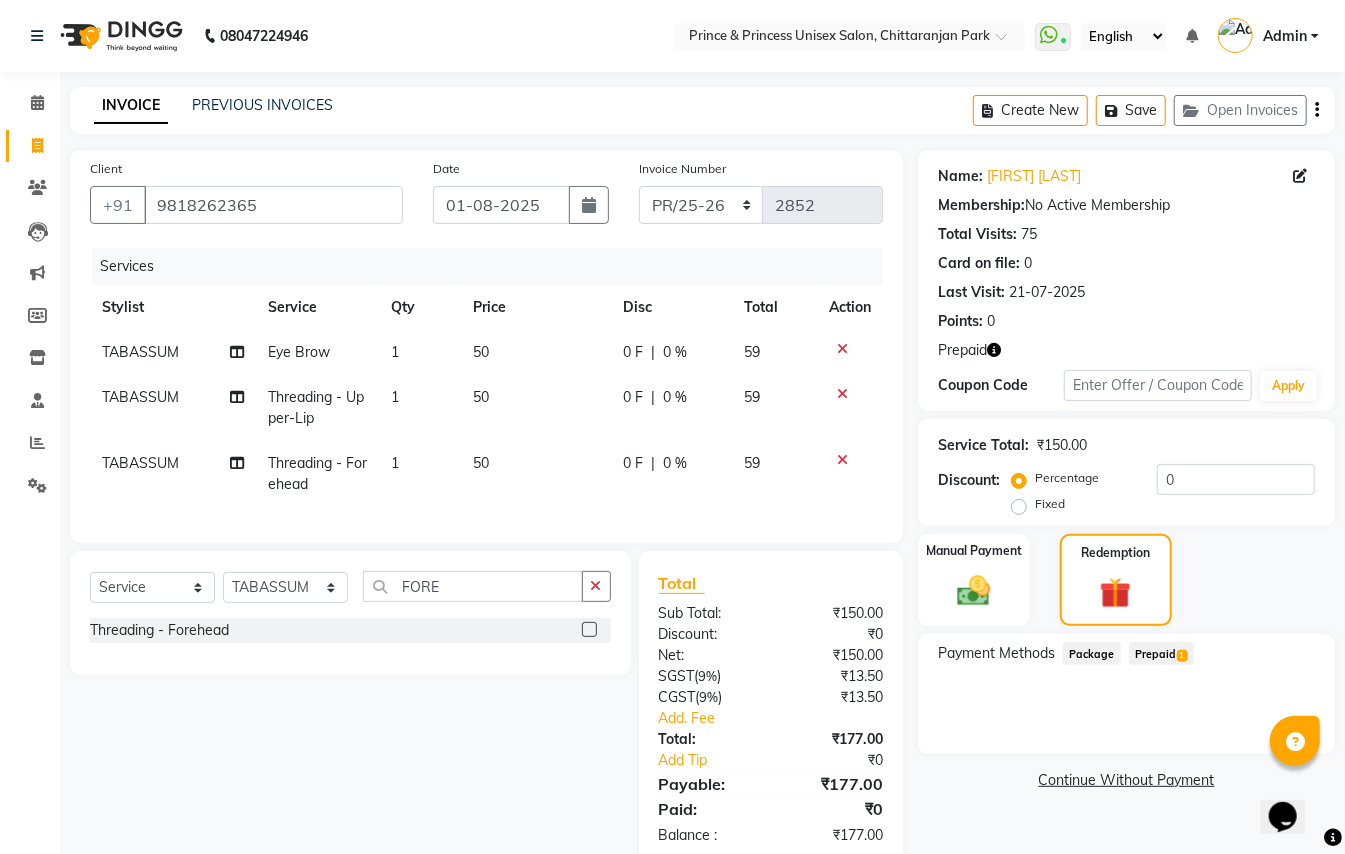 click on "Prepaid  1" 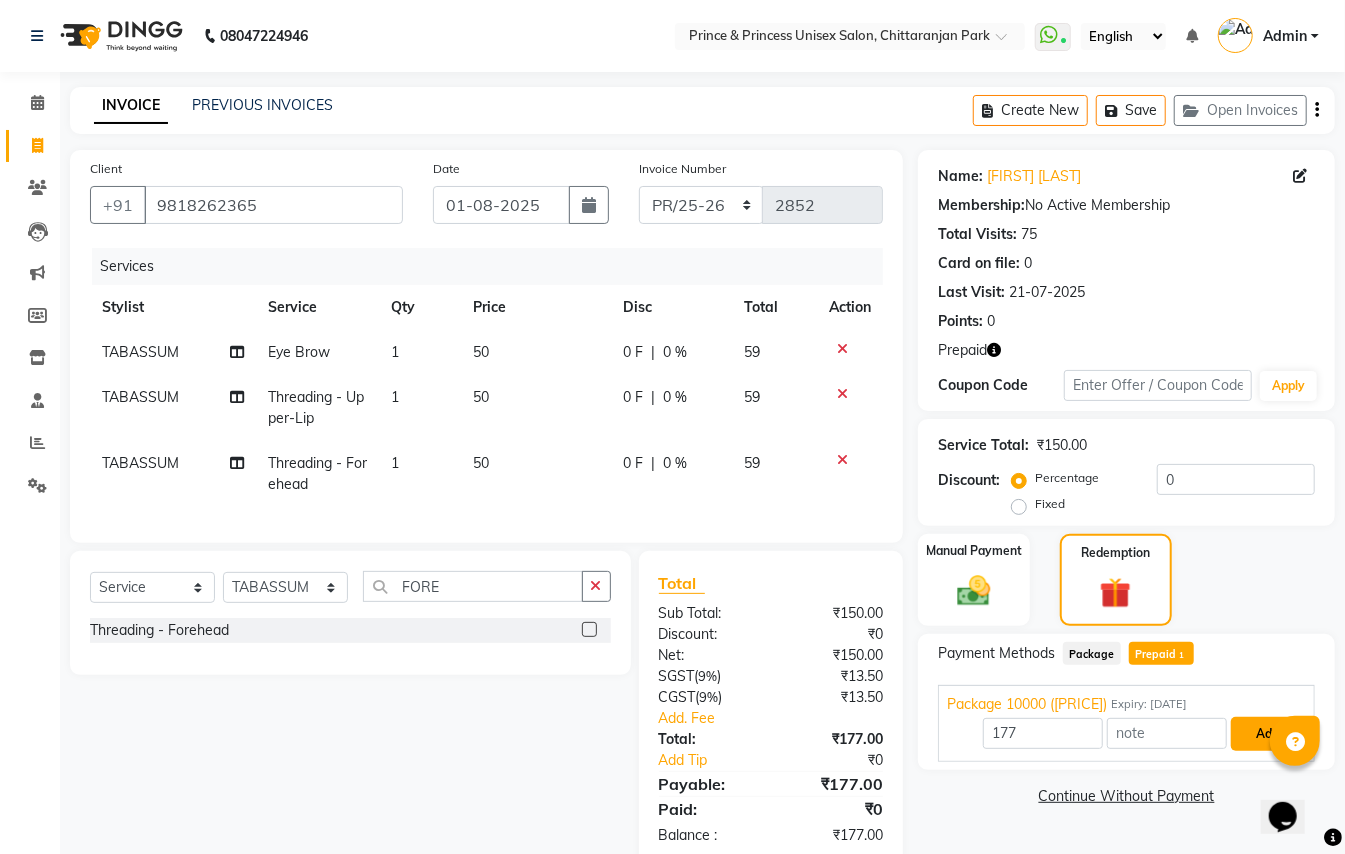 click on "Add" at bounding box center [1267, 734] 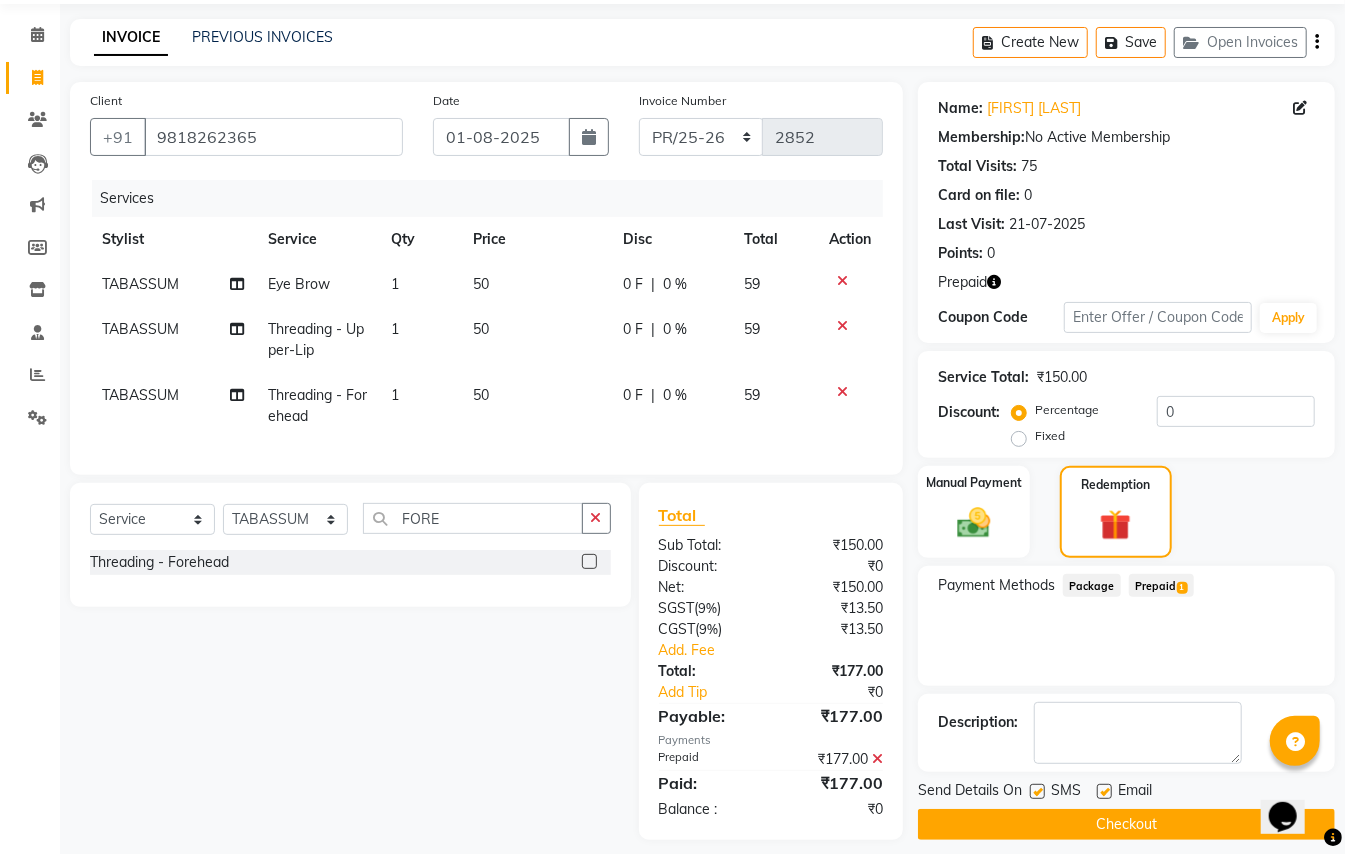 scroll, scrollTop: 104, scrollLeft: 0, axis: vertical 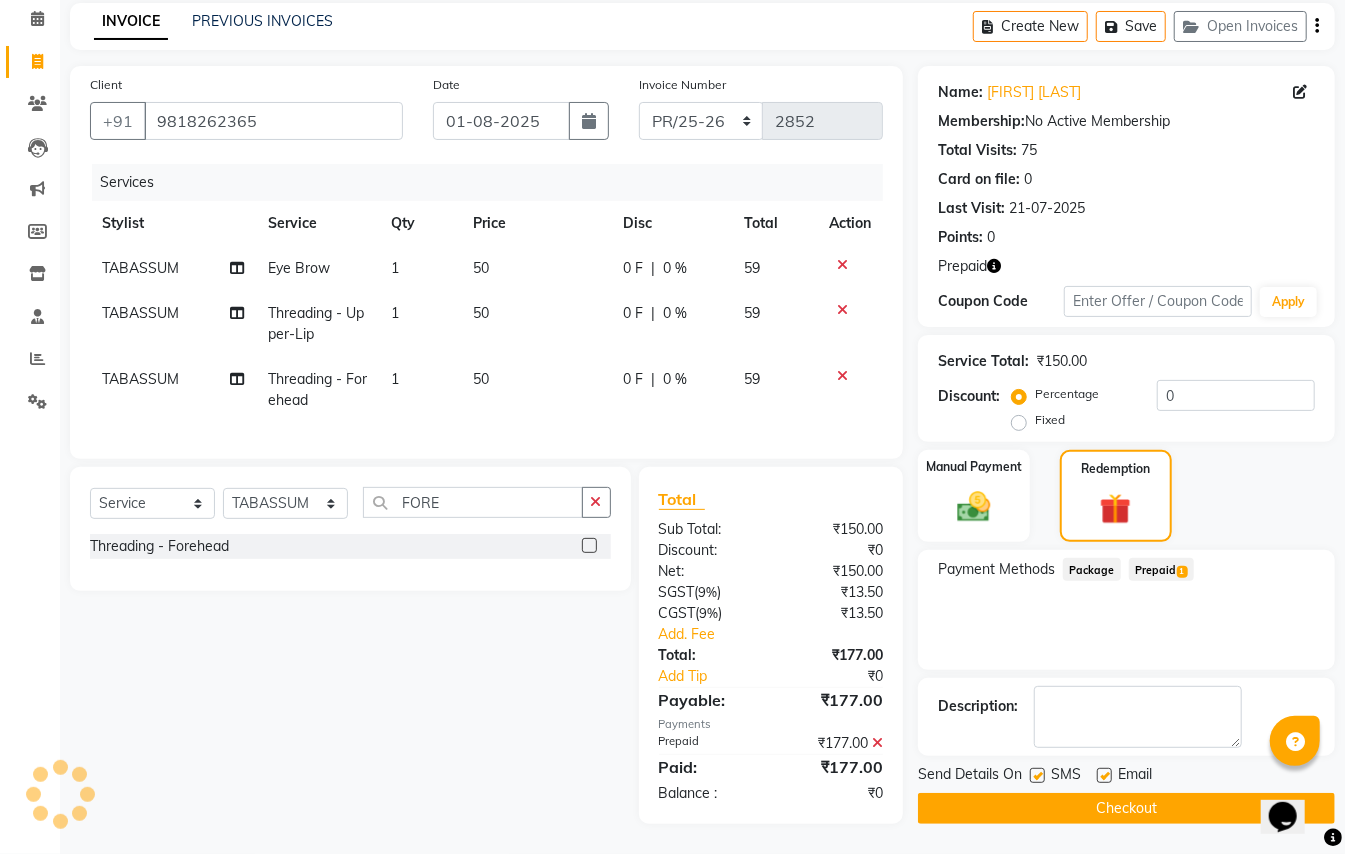 click on "Checkout" 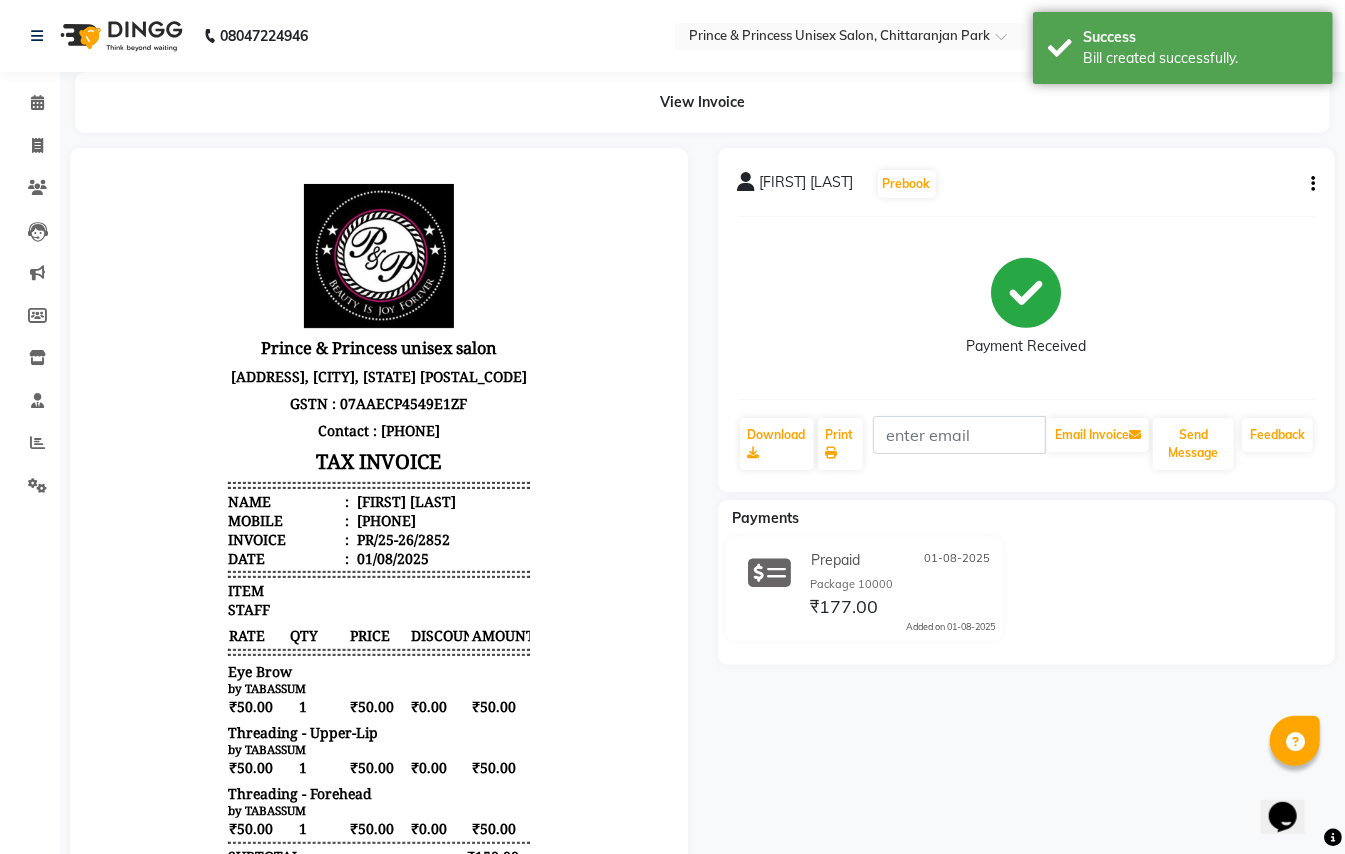 scroll, scrollTop: 0, scrollLeft: 0, axis: both 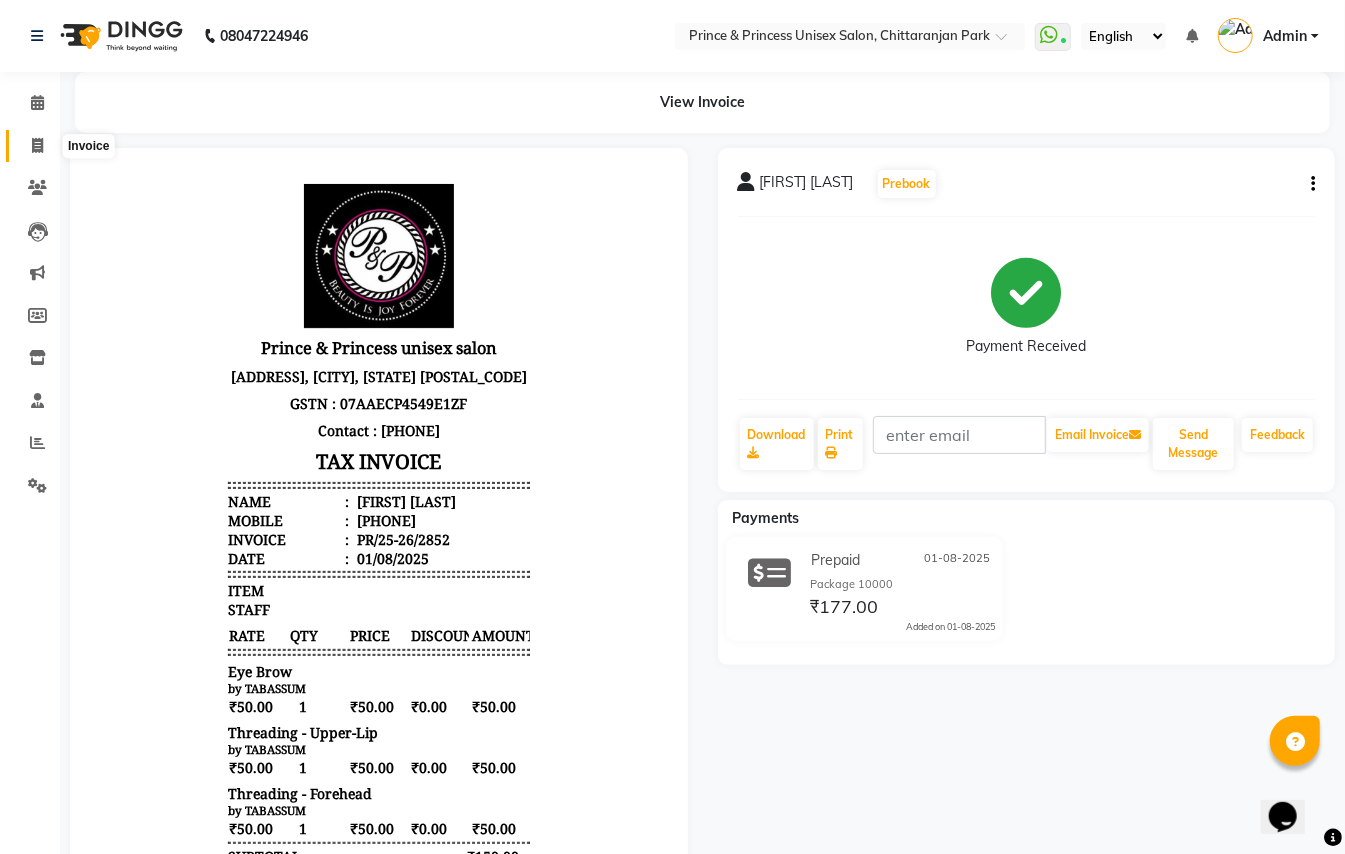 click 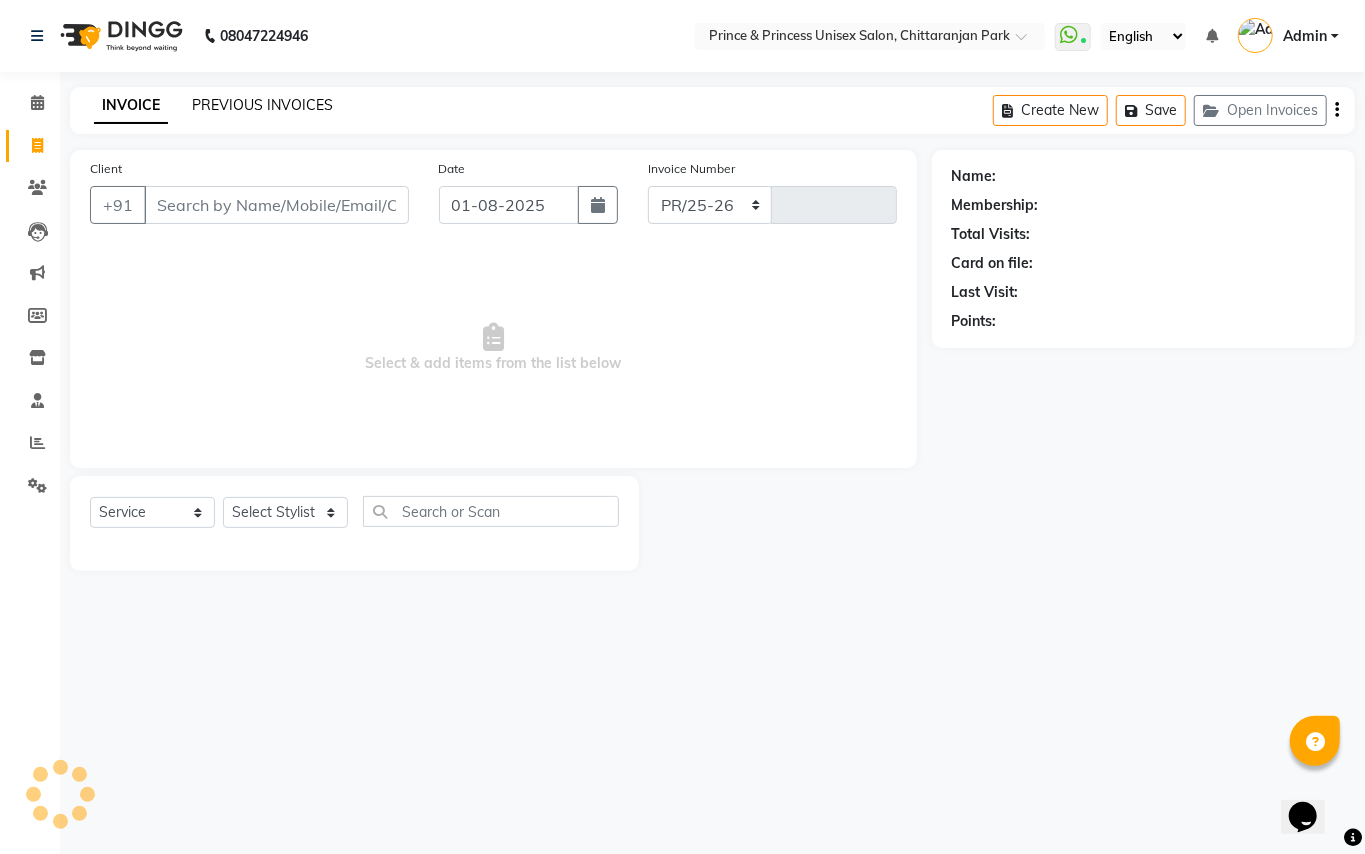 select on "3760" 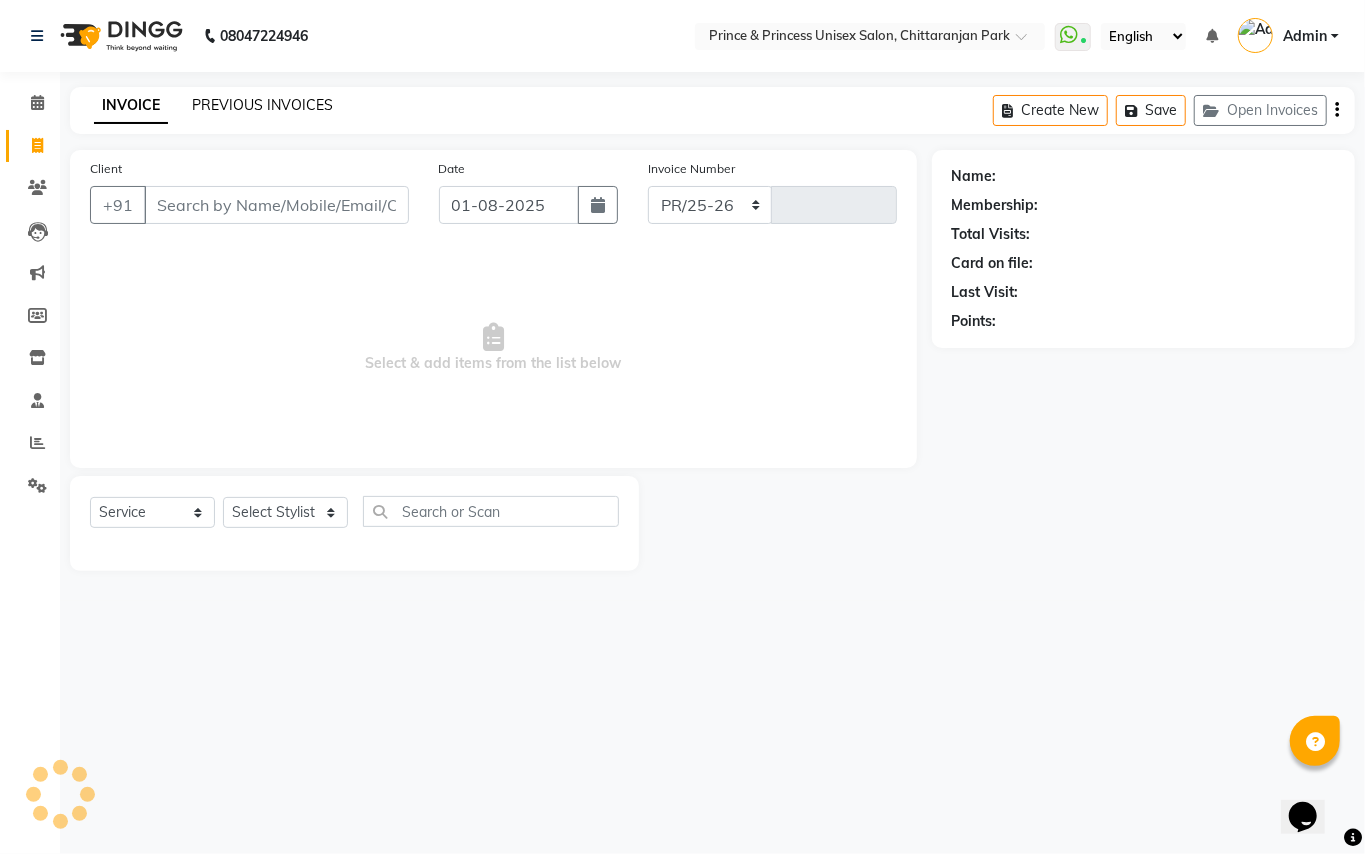 type on "2853" 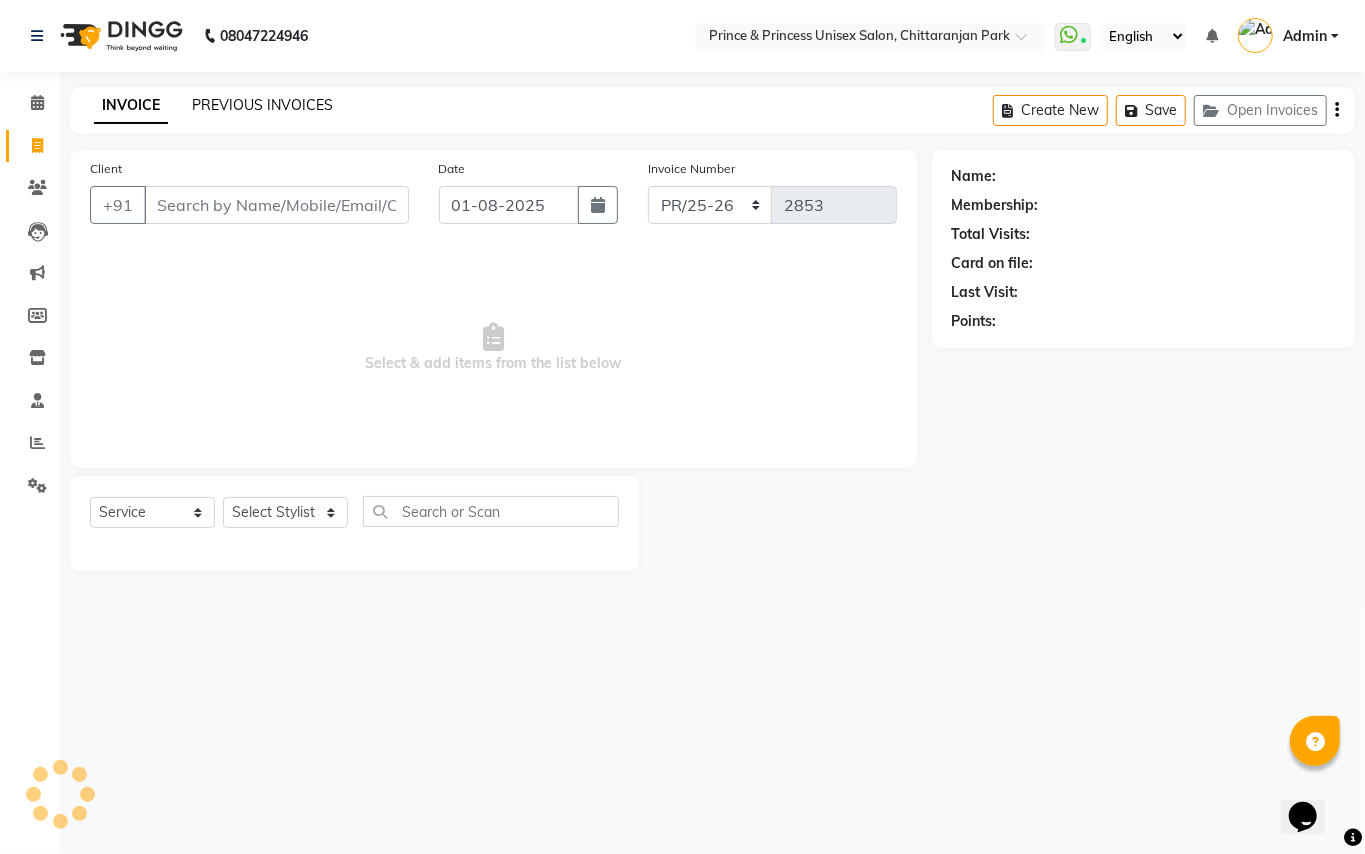 click on "PREVIOUS INVOICES" 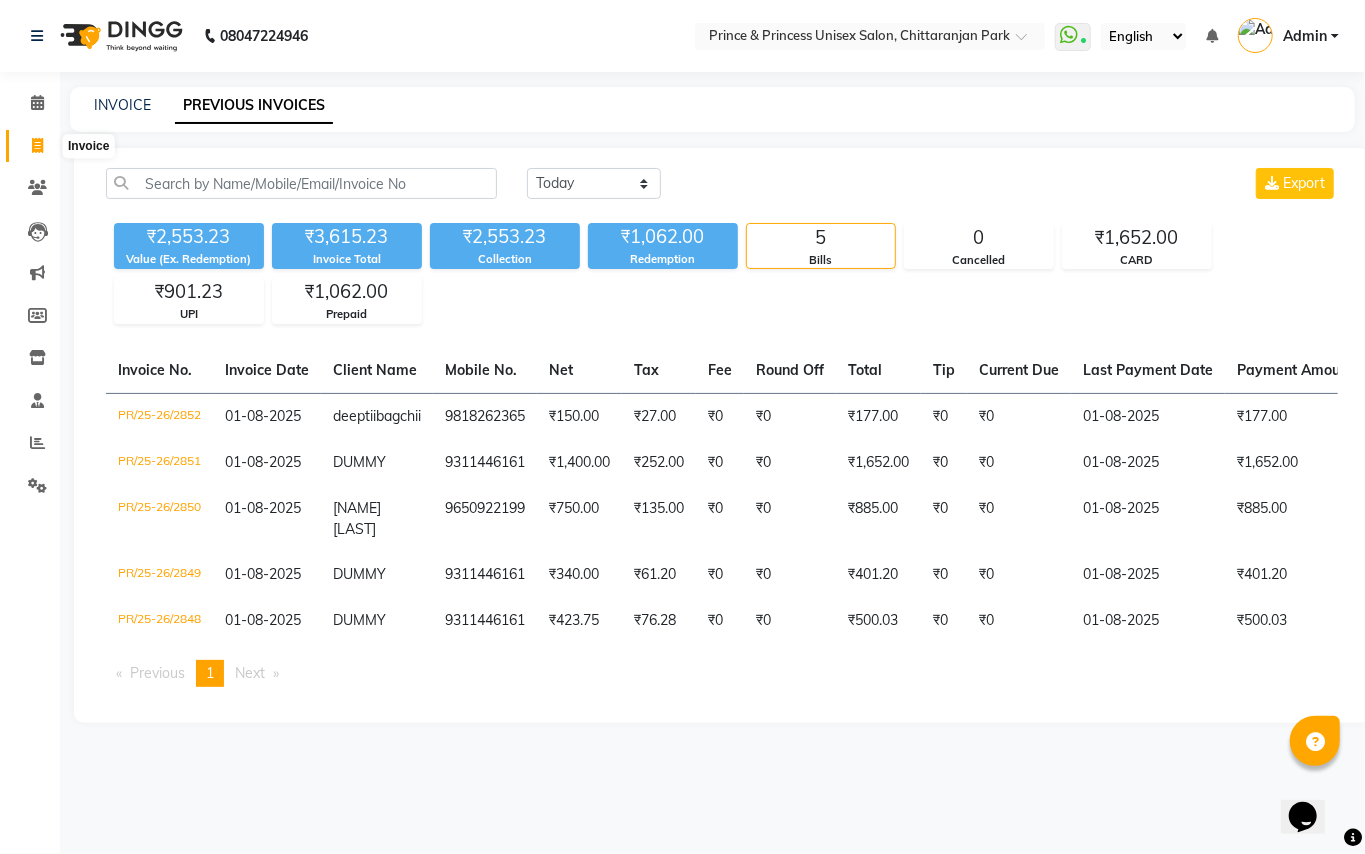 click 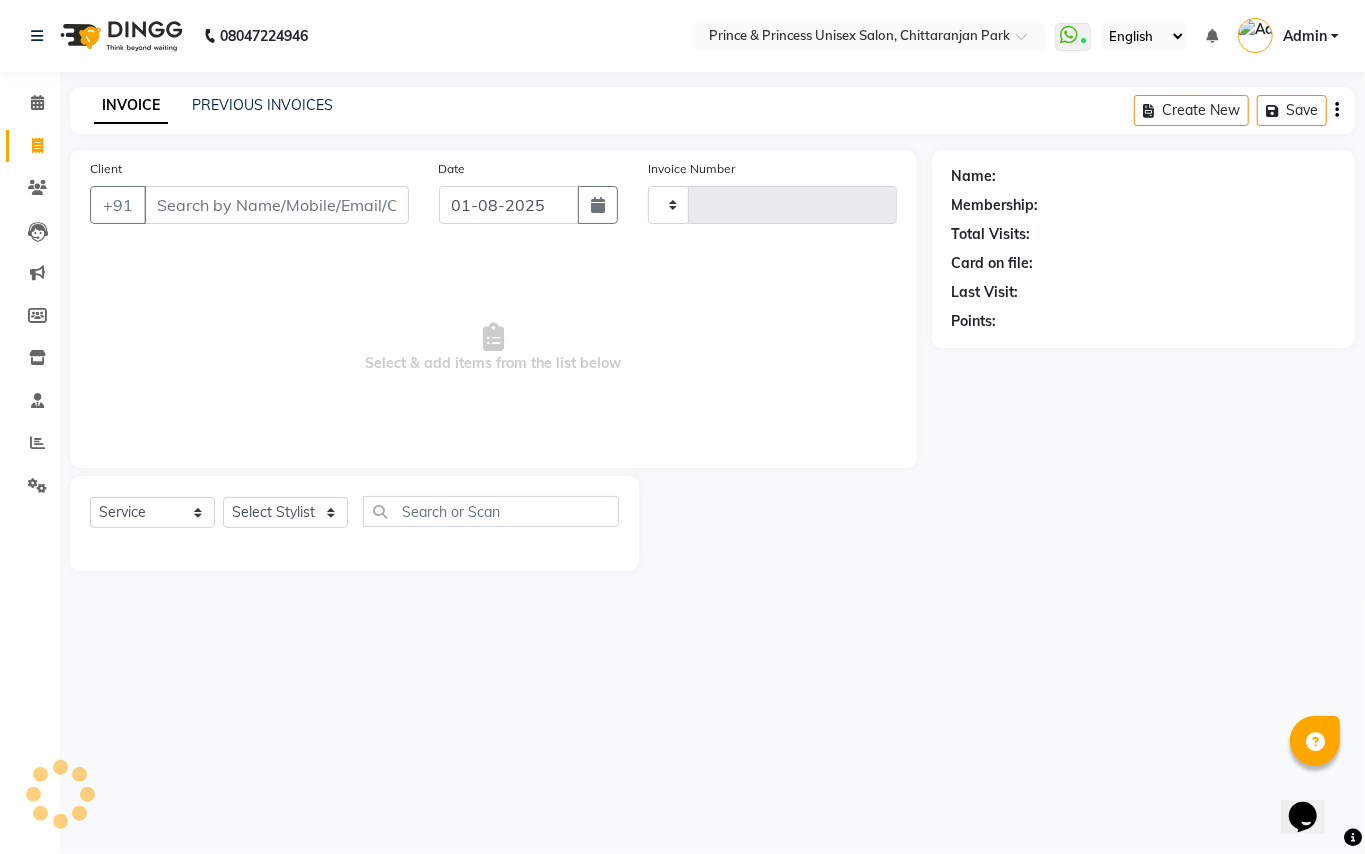 drag, startPoint x: 241, startPoint y: 202, endPoint x: 241, endPoint y: 185, distance: 17 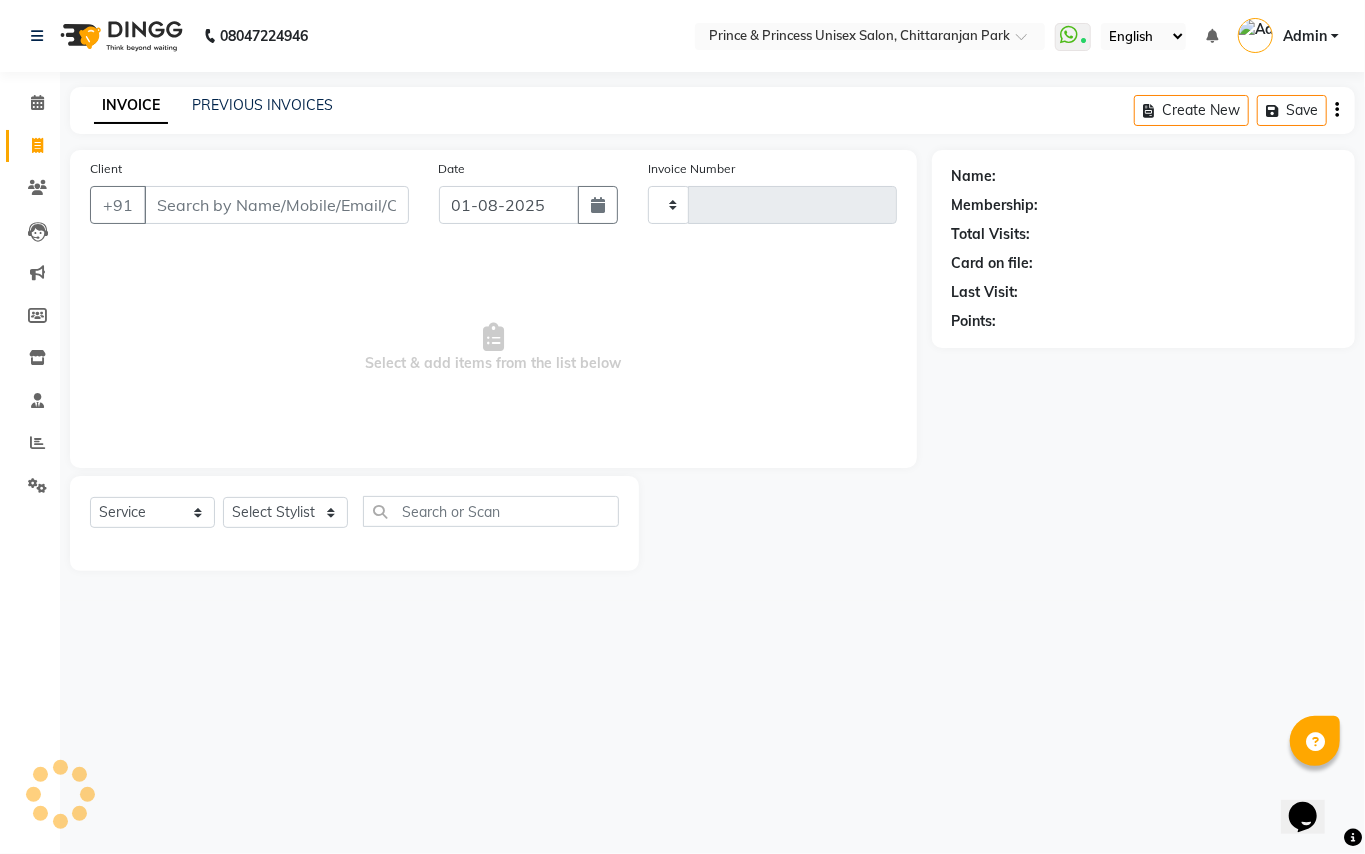 click on "Client" at bounding box center [276, 205] 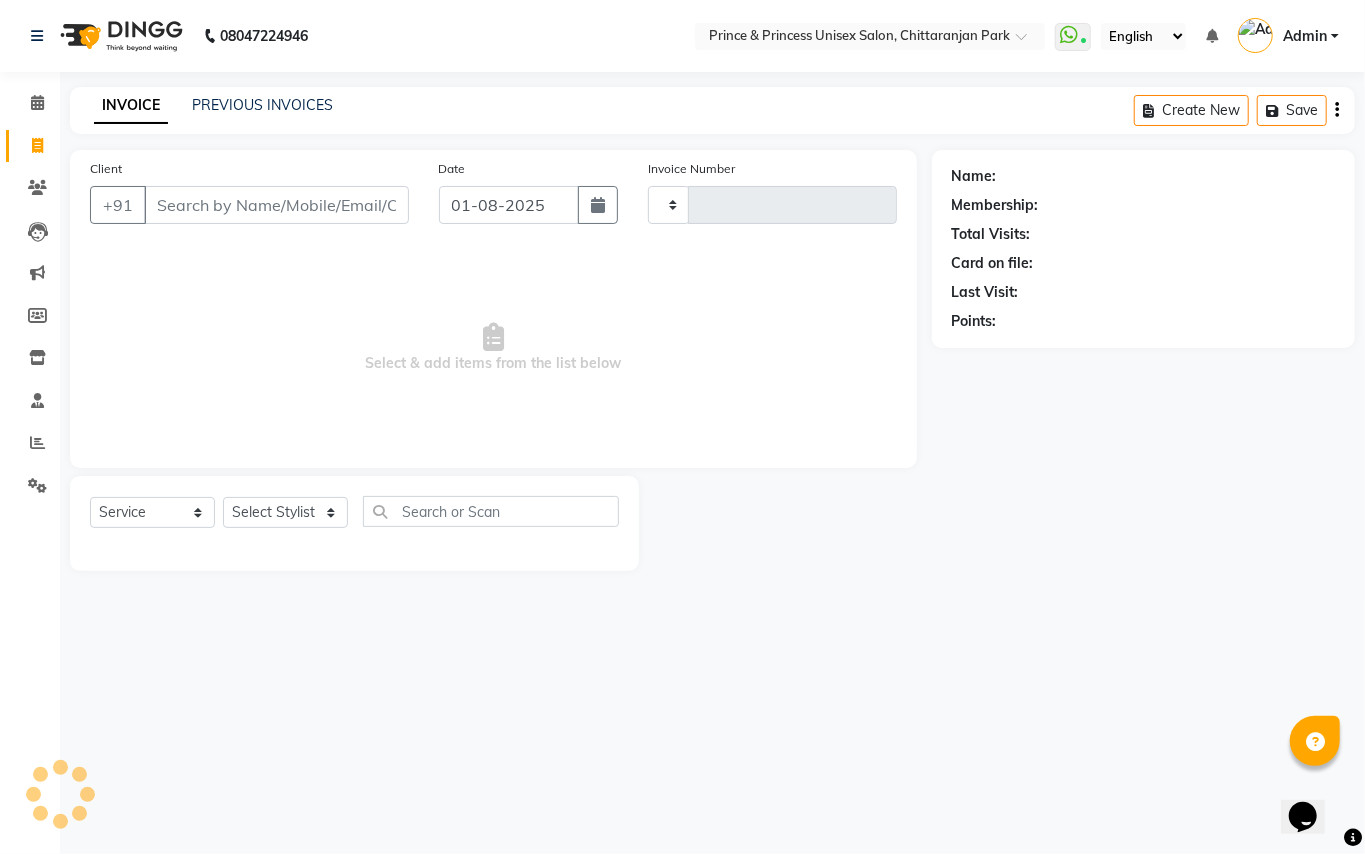 click on "Client" at bounding box center [276, 205] 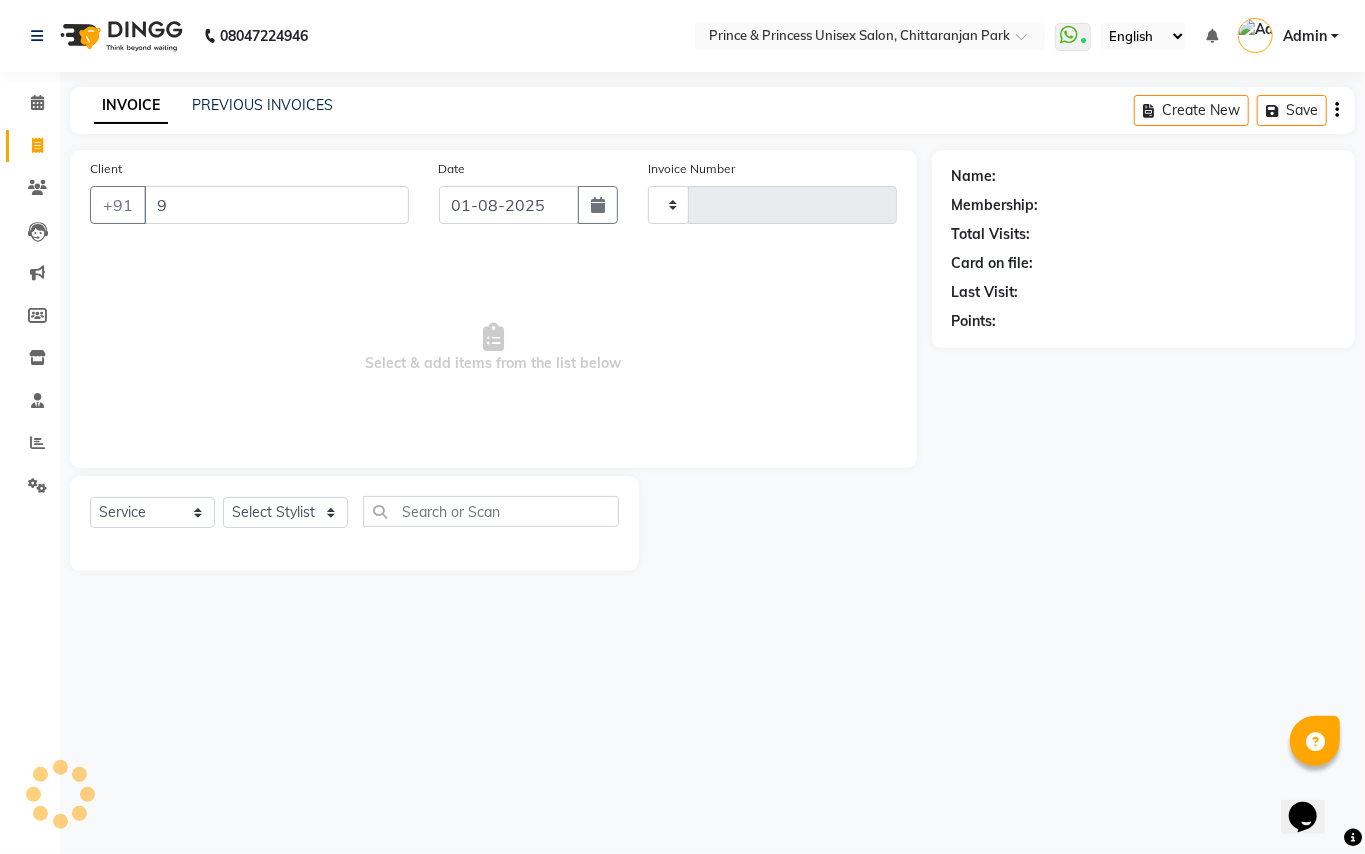type on "93" 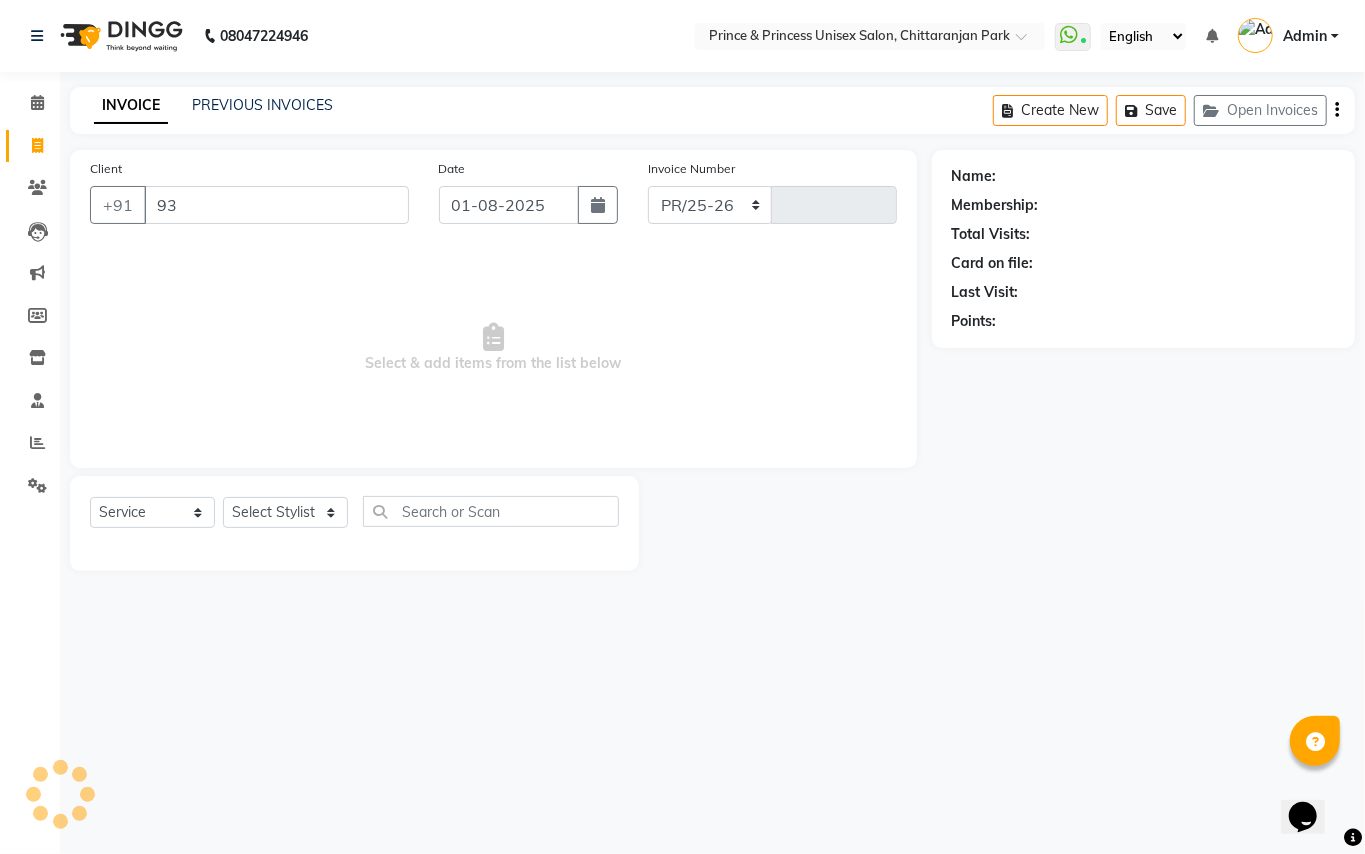 select on "3760" 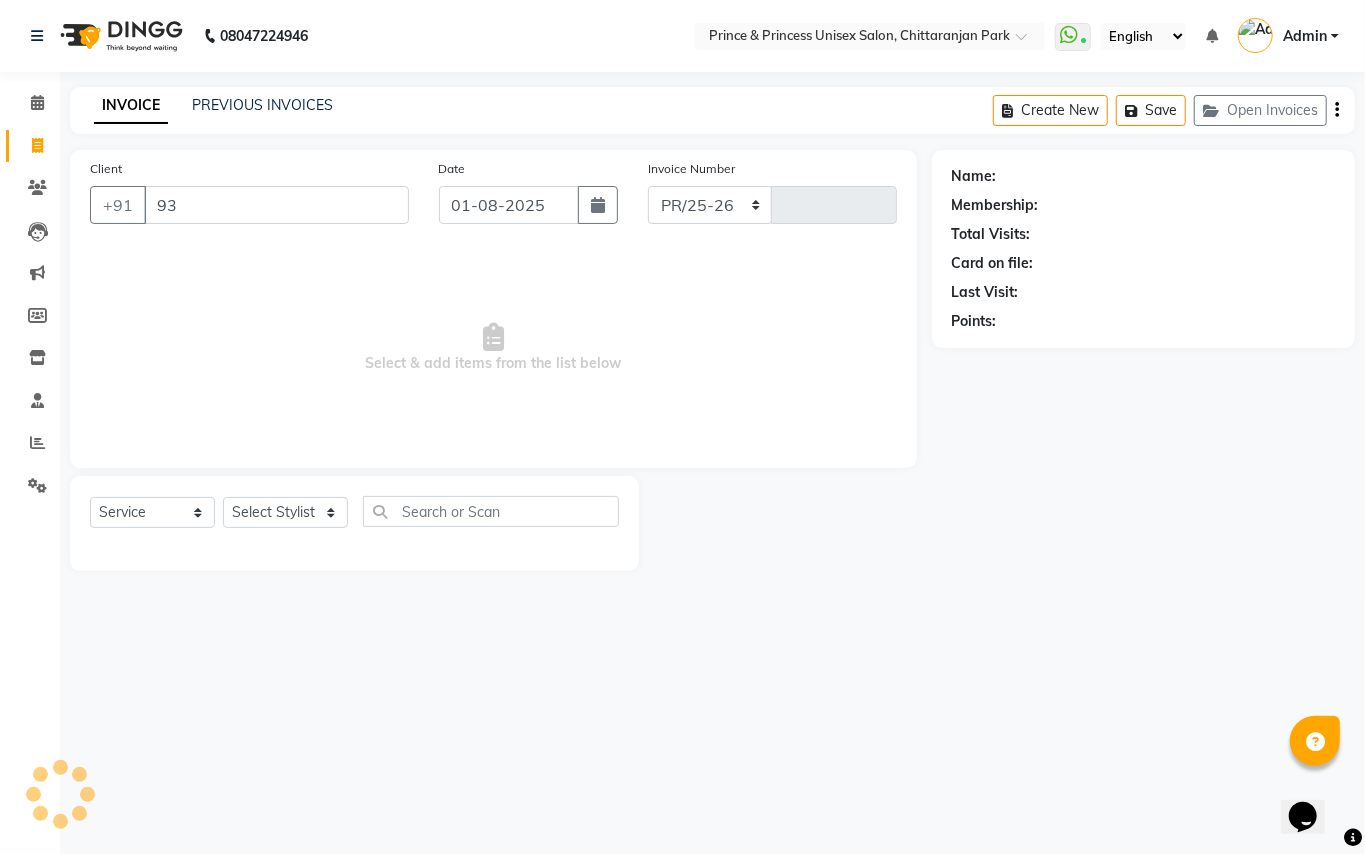 type on "2853" 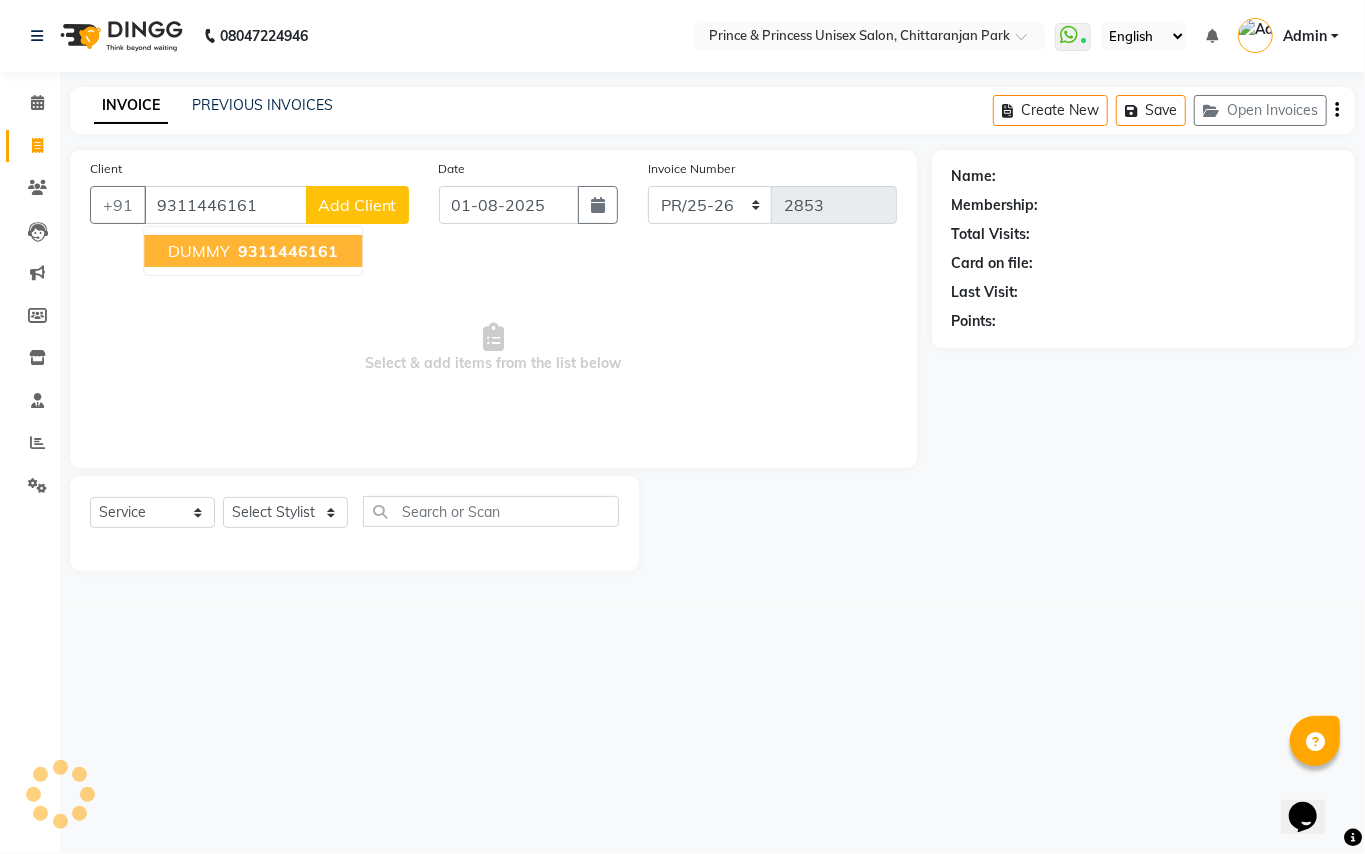 type on "9311446161" 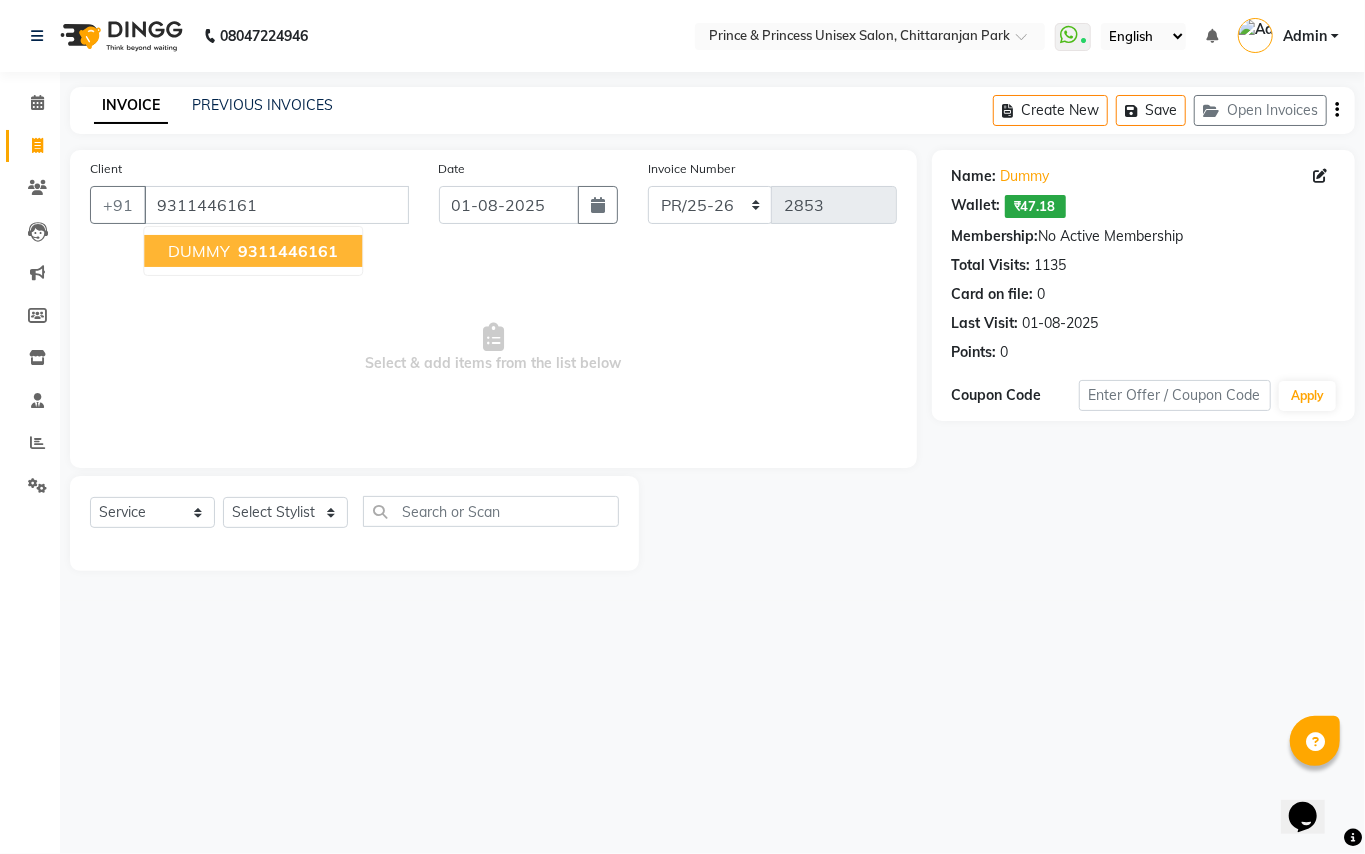 click on "9311446161" at bounding box center (288, 251) 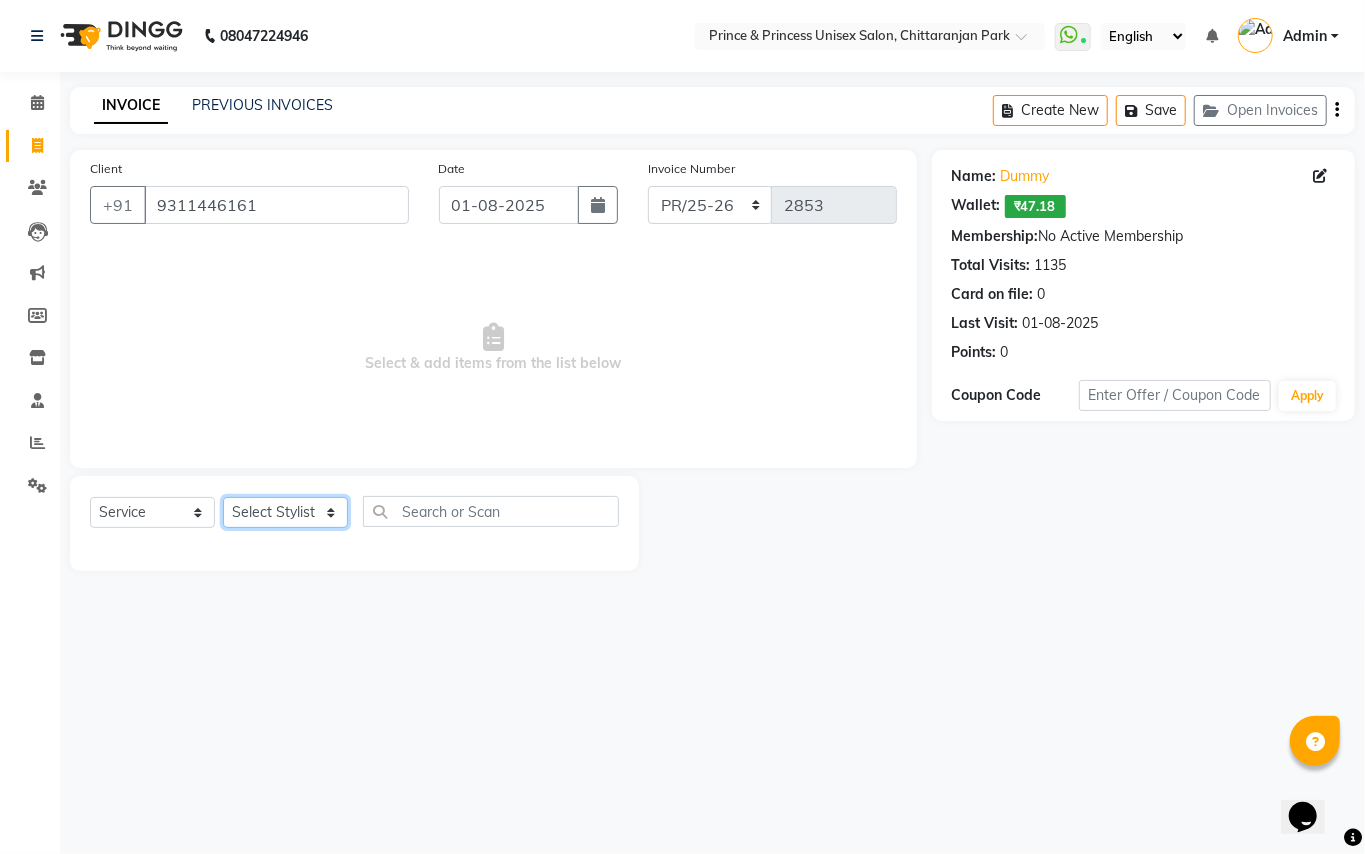 click on "Select Stylist [NAME] [NAME] [NAME] [NAME] [NAME] [NAME] [NAME] [NAME] [NAME] [NAME] [NAME] [NAME] [NAME] [NAME] [NAME] [NAME] [NAME]" 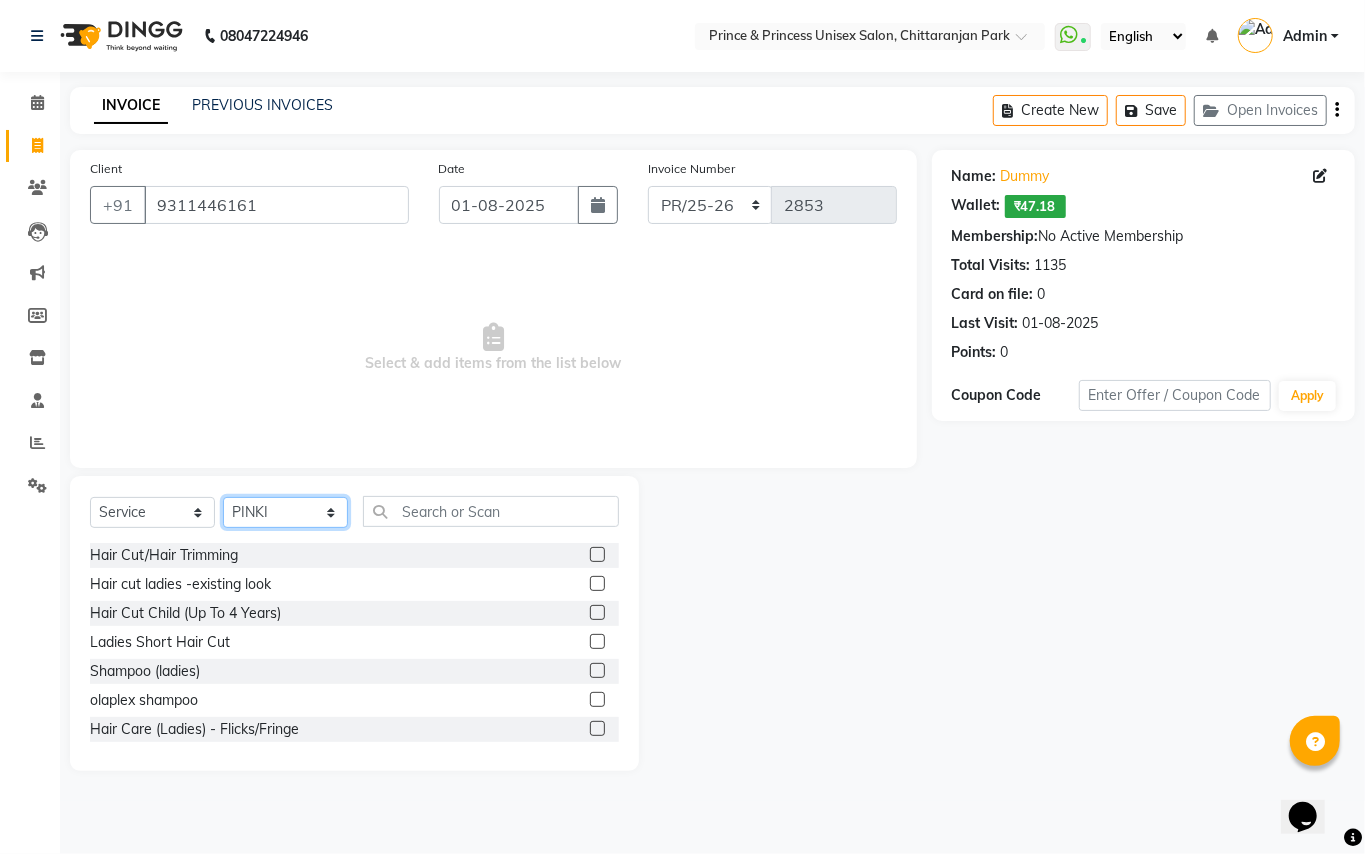 click on "Select Stylist [NAME] [NAME] [NAME] [NAME] [NAME] [NAME] [NAME] [NAME] [NAME] [NAME] [NAME] [NAME] [NAME] [NAME] [NAME] [NAME] [NAME]" 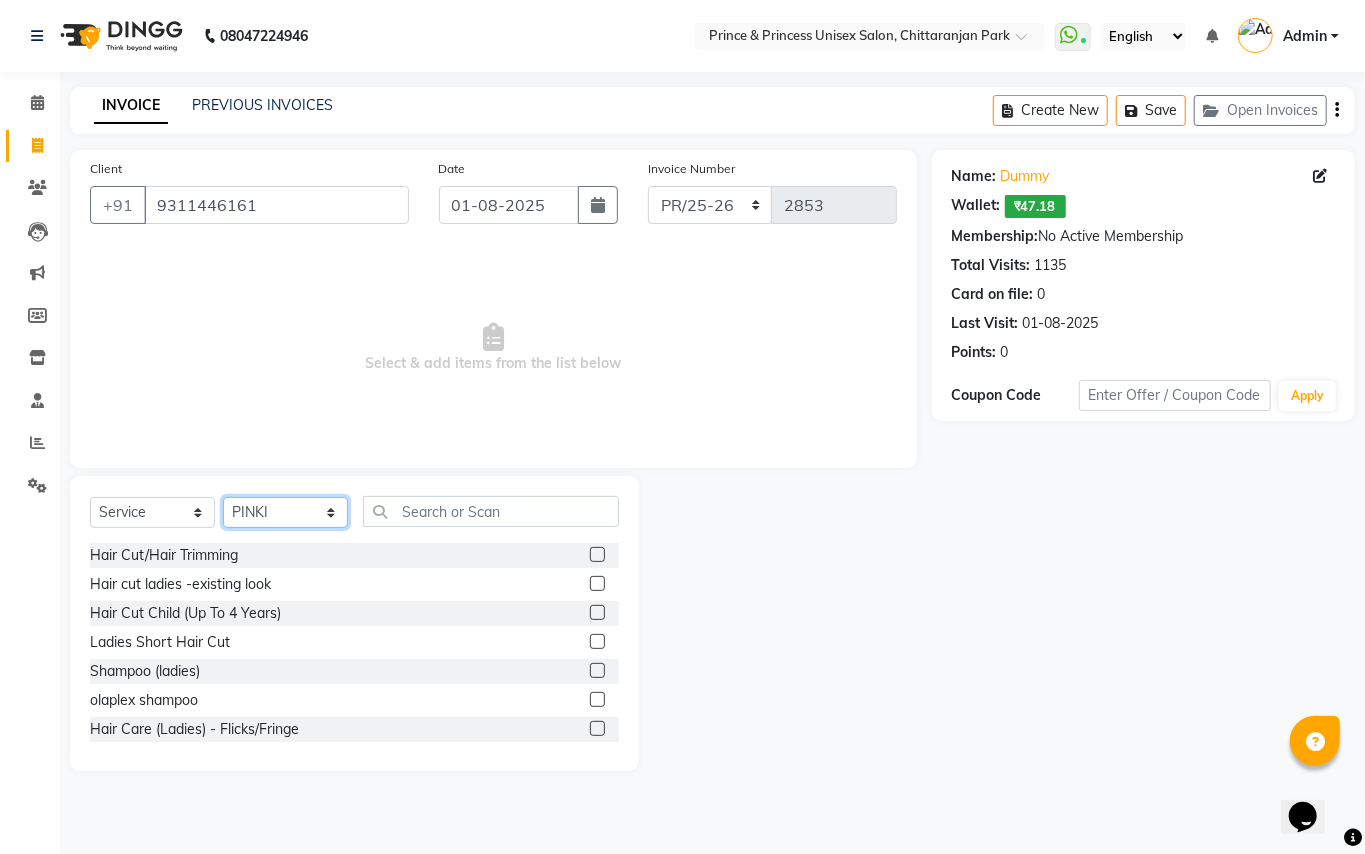select on "17910" 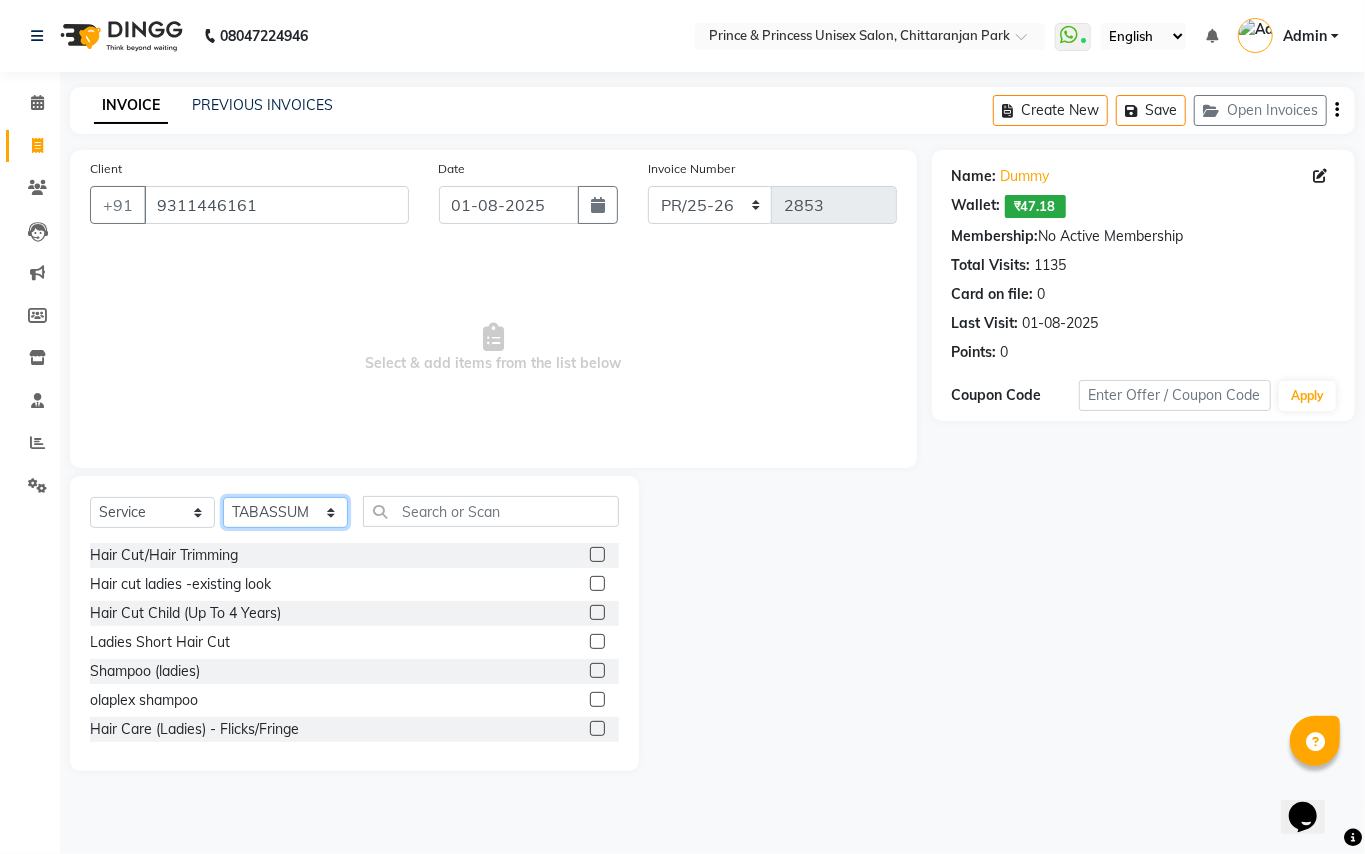 drag, startPoint x: 268, startPoint y: 502, endPoint x: 468, endPoint y: 505, distance: 200.02249 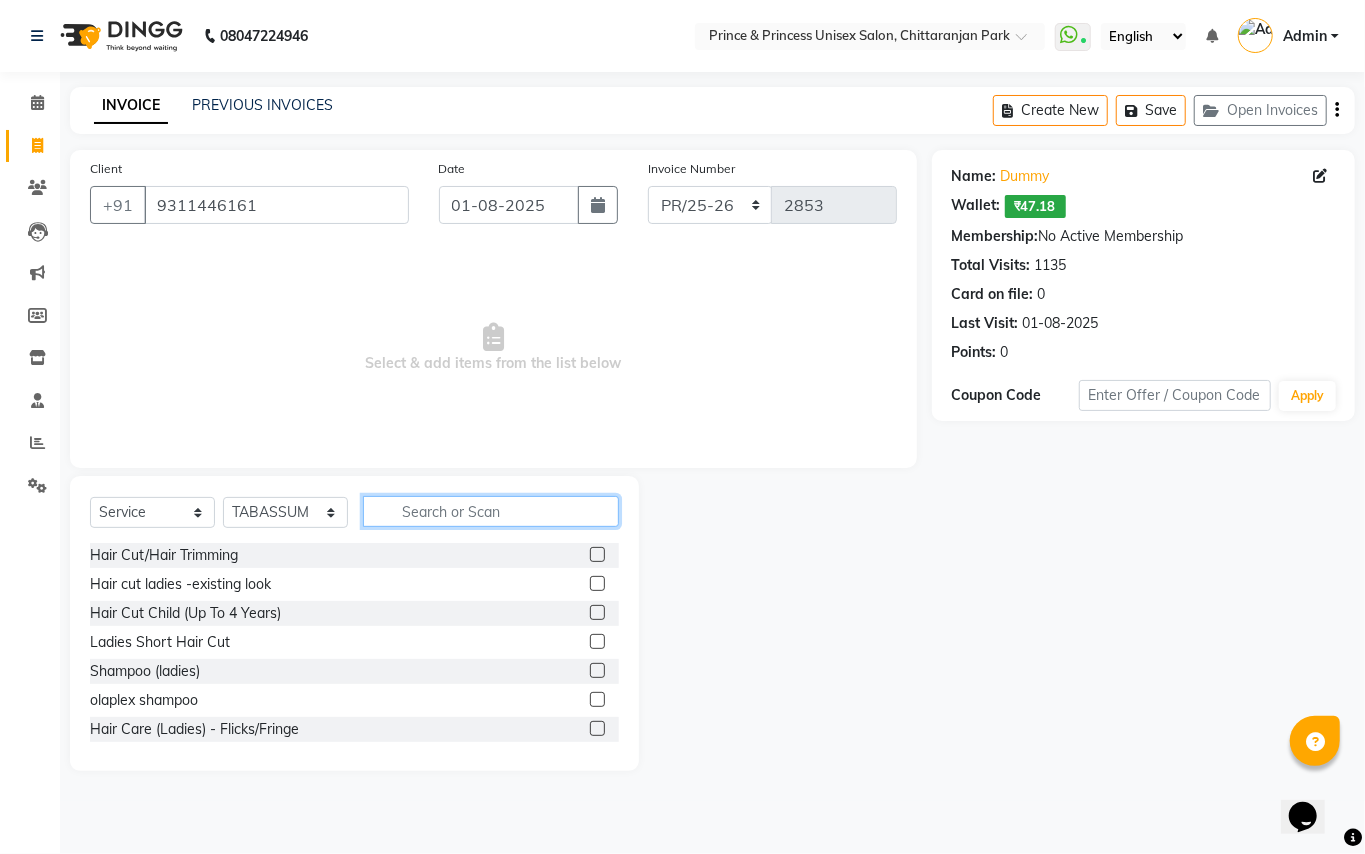 click 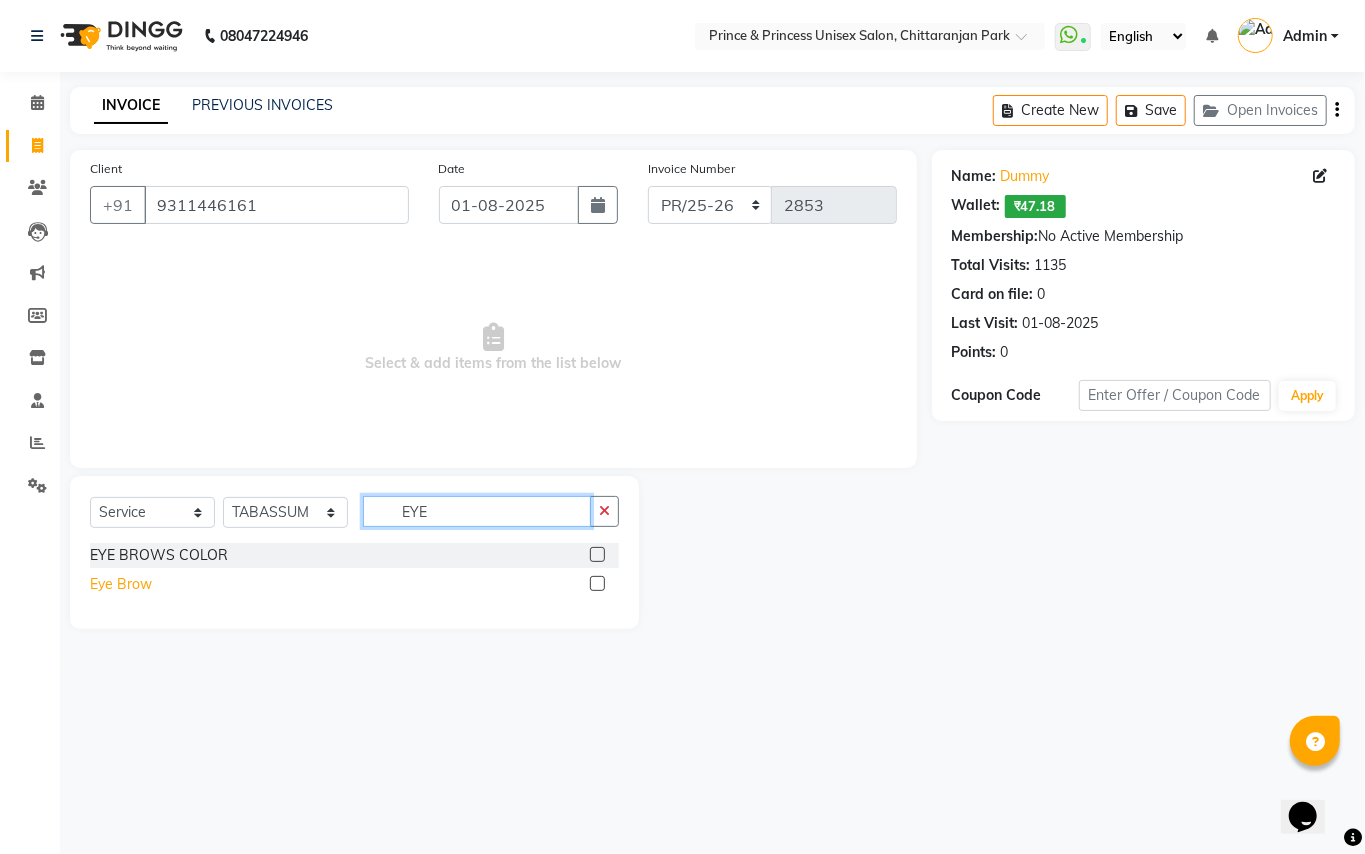 type on "EYE" 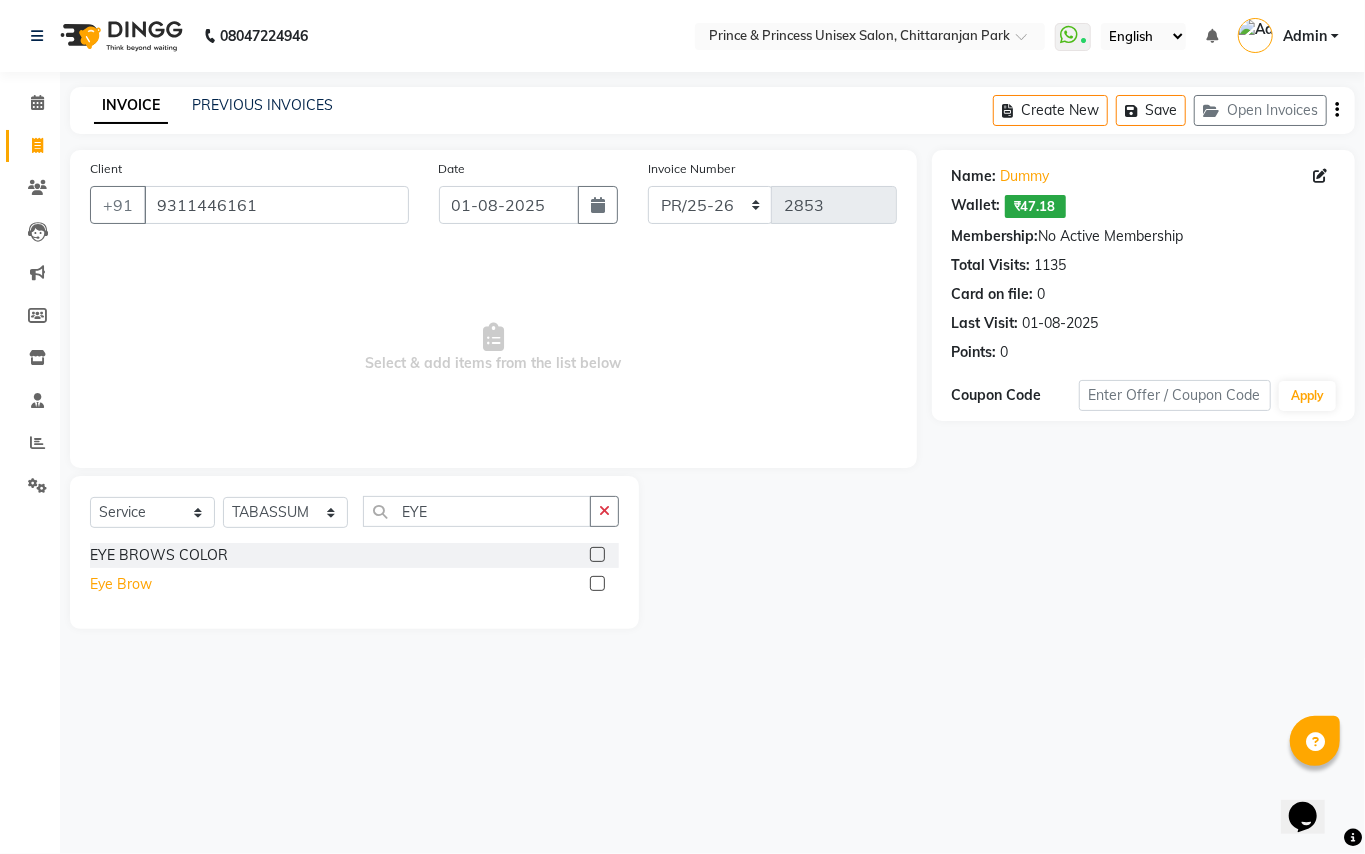 click on "Eye Brow" 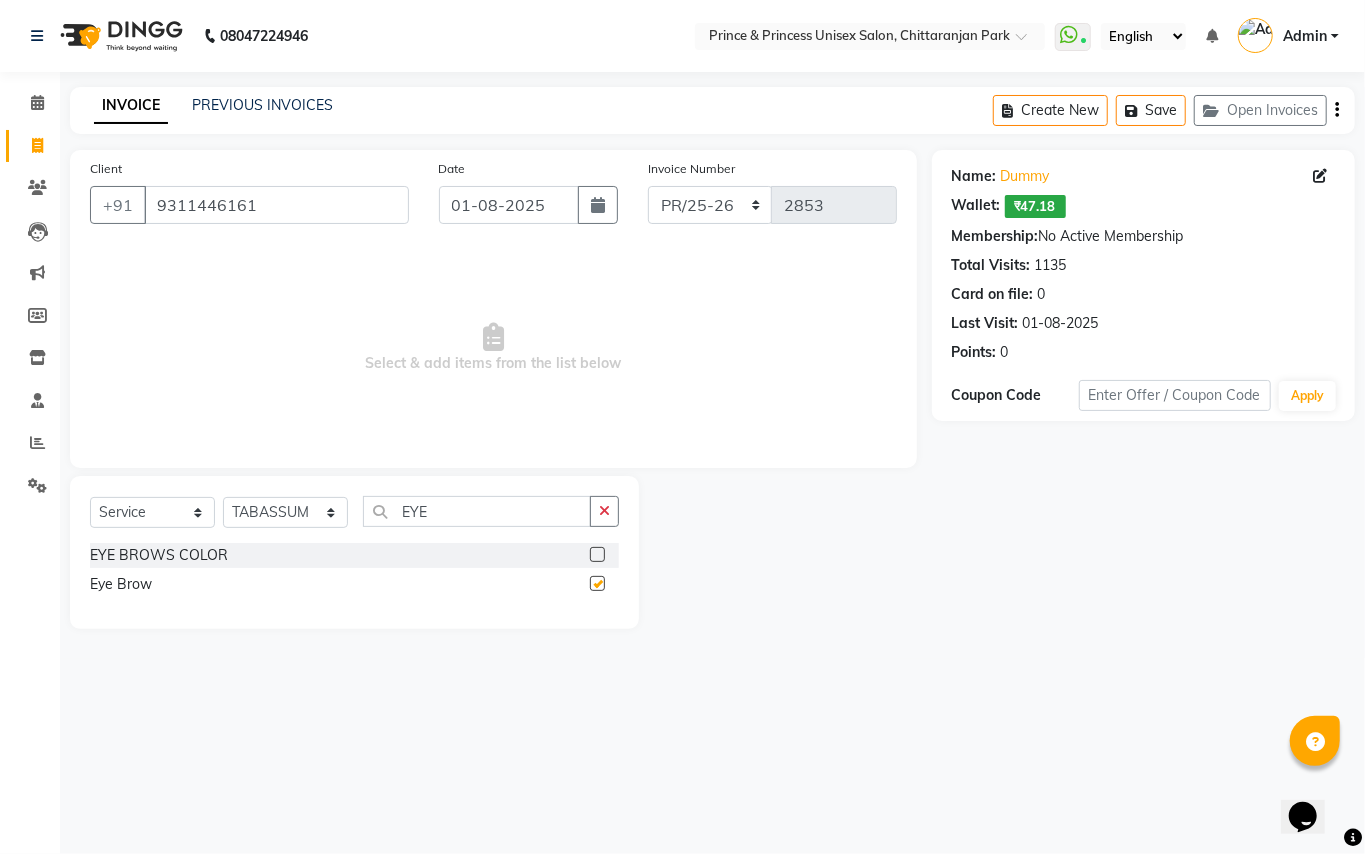 checkbox on "false" 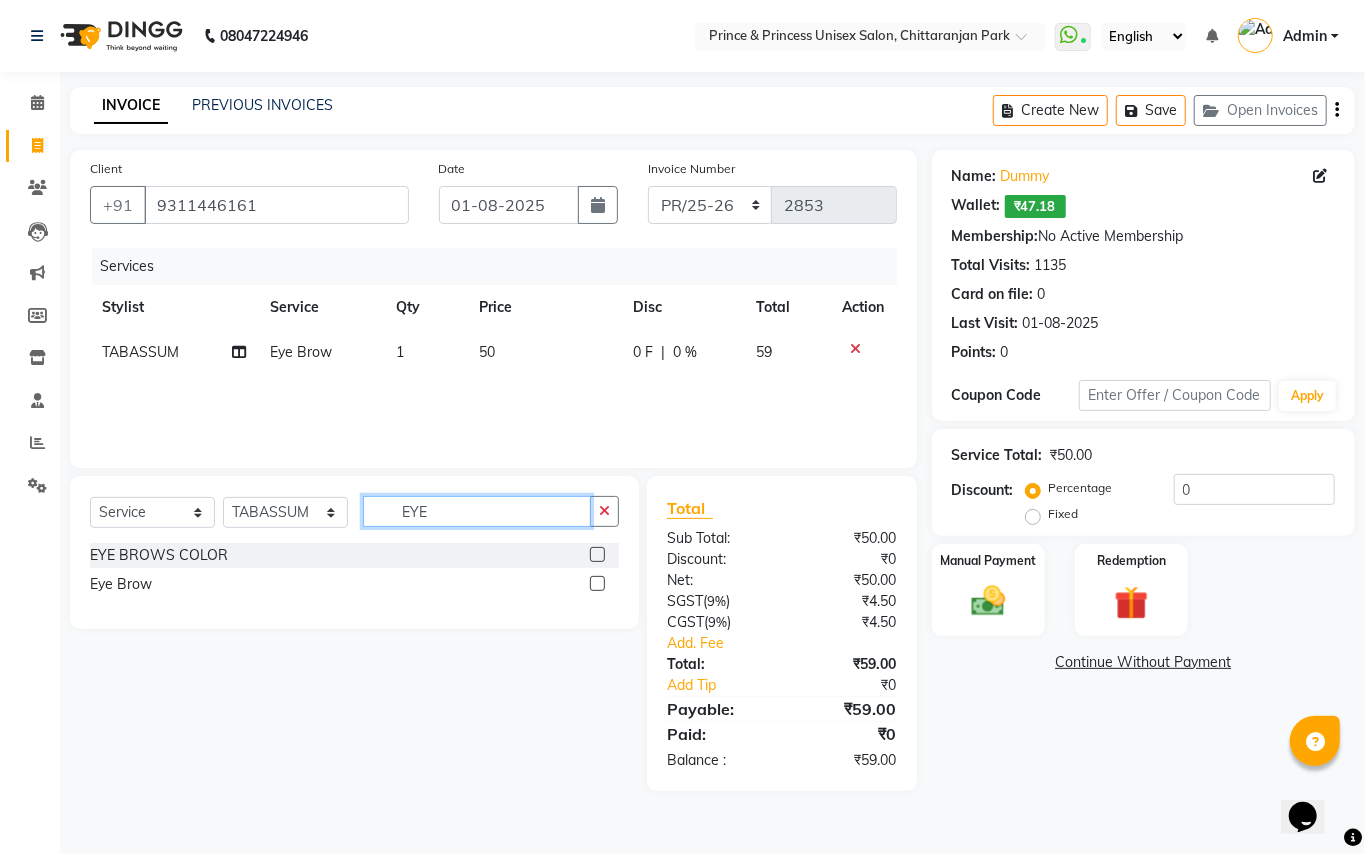 drag, startPoint x: 440, startPoint y: 517, endPoint x: 210, endPoint y: 429, distance: 246.26003 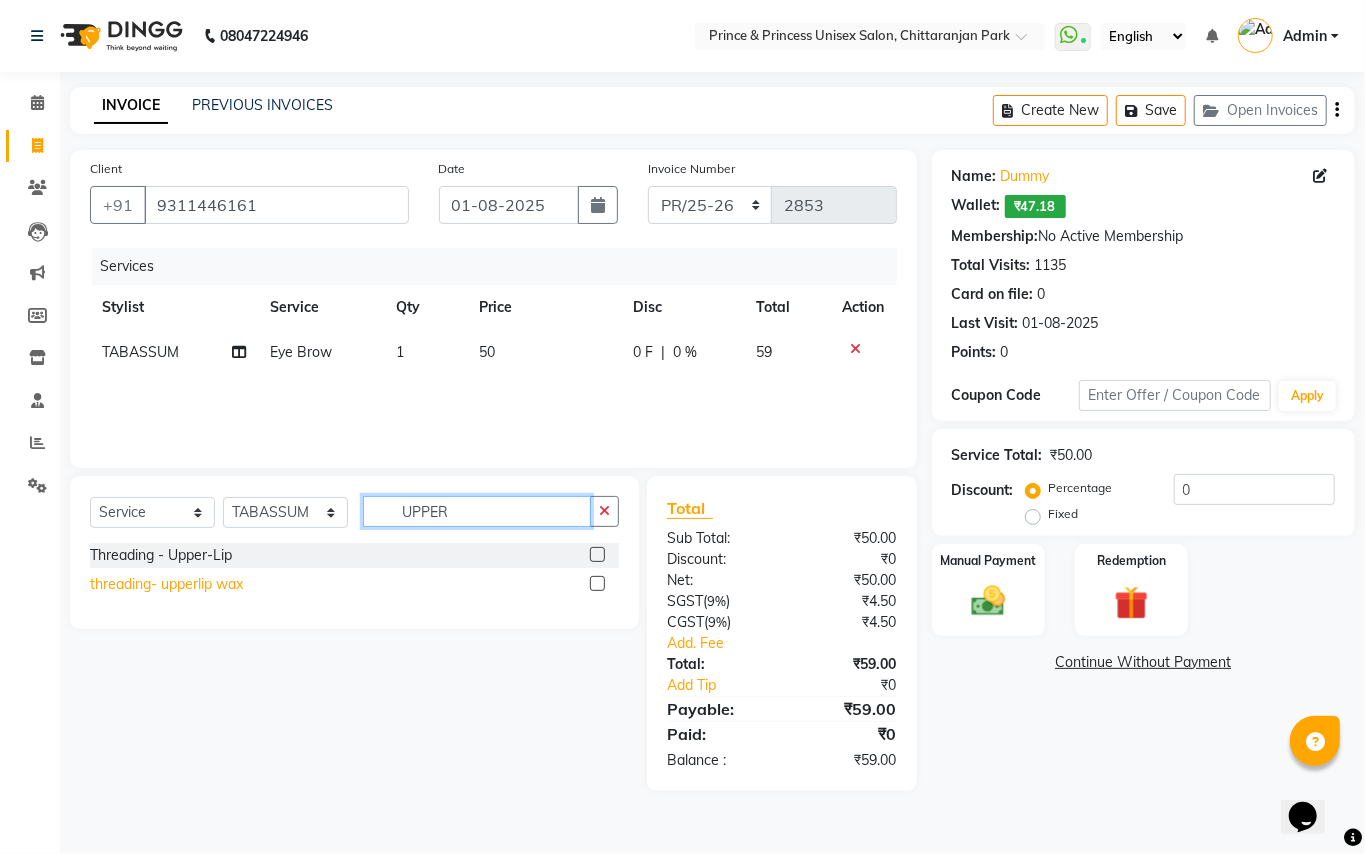 type on "UPPER" 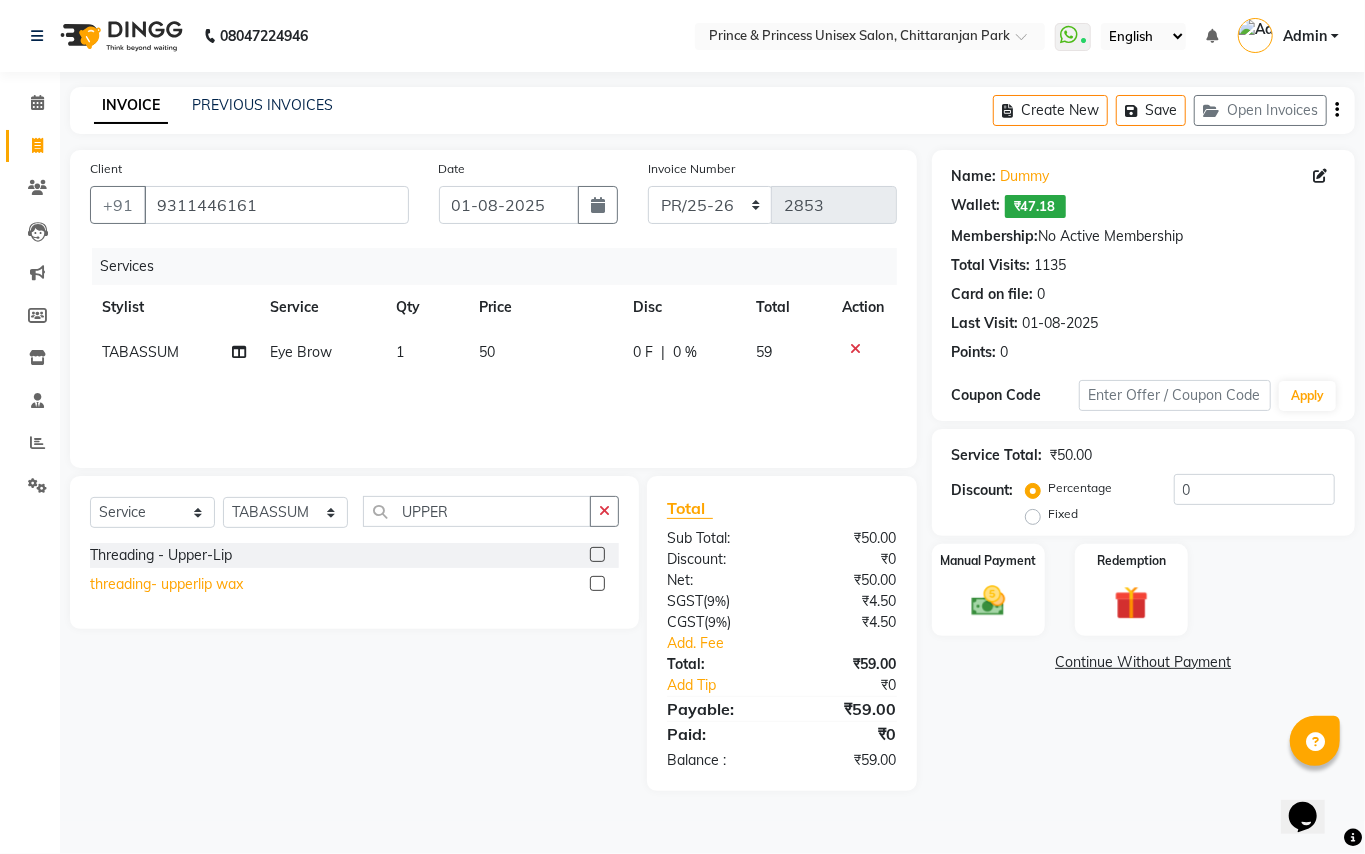 click on "threading- upperlip wax" 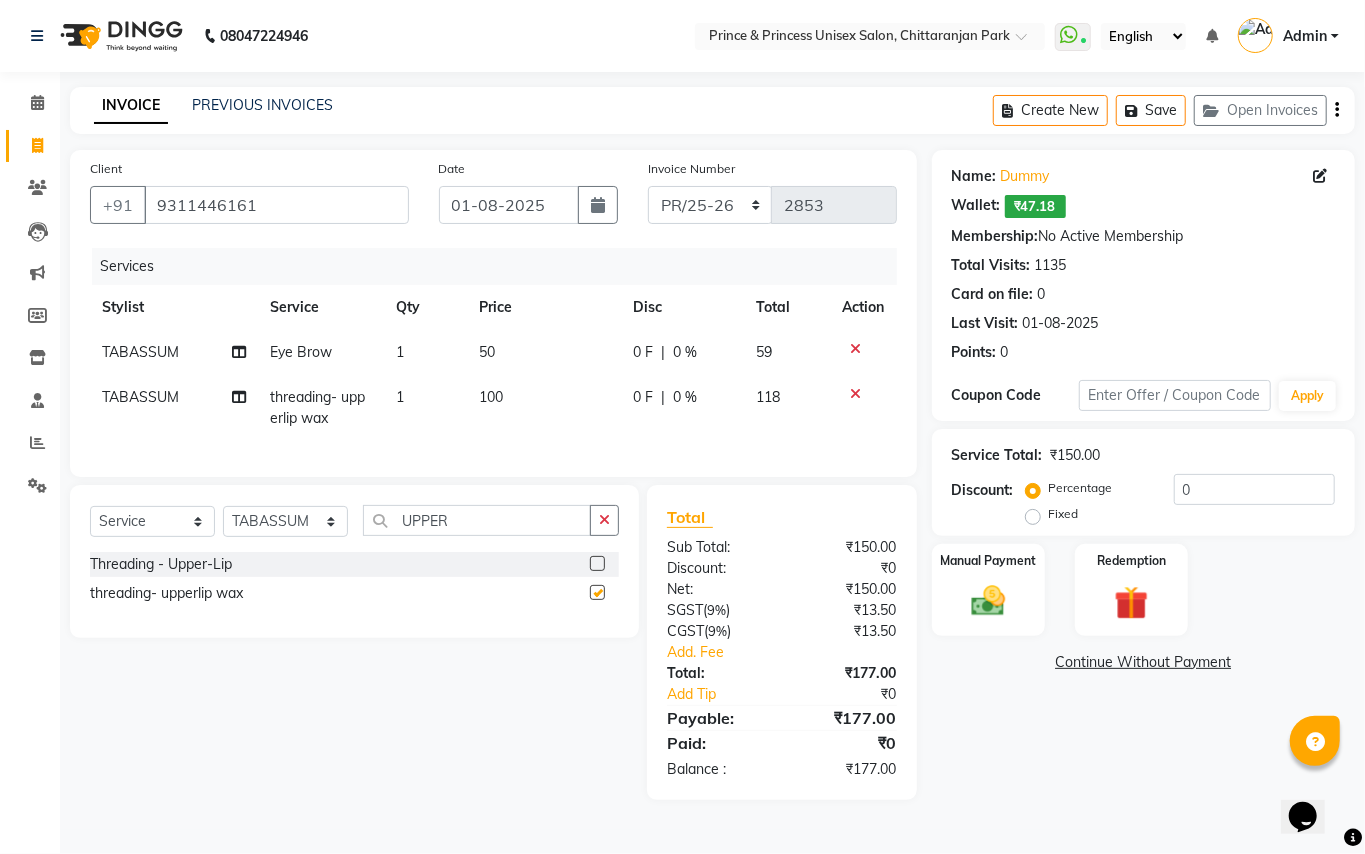 checkbox on "false" 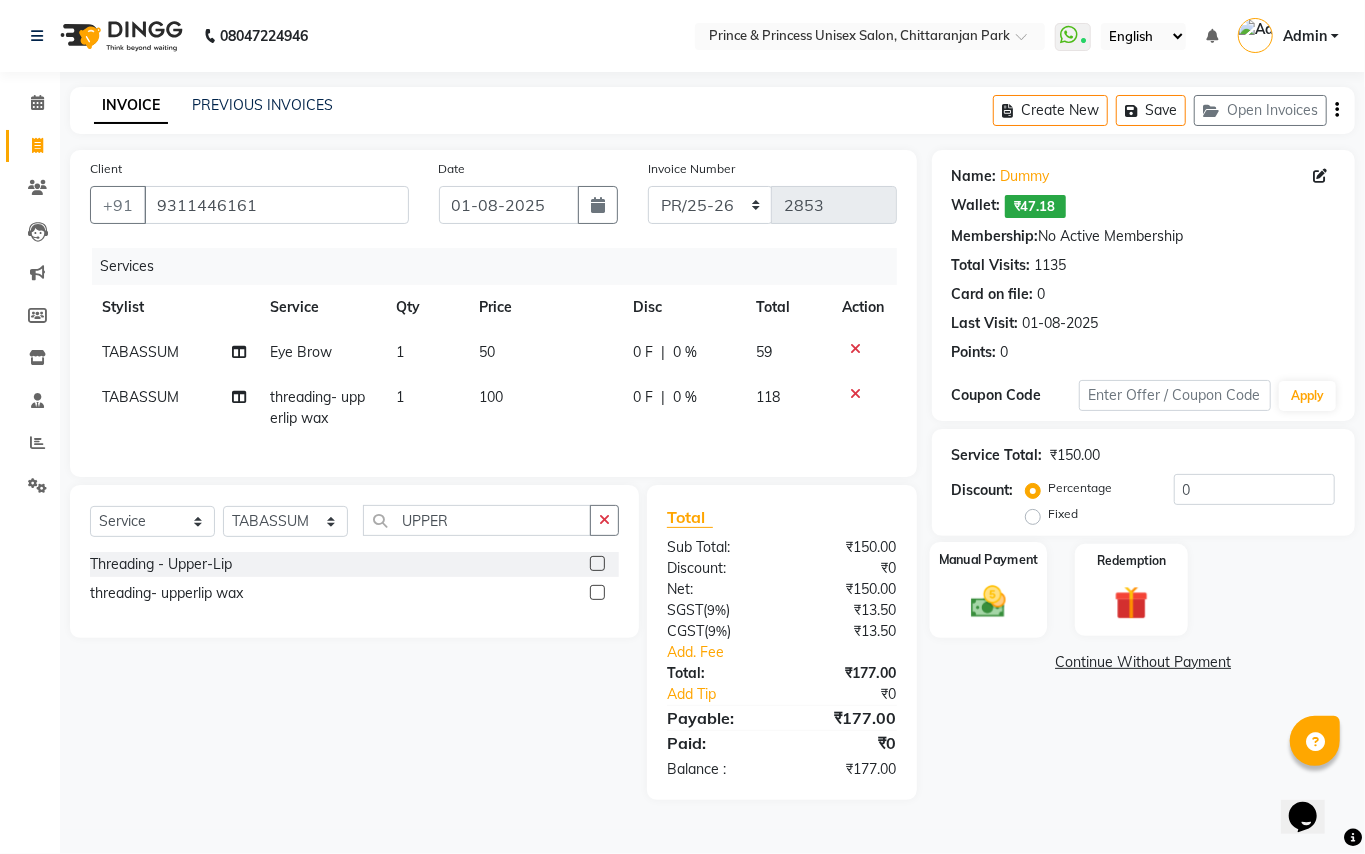 click 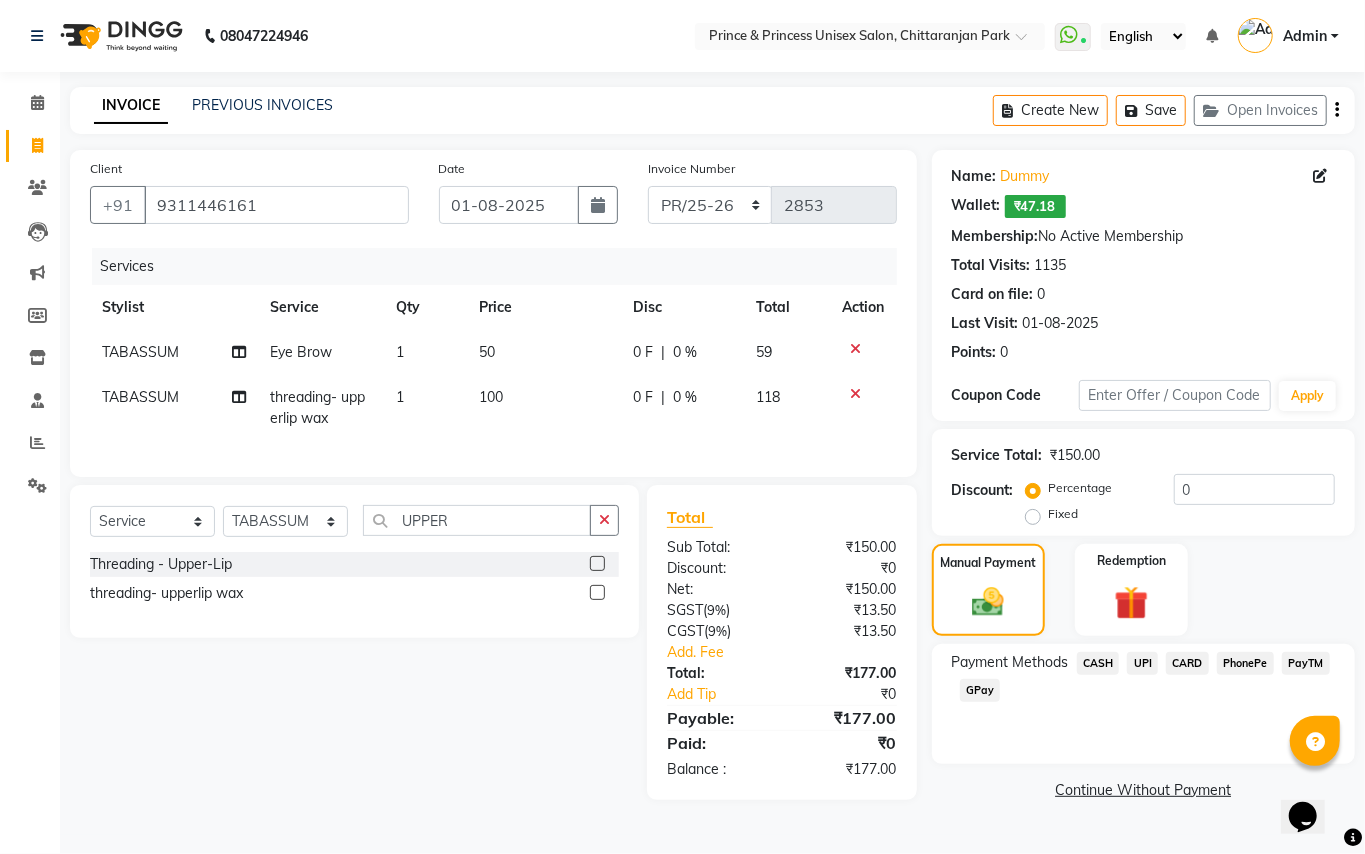 click on "CARD" 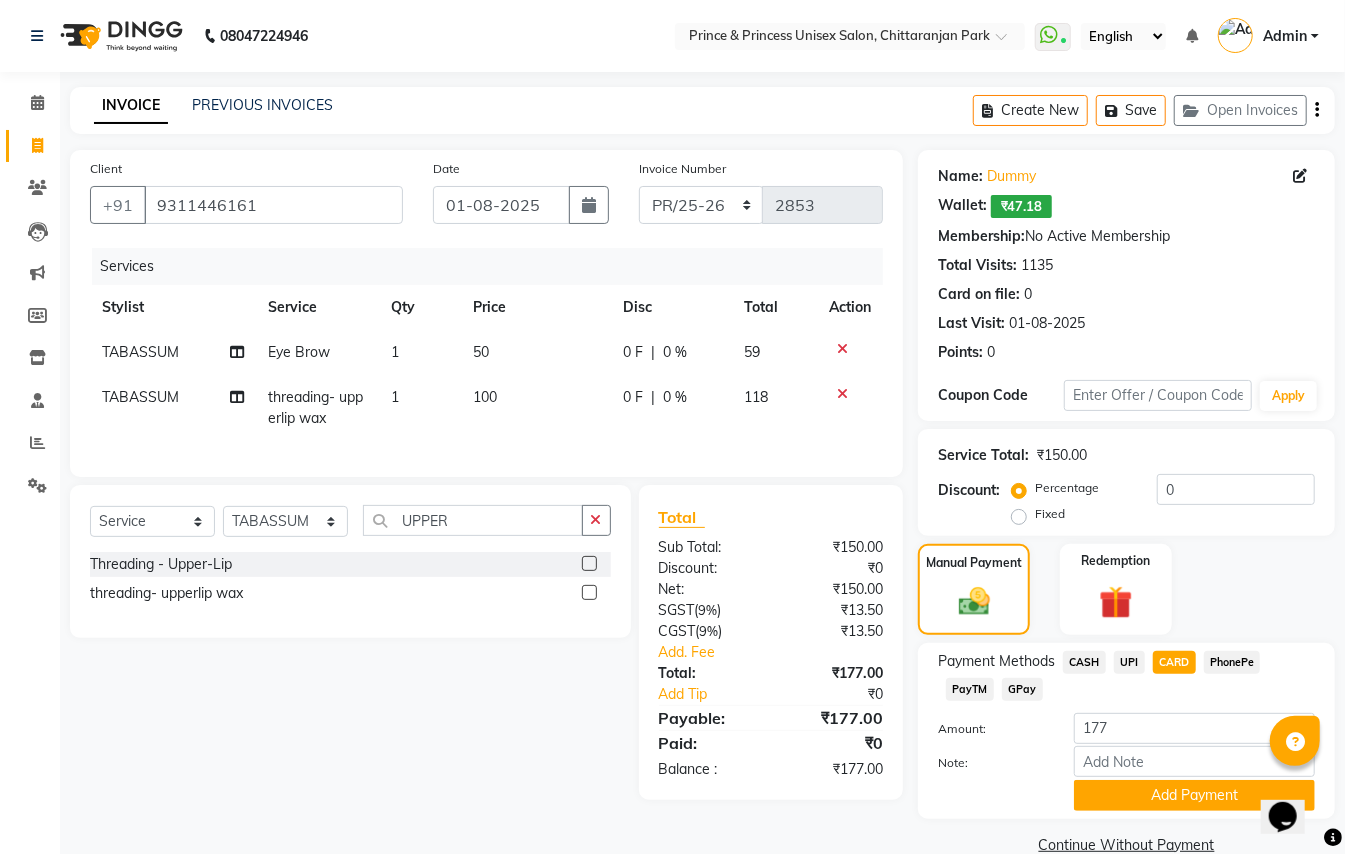 click on "PayTM" 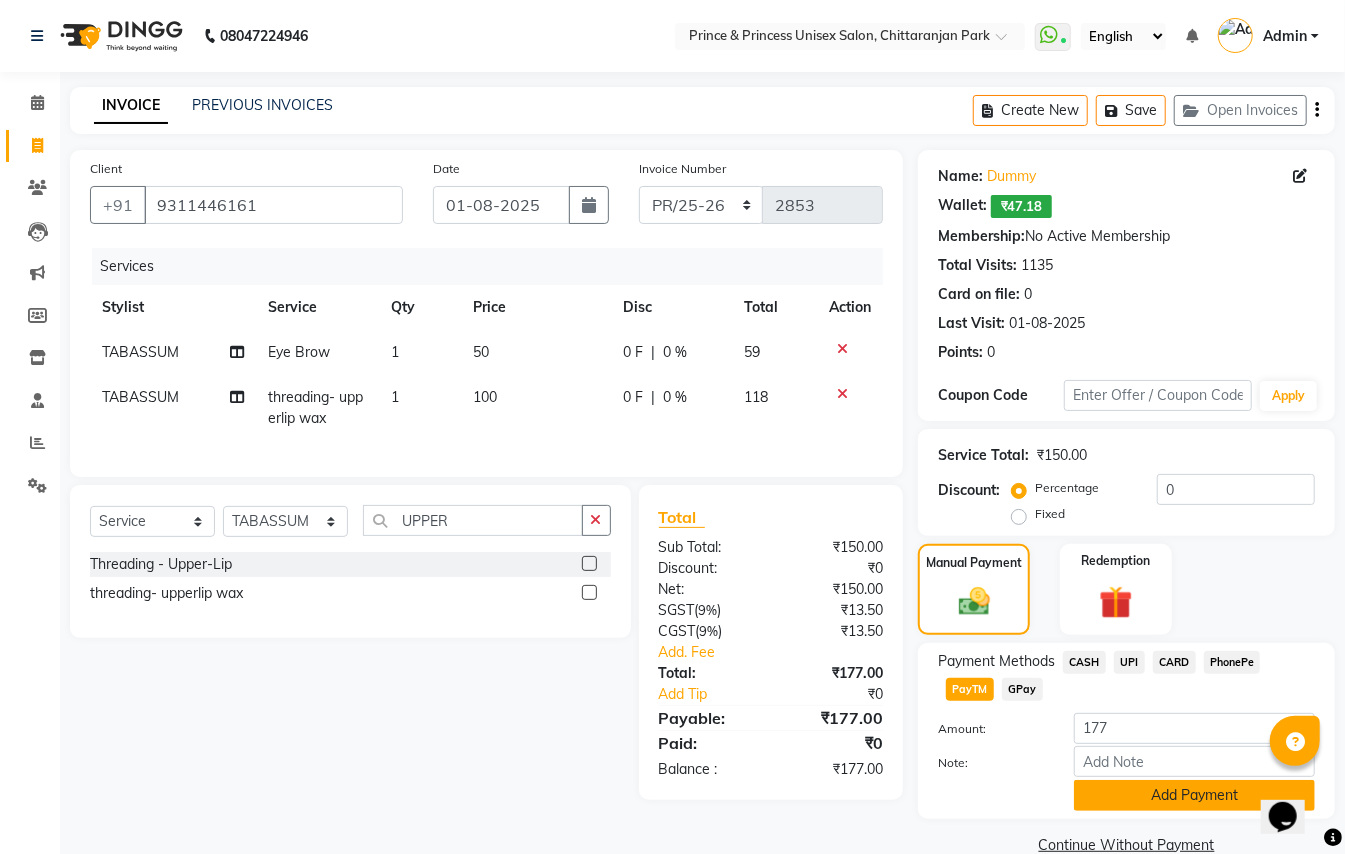 click on "Add Payment" 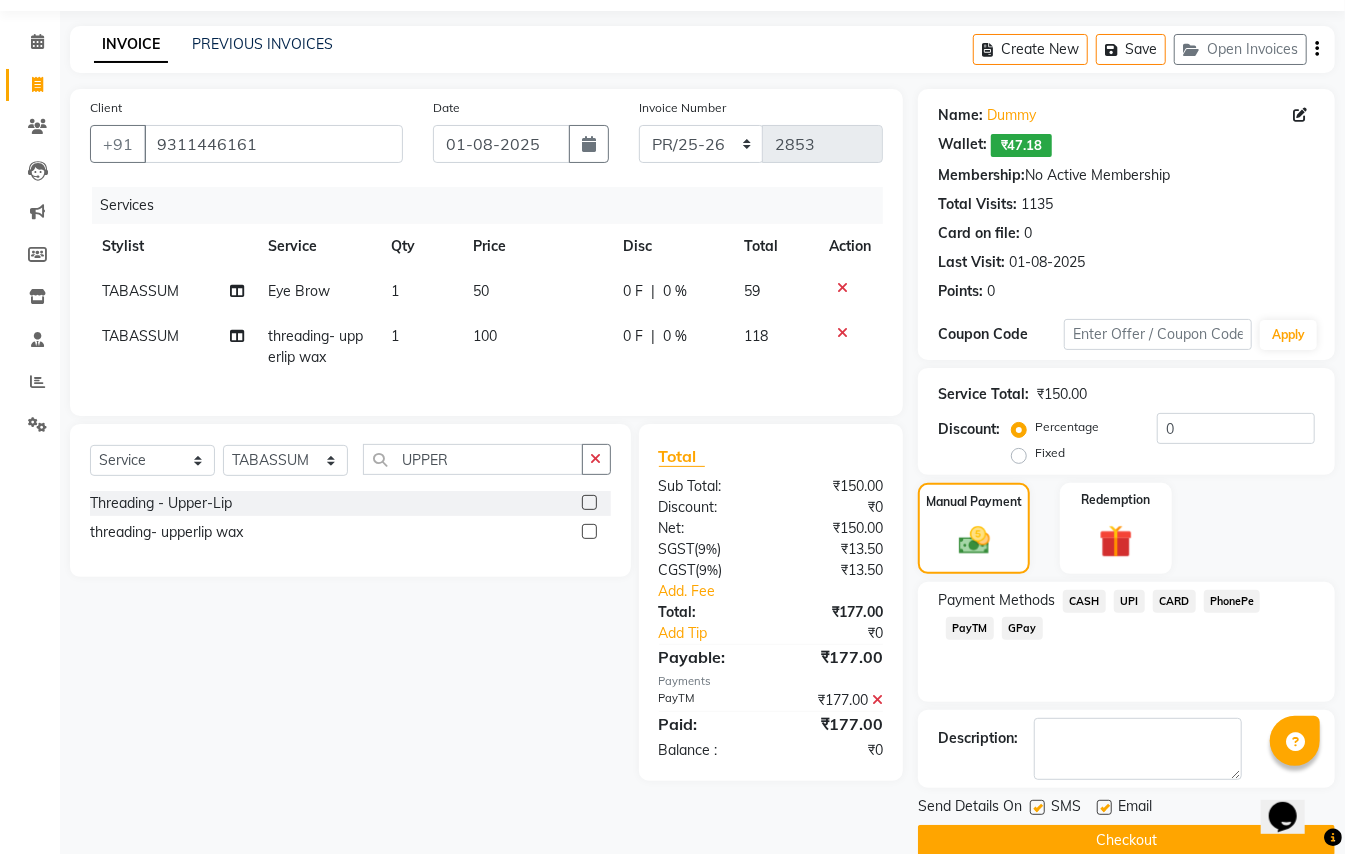 scroll, scrollTop: 94, scrollLeft: 0, axis: vertical 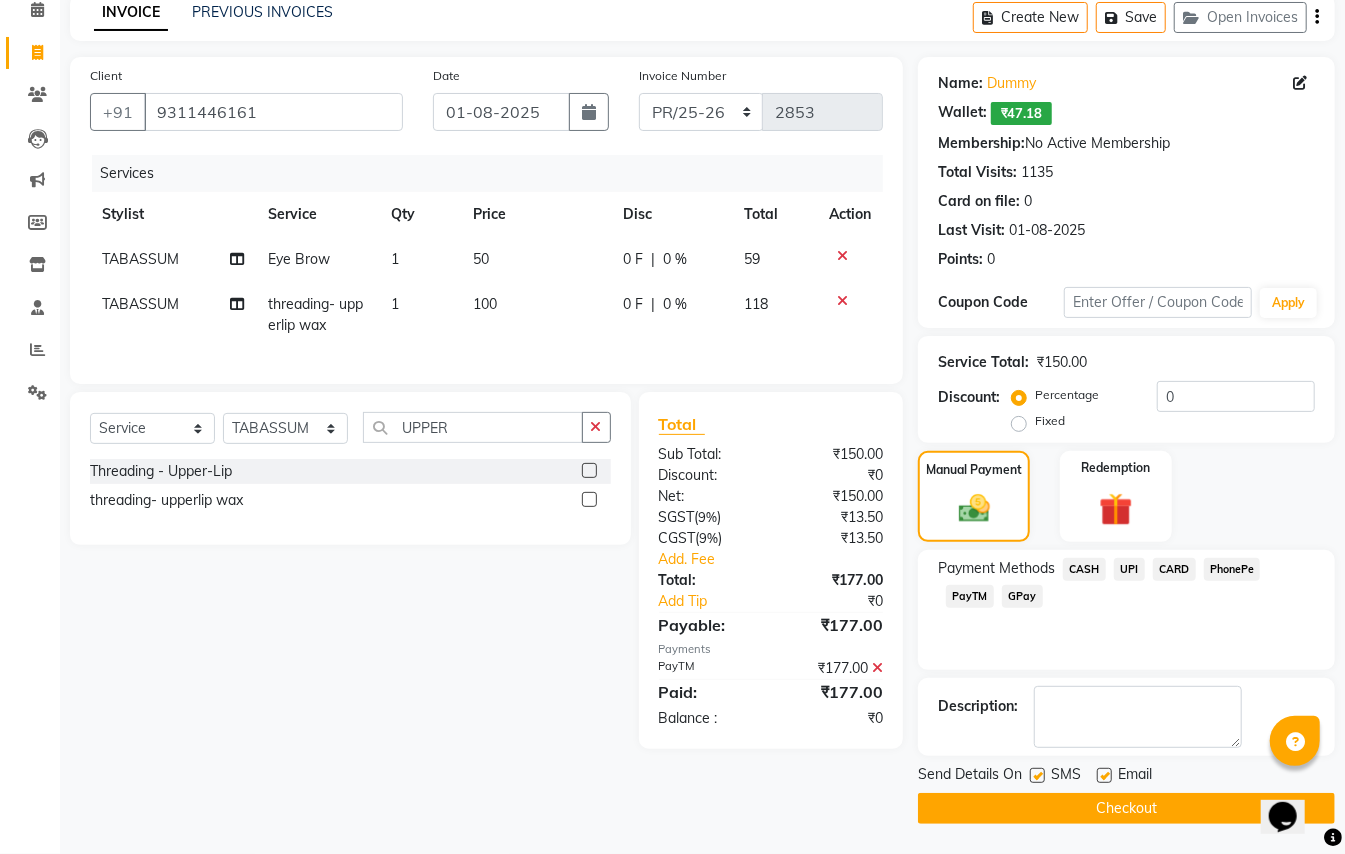 click on "Checkout" 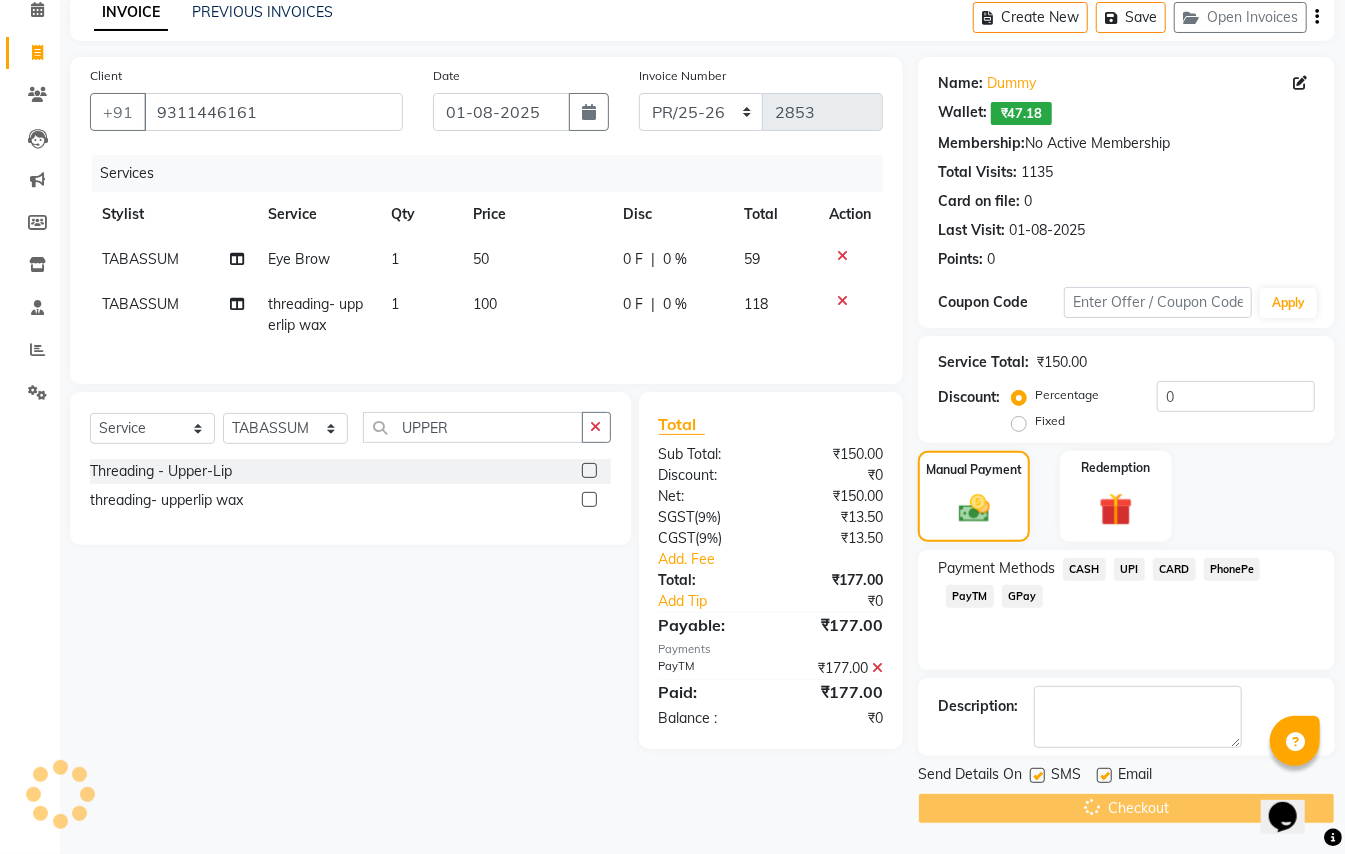 click on "Checkout" 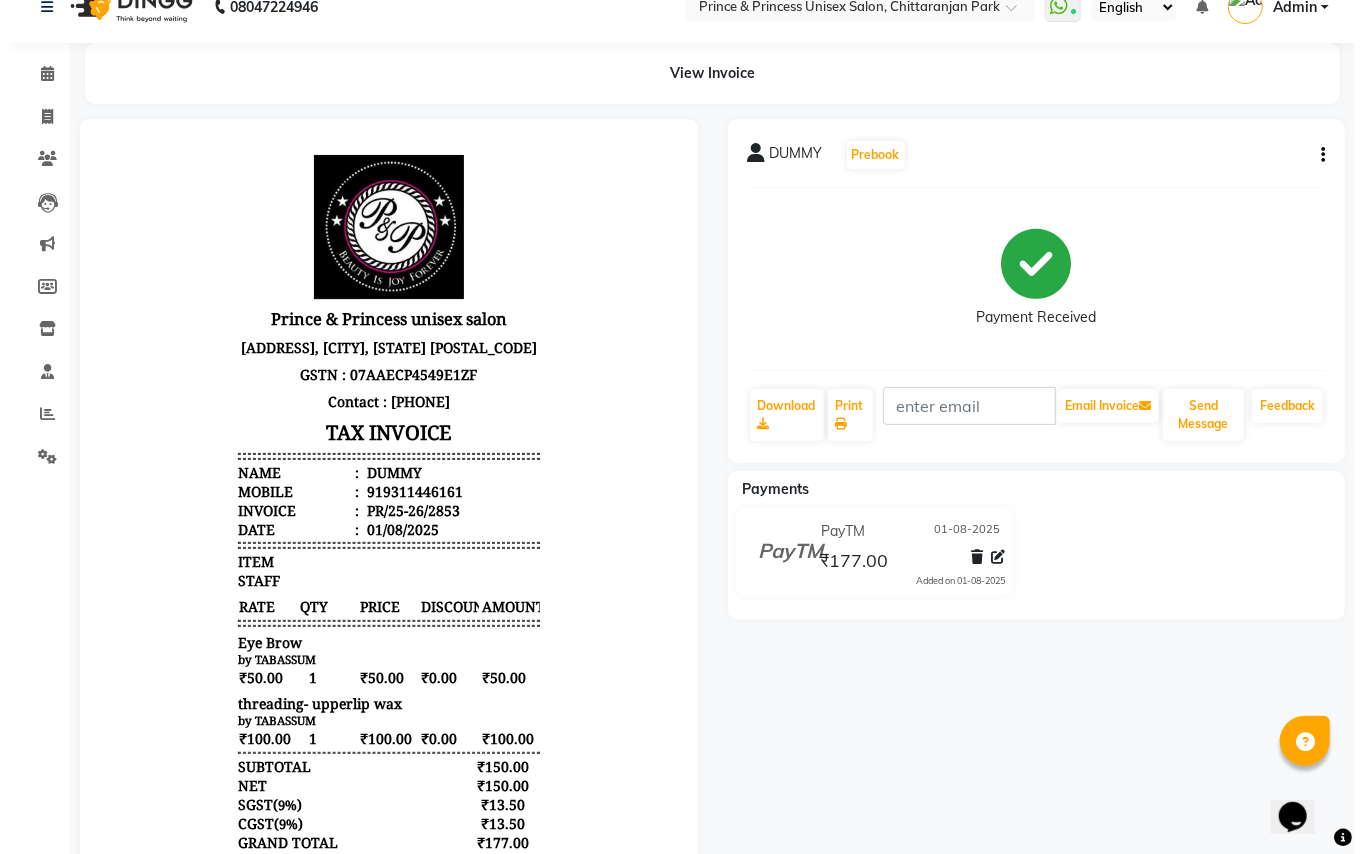 scroll, scrollTop: 0, scrollLeft: 0, axis: both 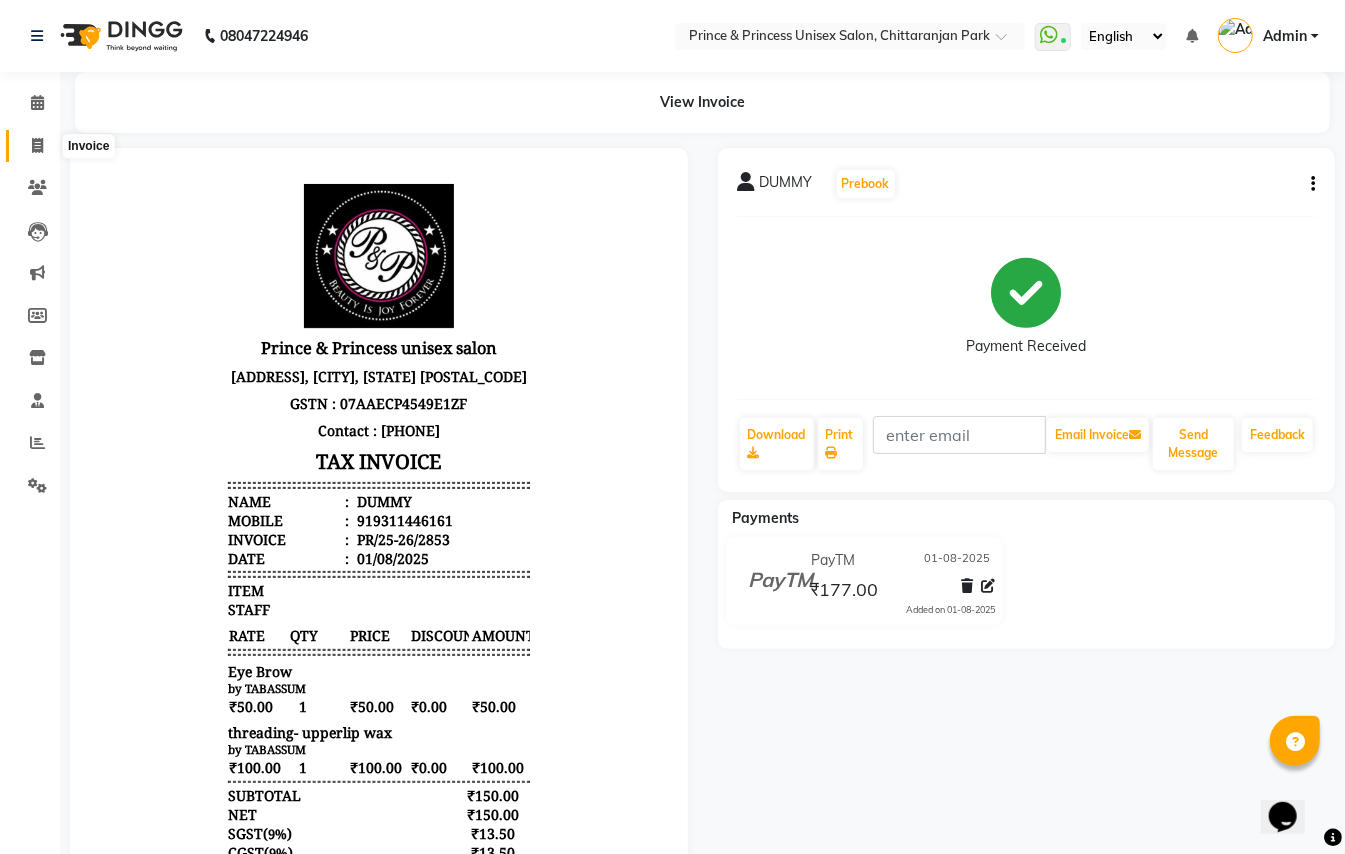 click 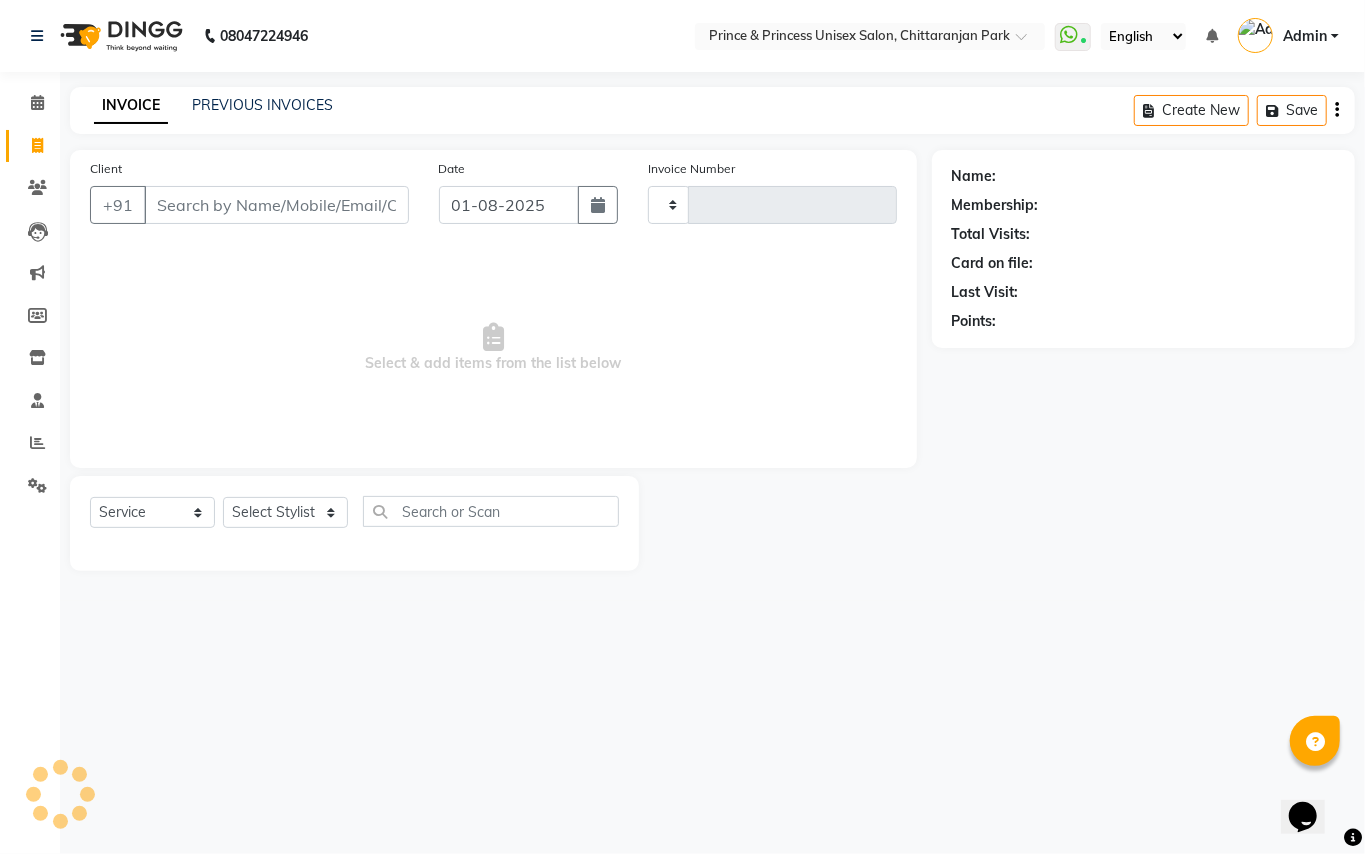 click on "Client" at bounding box center [276, 205] 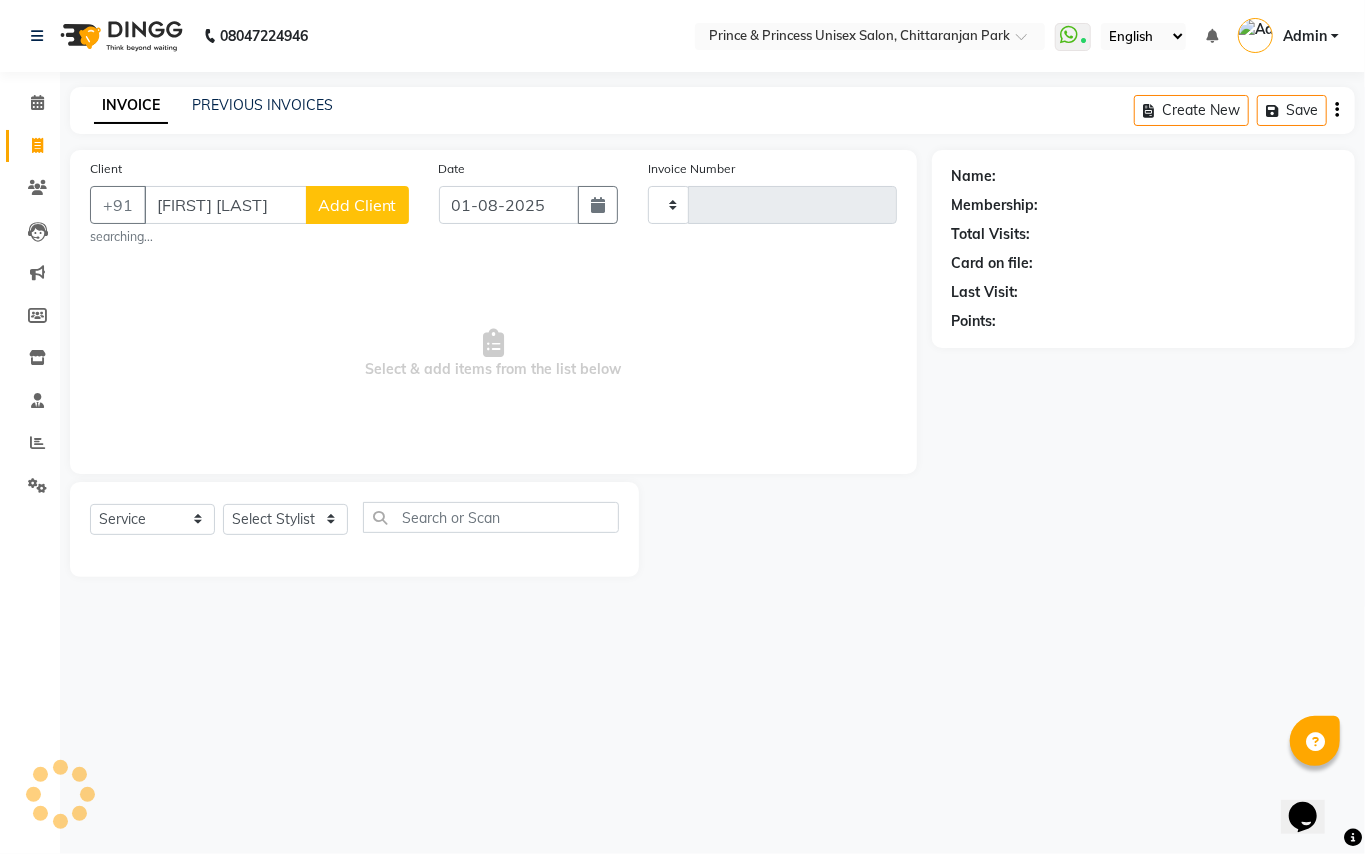 click on "[FIRST] [LAST]" at bounding box center [225, 205] 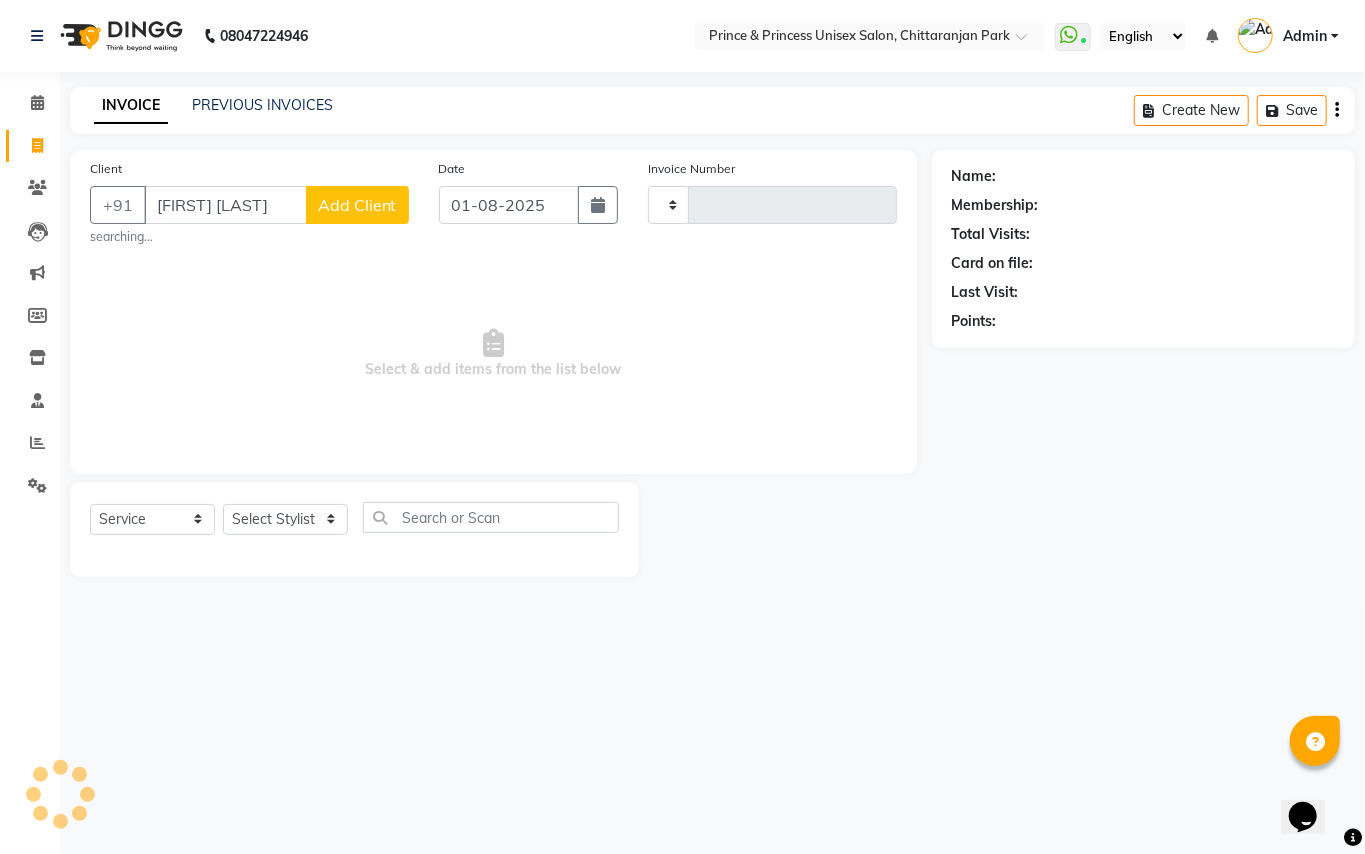 click on "[FIRST] [LAST]" at bounding box center (225, 205) 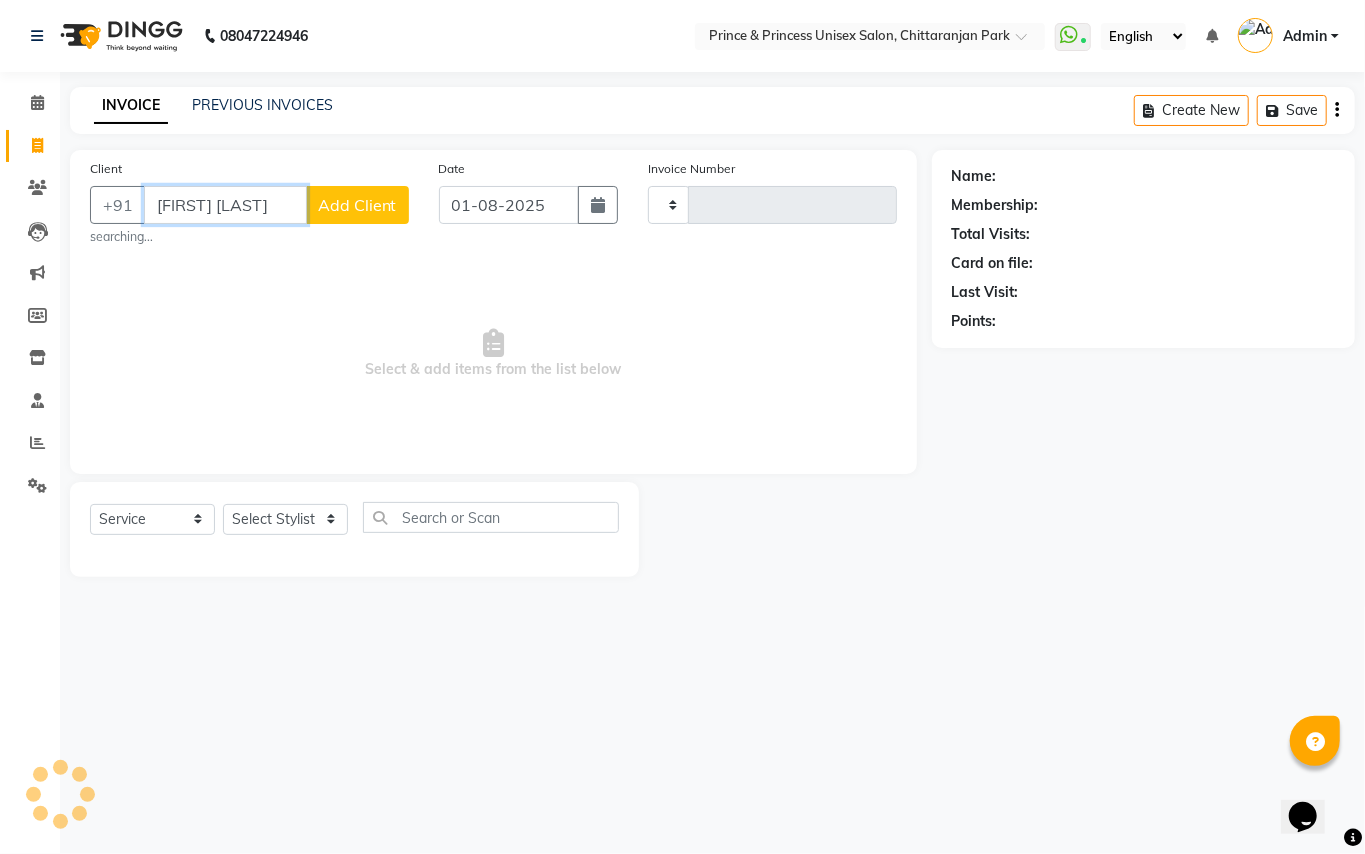 click on "[FIRST] [LAST]" at bounding box center (225, 205) 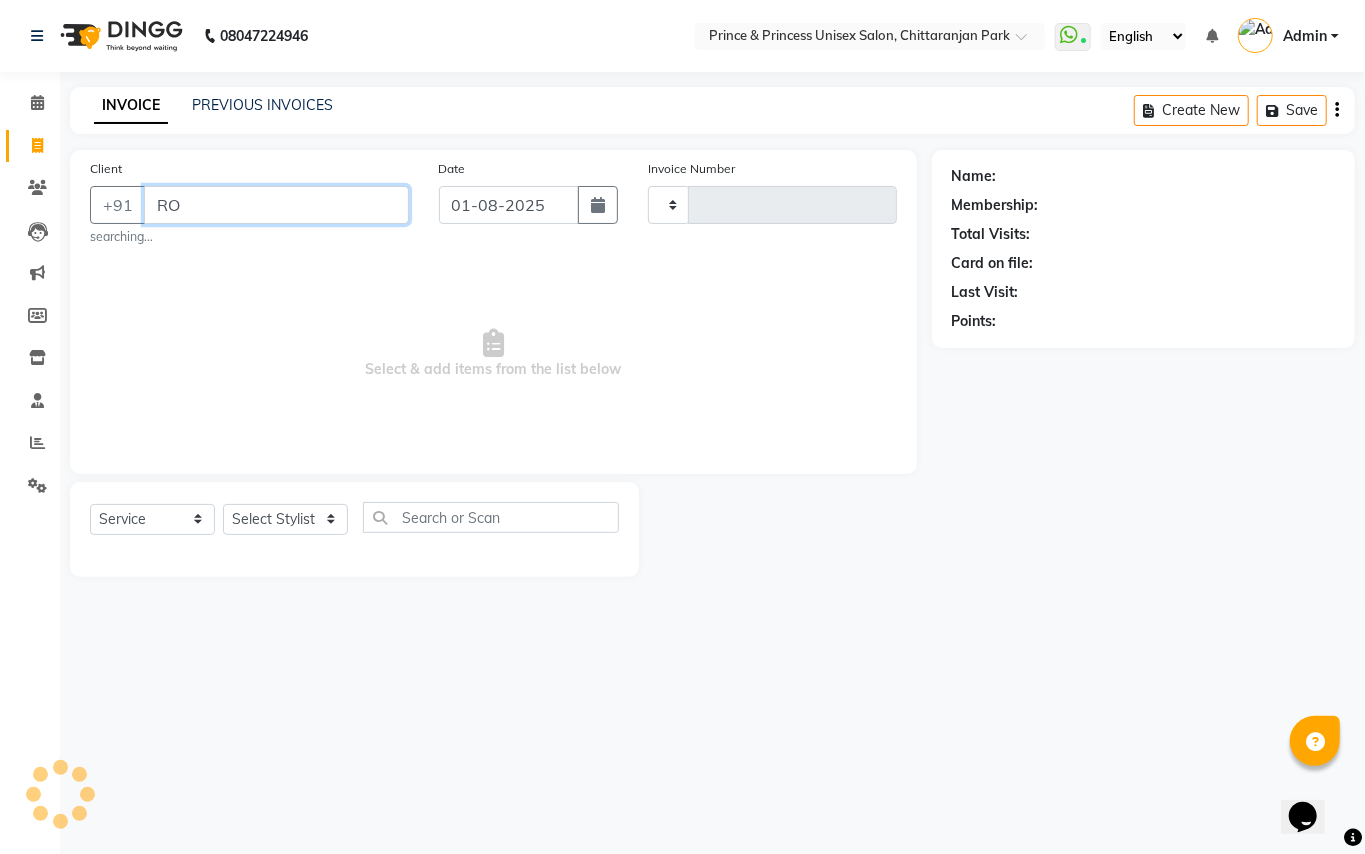 type on "R" 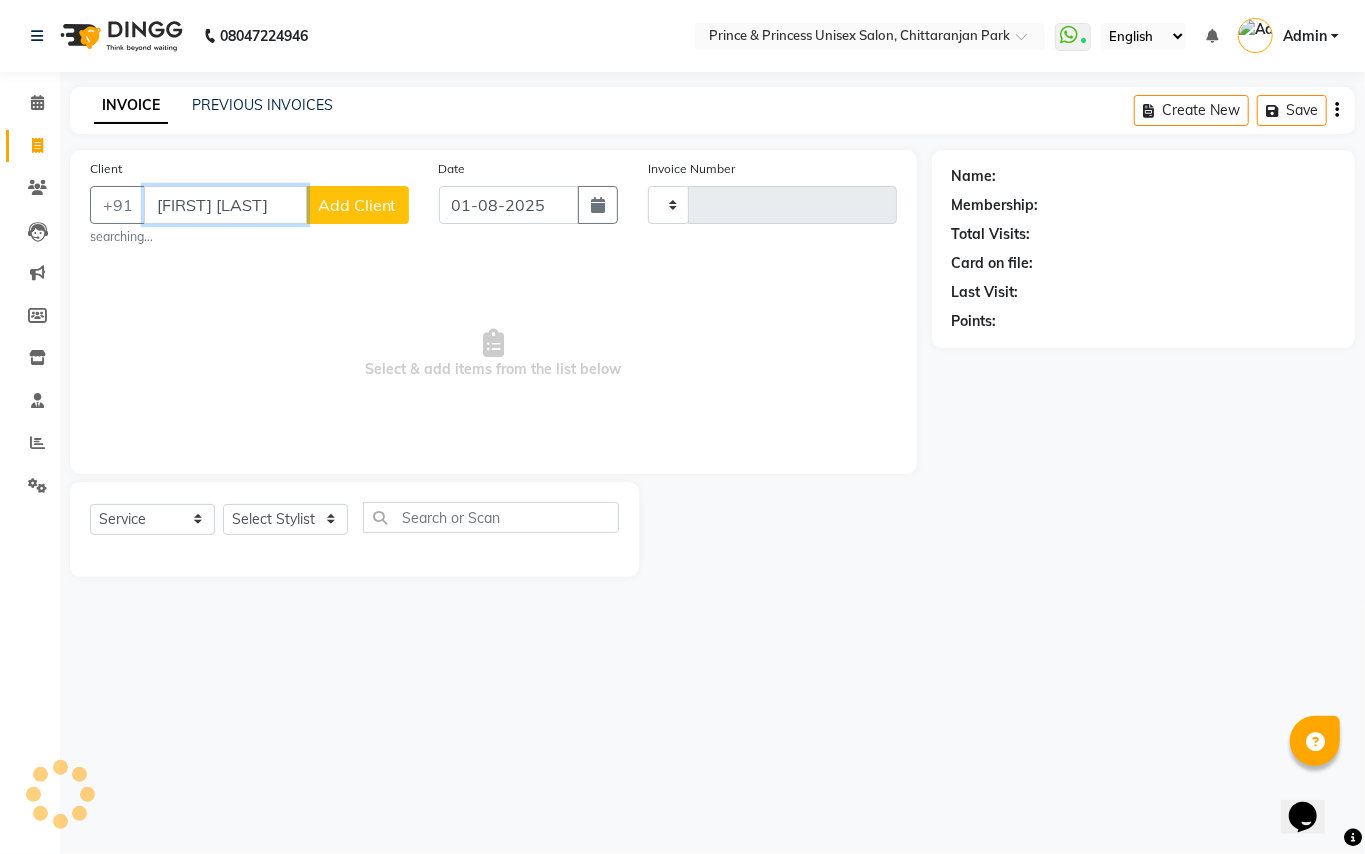 type on "[FIRST] [LAST]" 